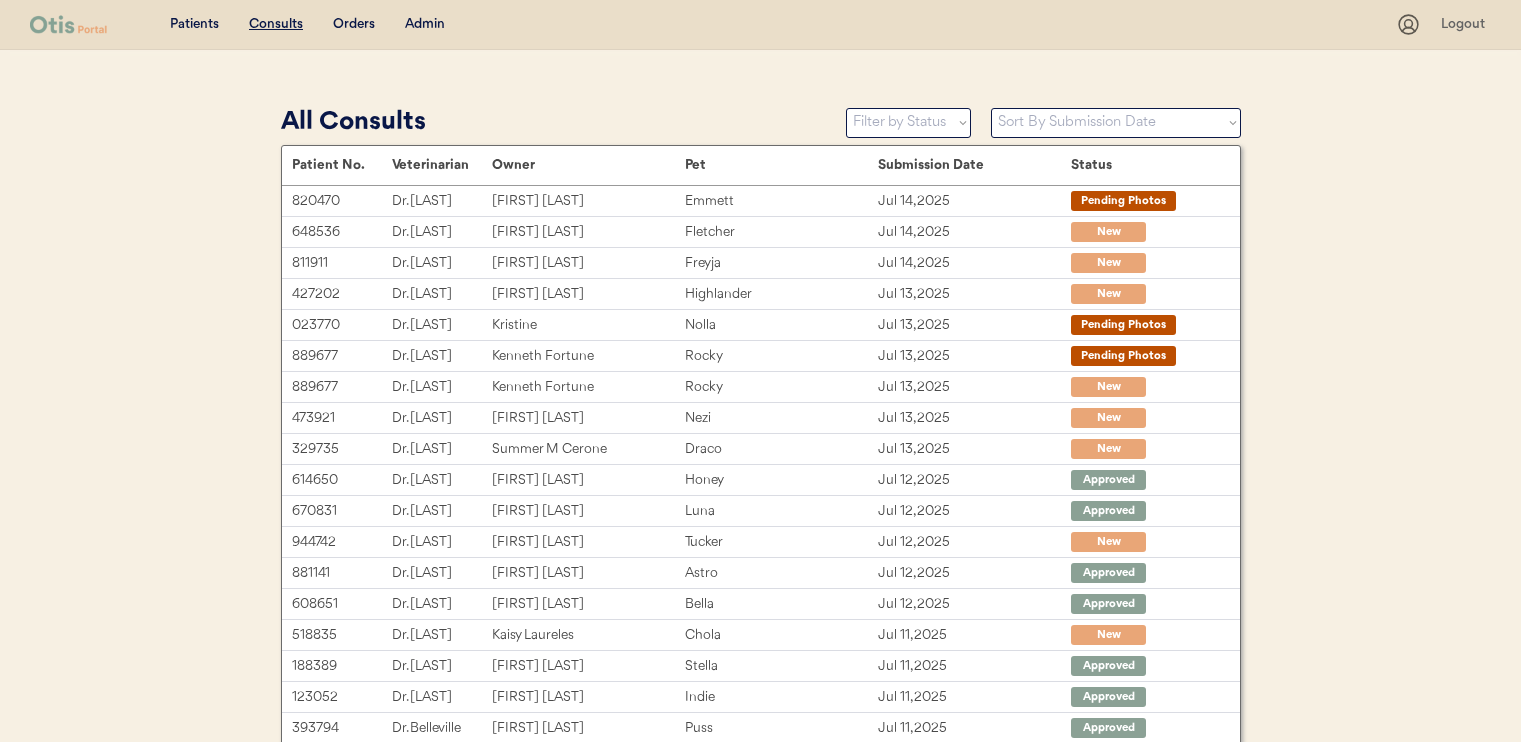 scroll, scrollTop: 0, scrollLeft: 0, axis: both 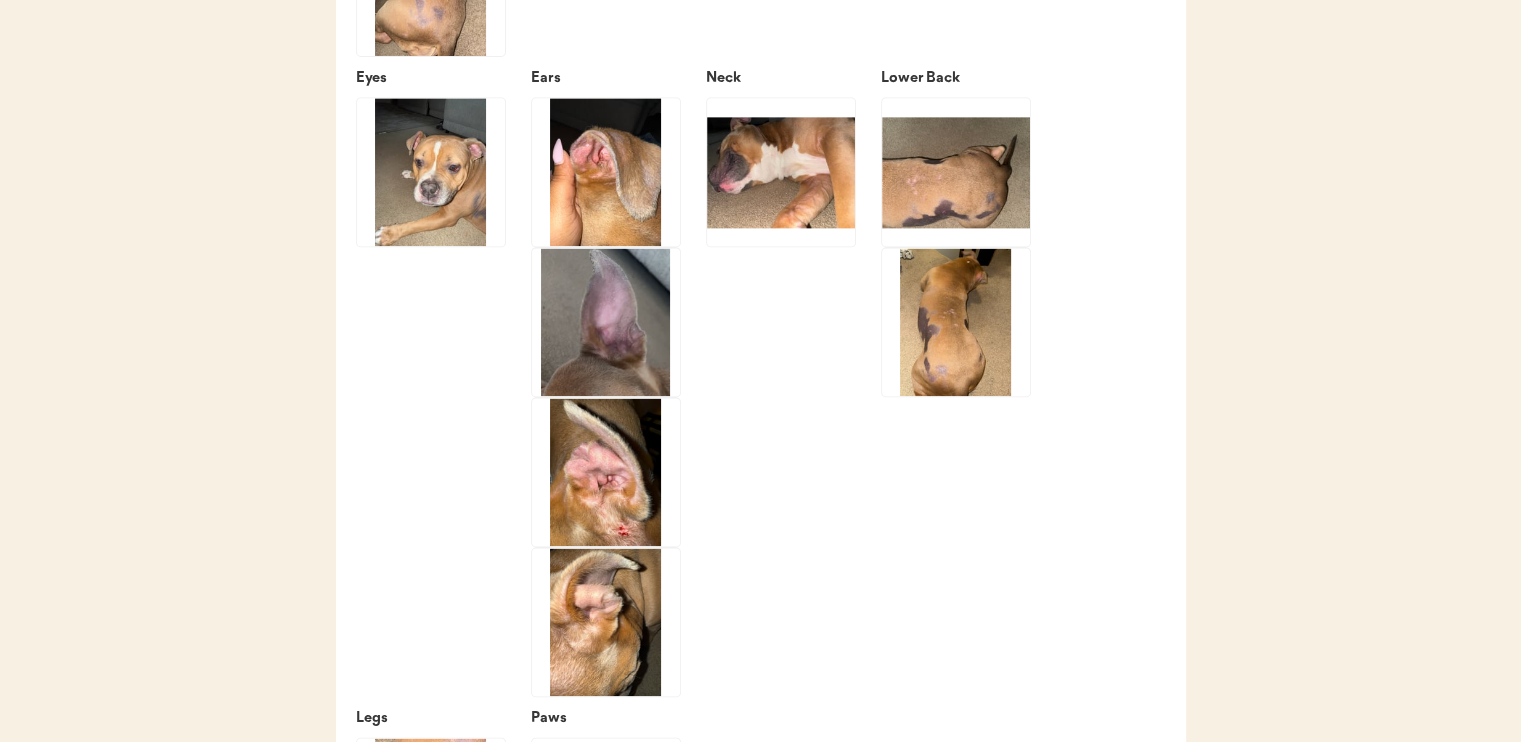 click 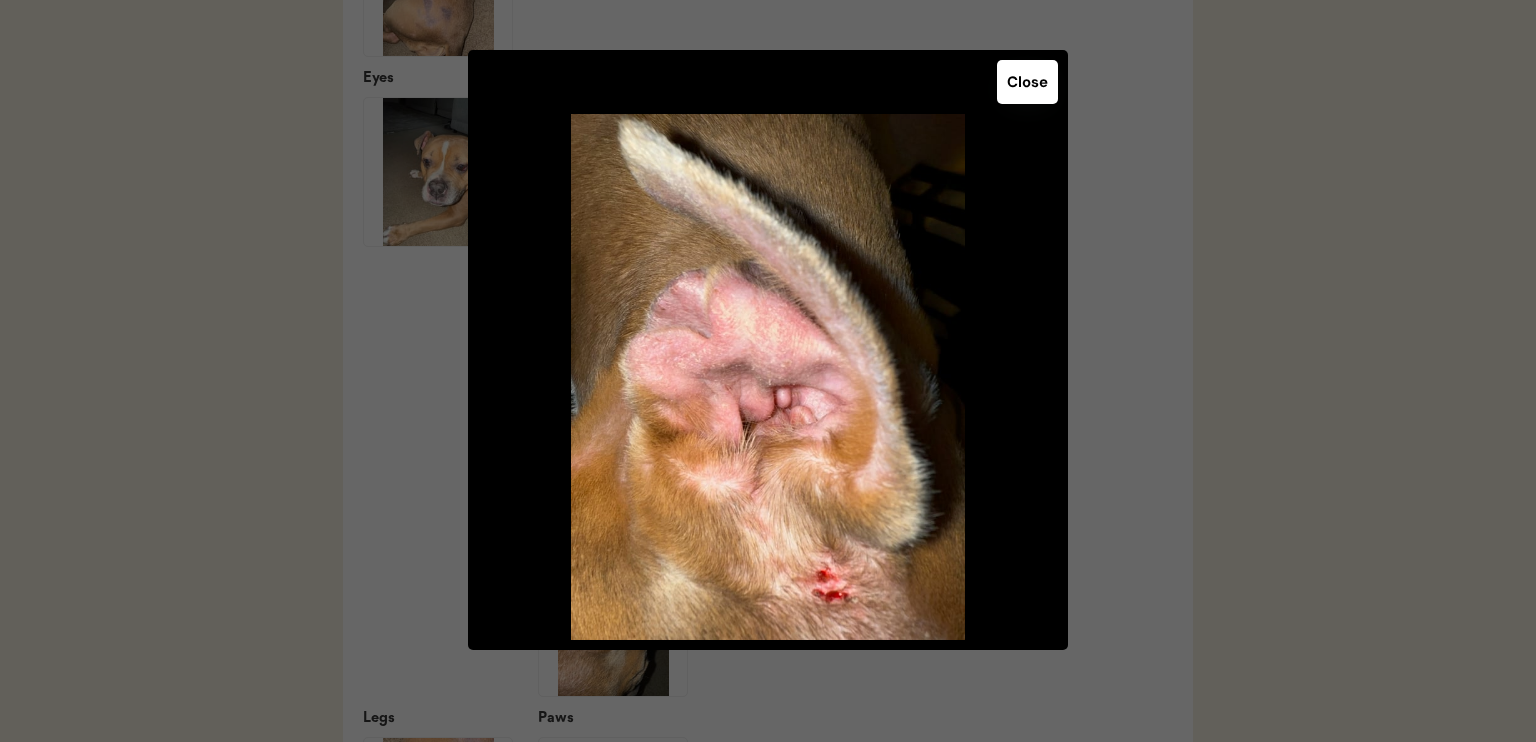 click on "Close" at bounding box center (1027, 82) 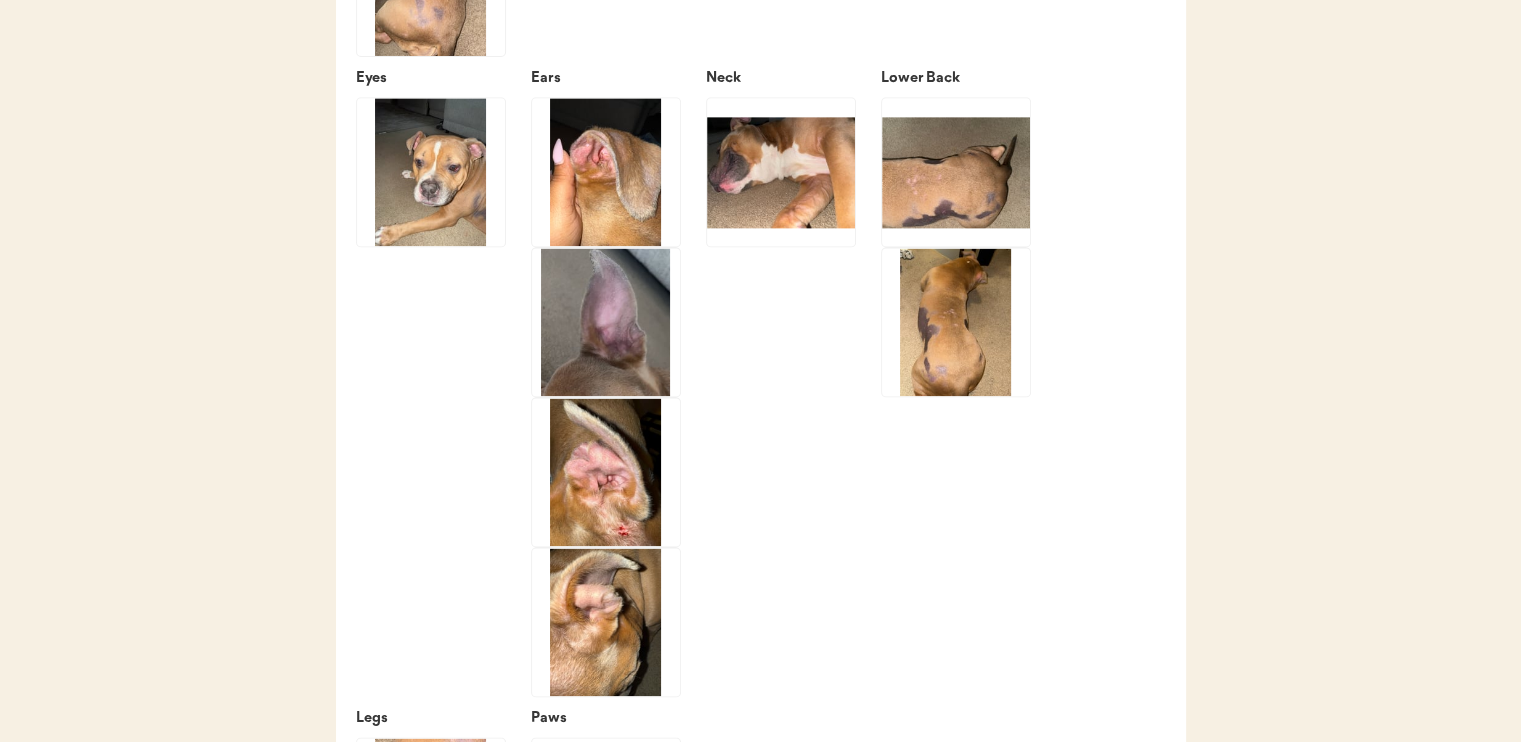 click 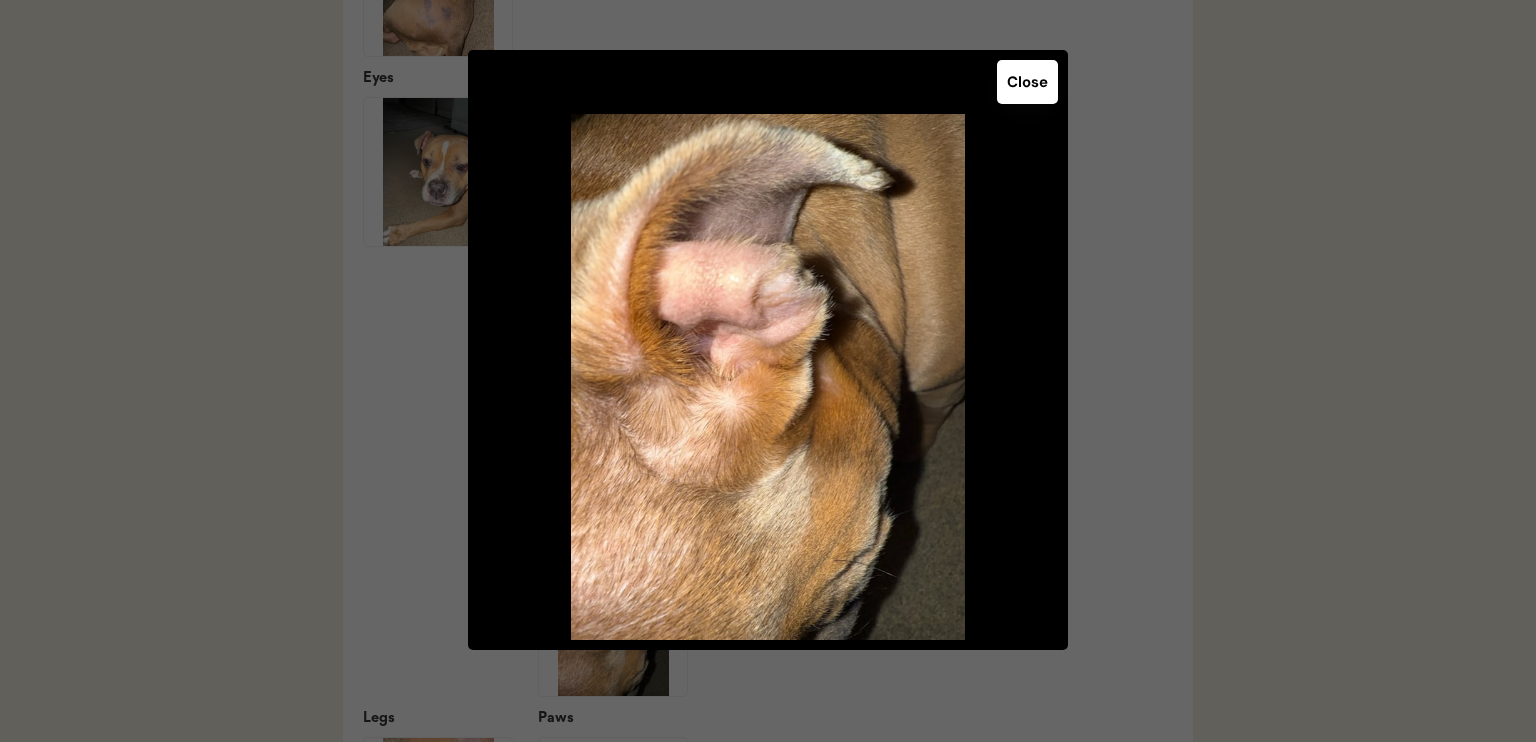 click on "Close" at bounding box center (768, 350) 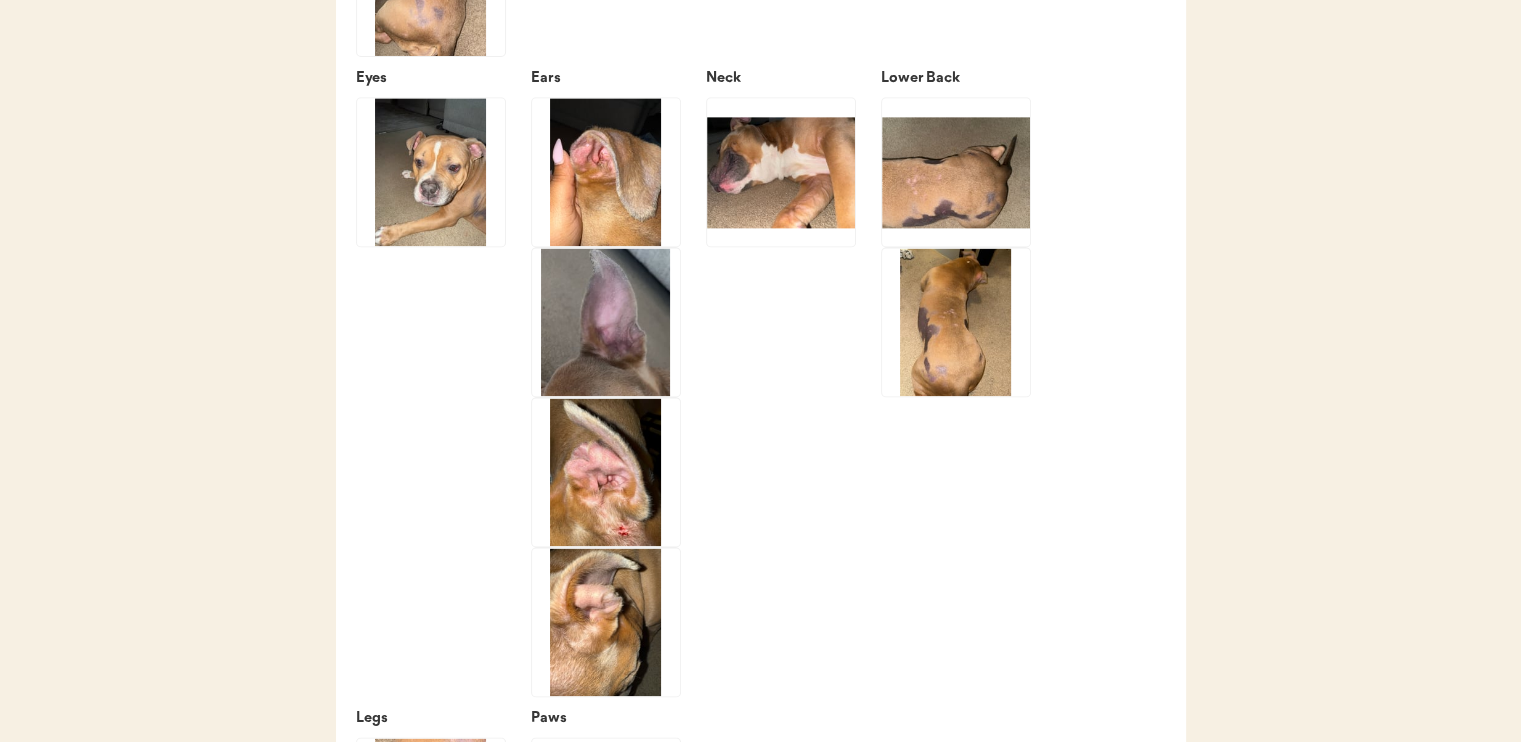 click 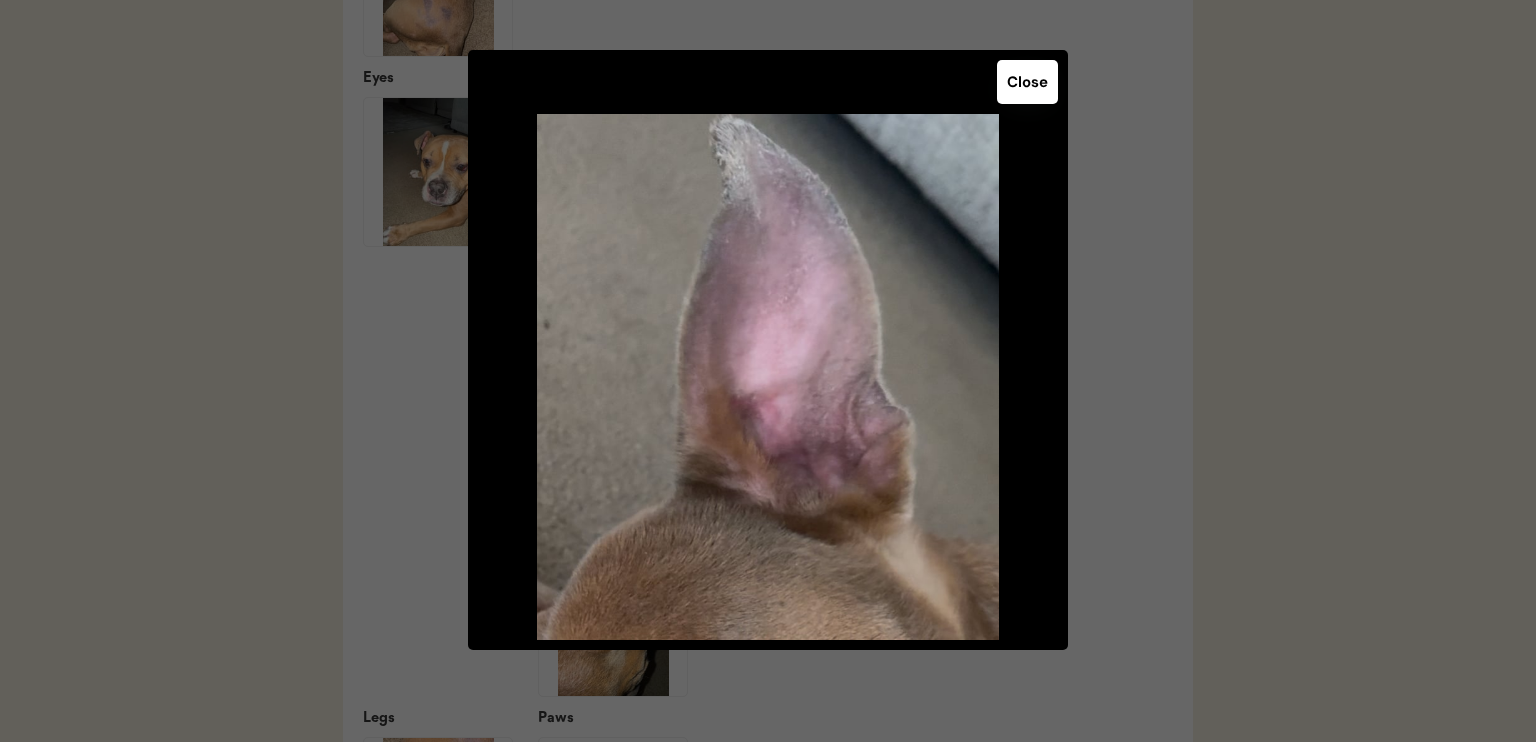 click on "Close" at bounding box center [1027, 82] 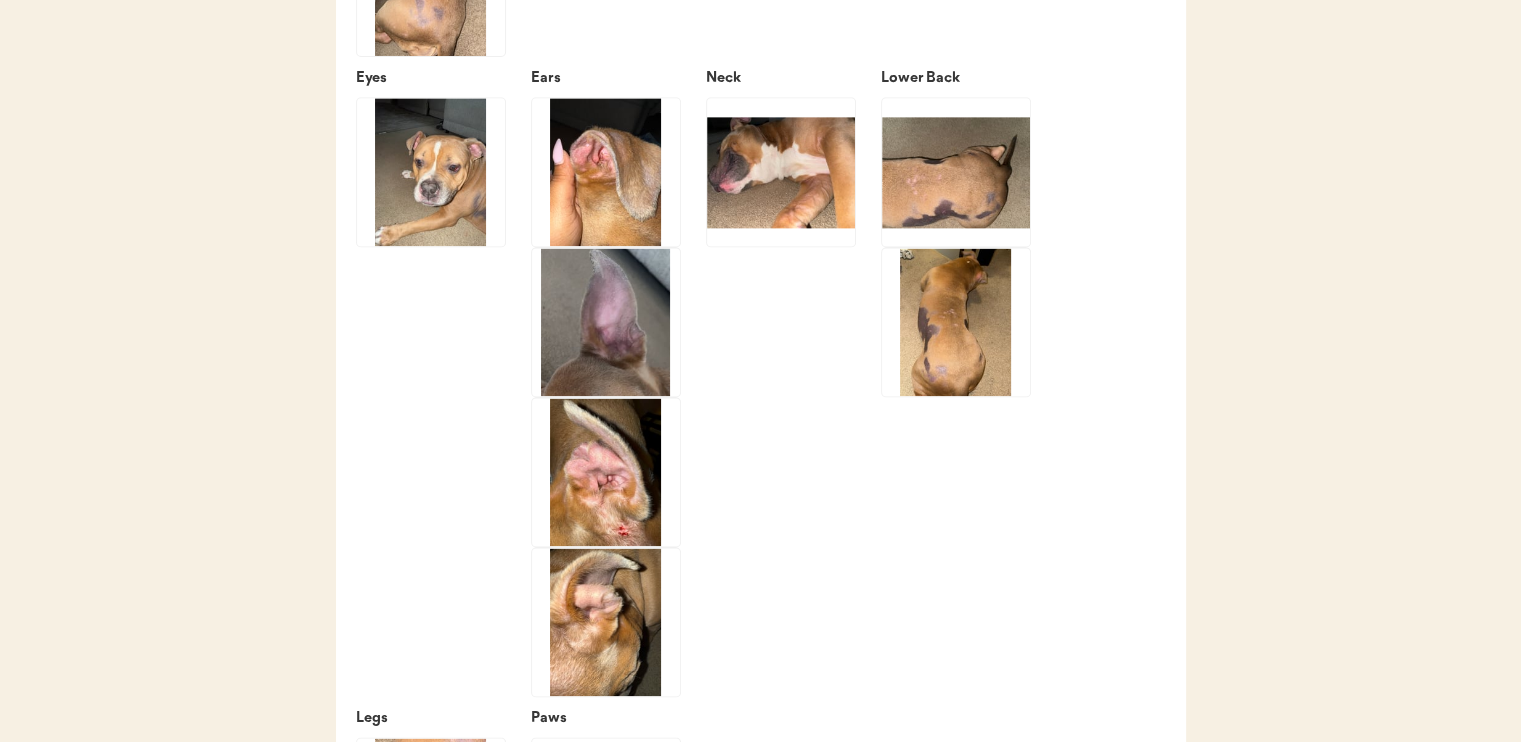 click 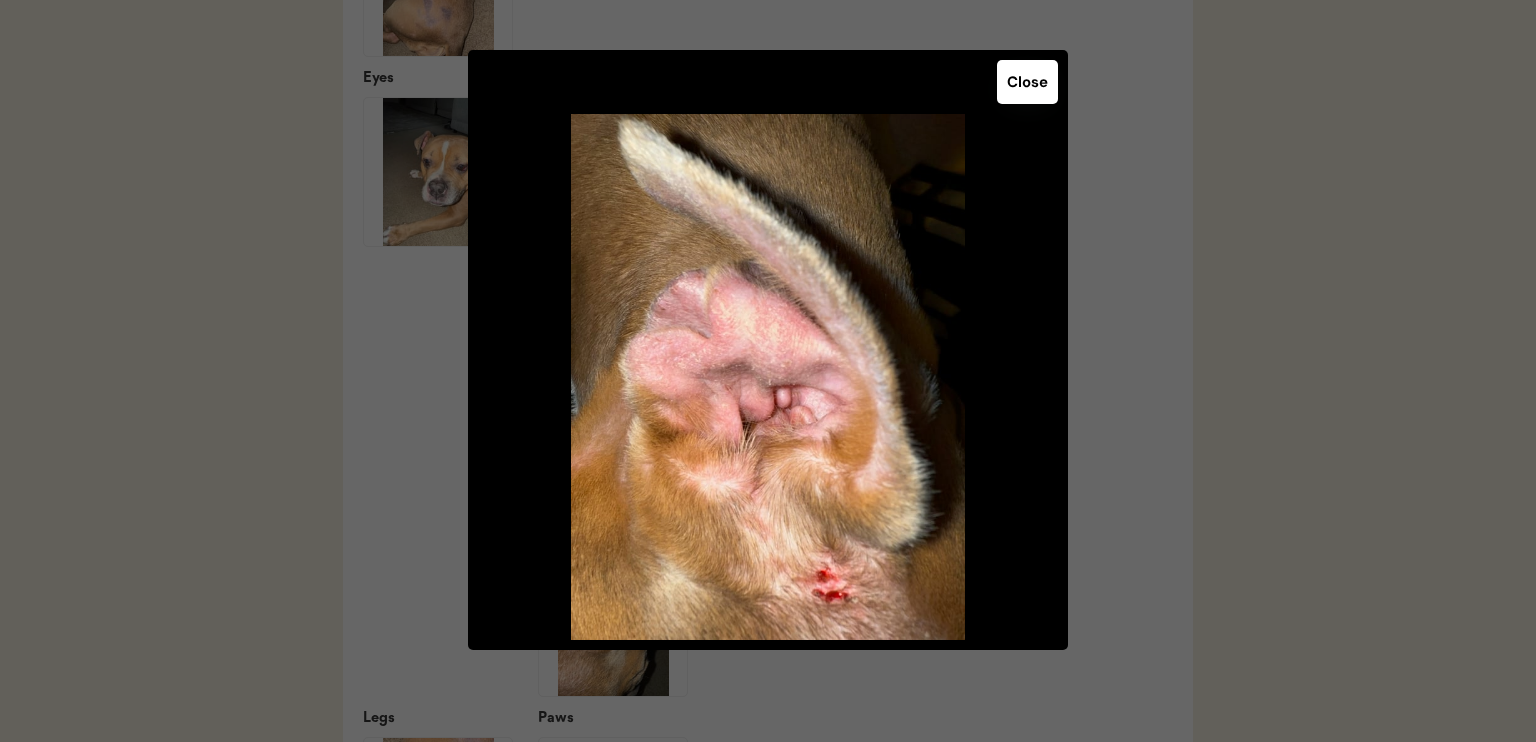 click on "Close" at bounding box center (1027, 82) 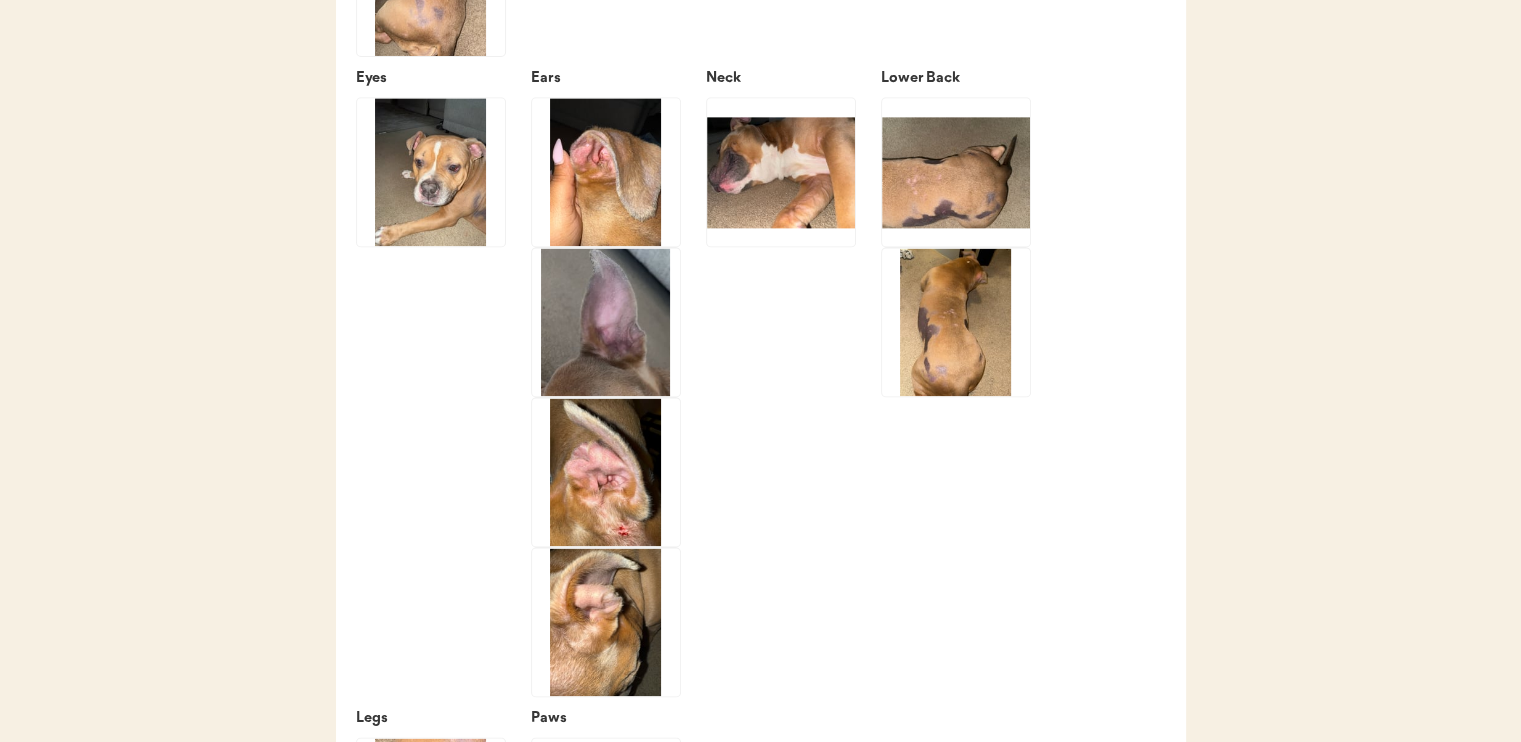click 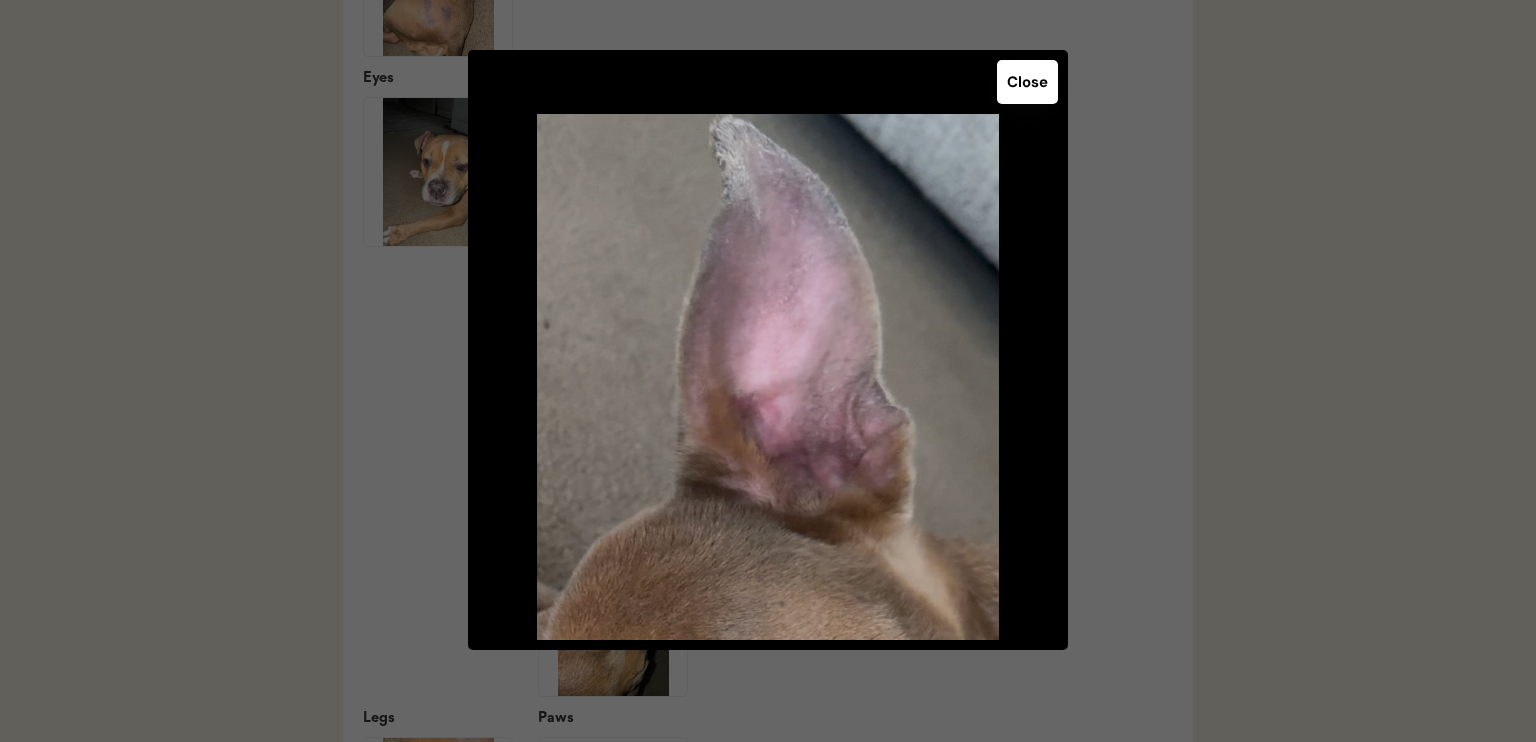 click on "Close" at bounding box center [1027, 82] 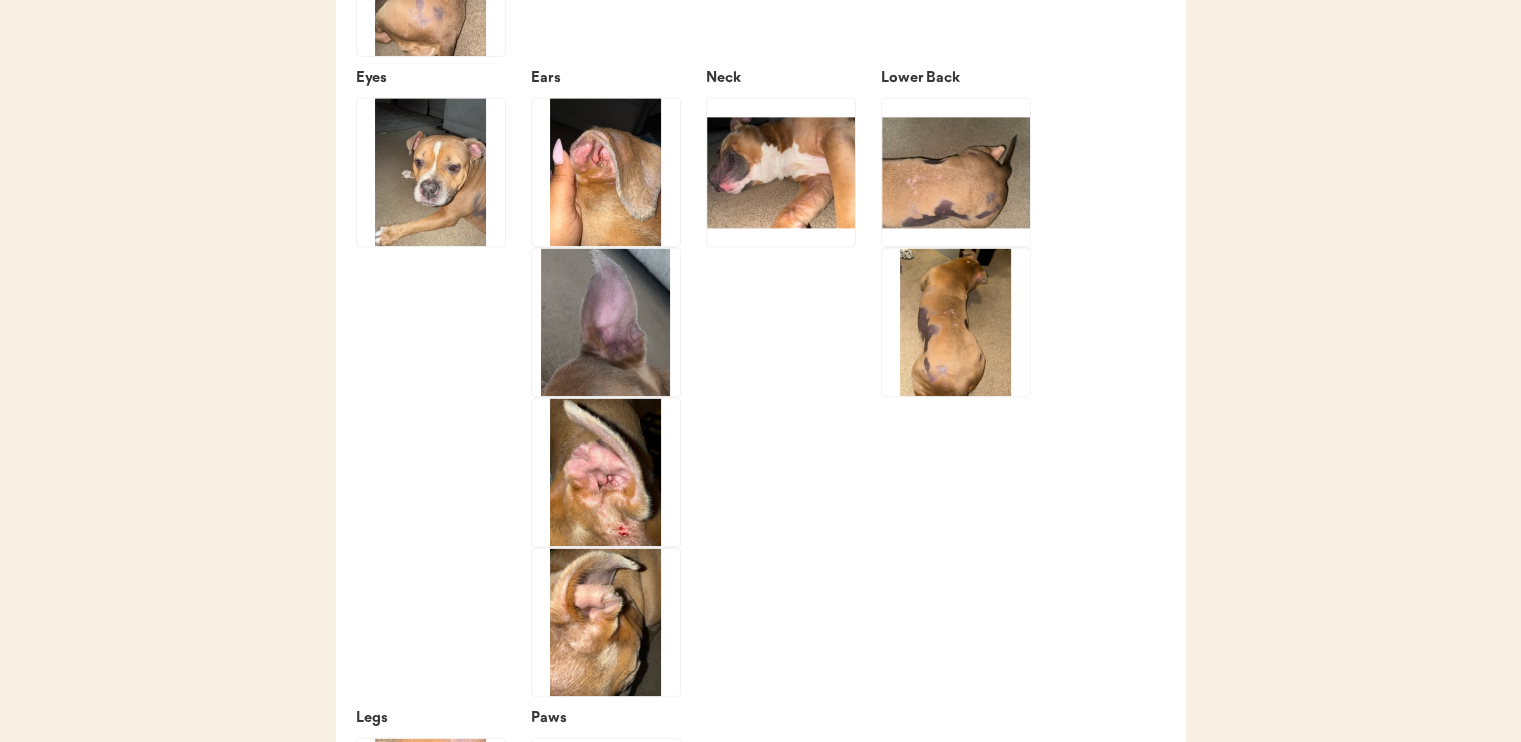 click 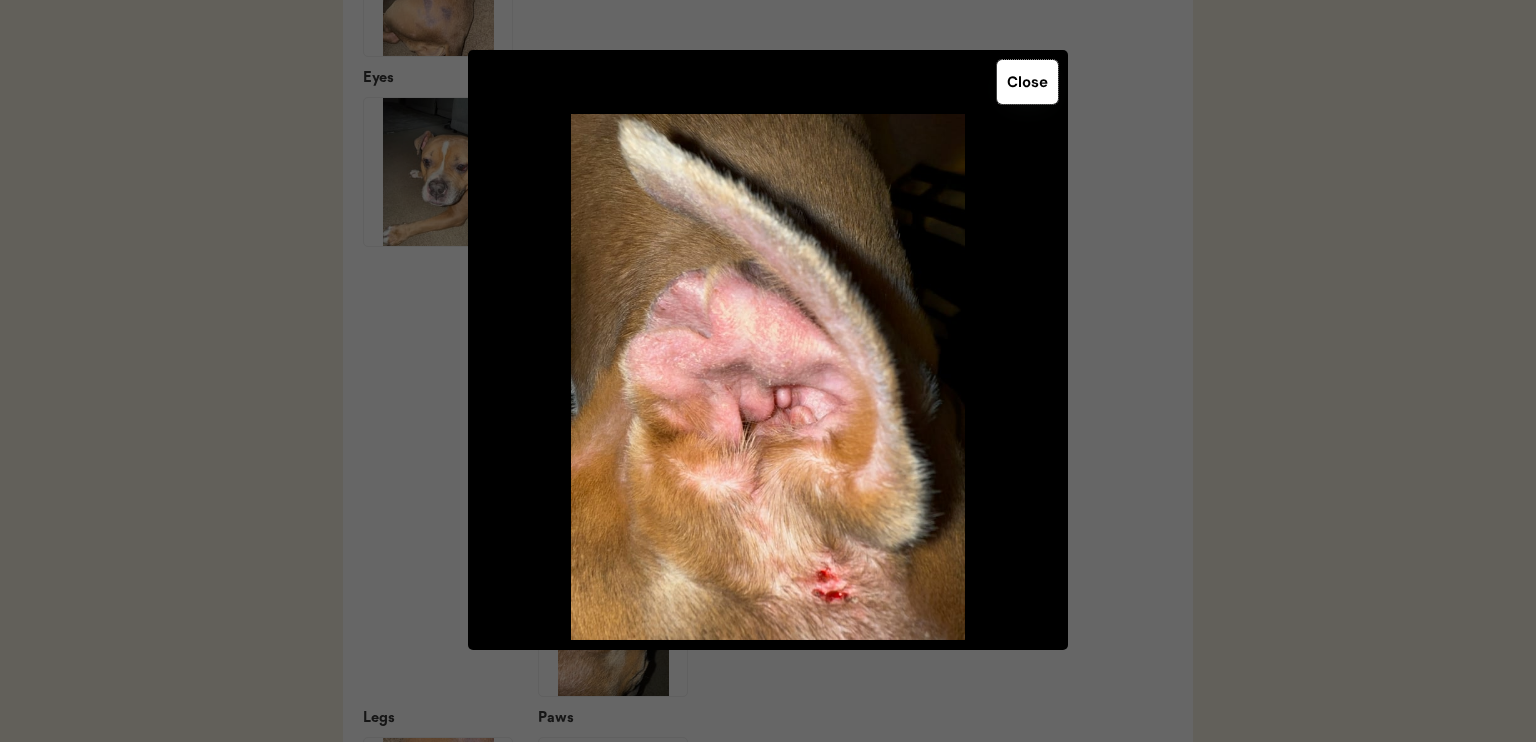 click on "Close" at bounding box center (1027, 82) 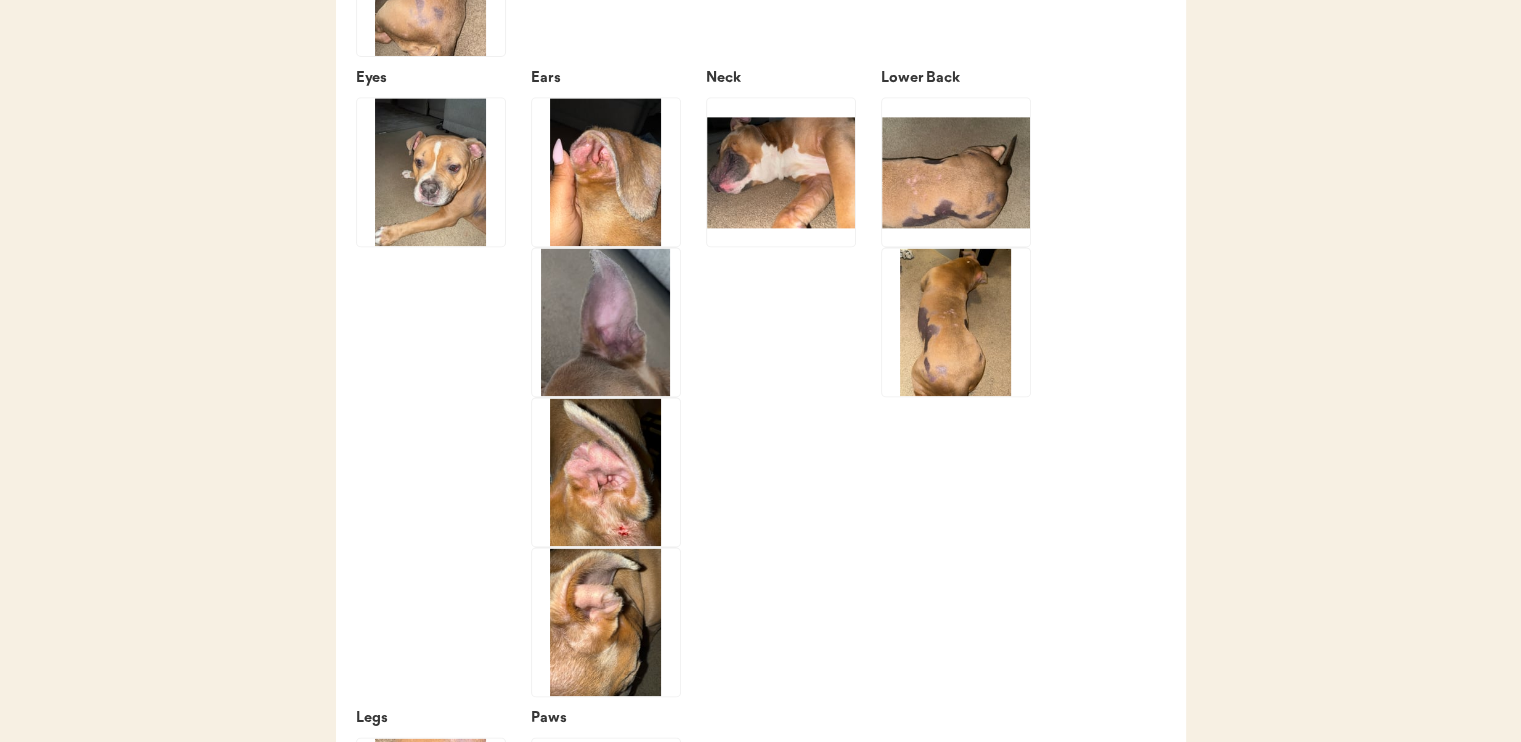 click 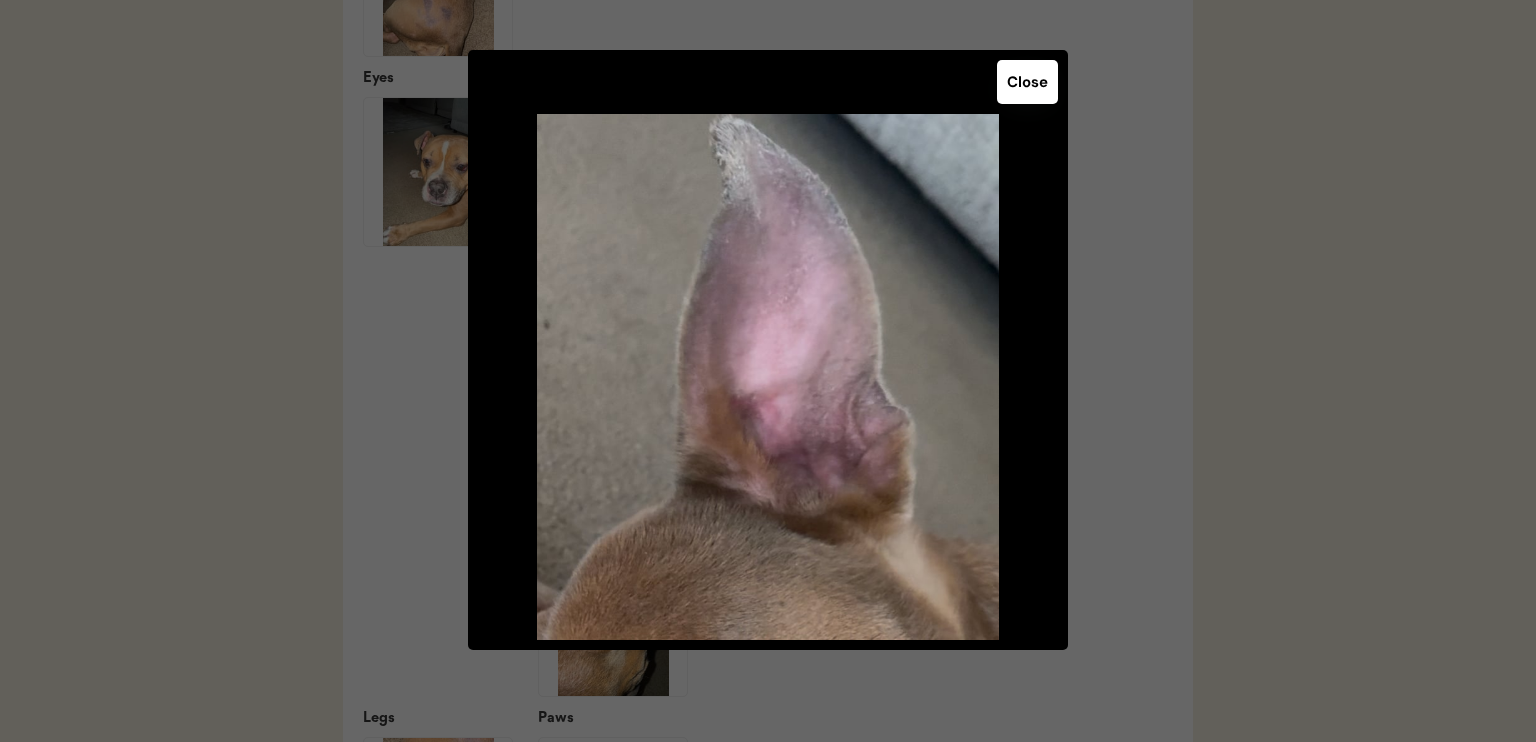 click on "Close" at bounding box center [1027, 82] 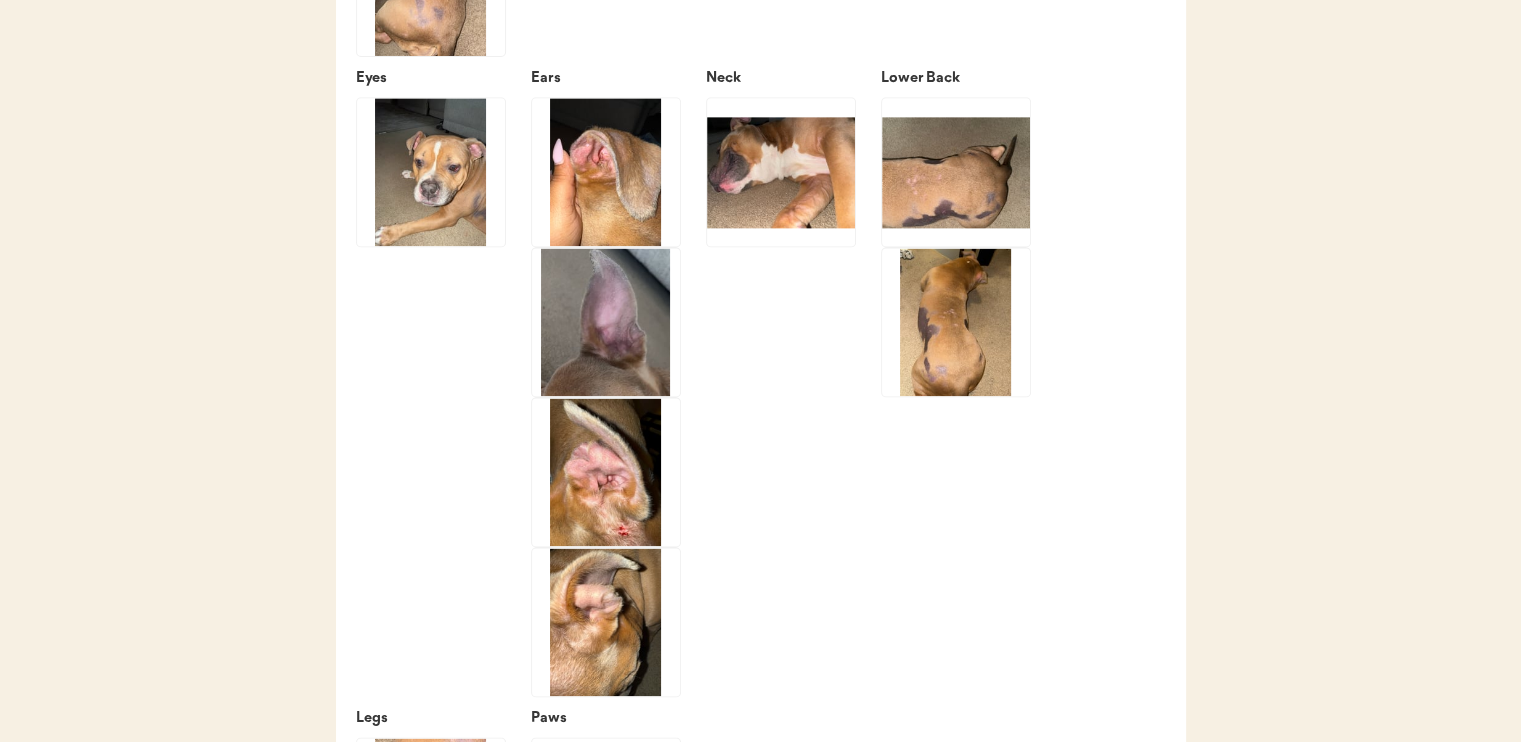 click 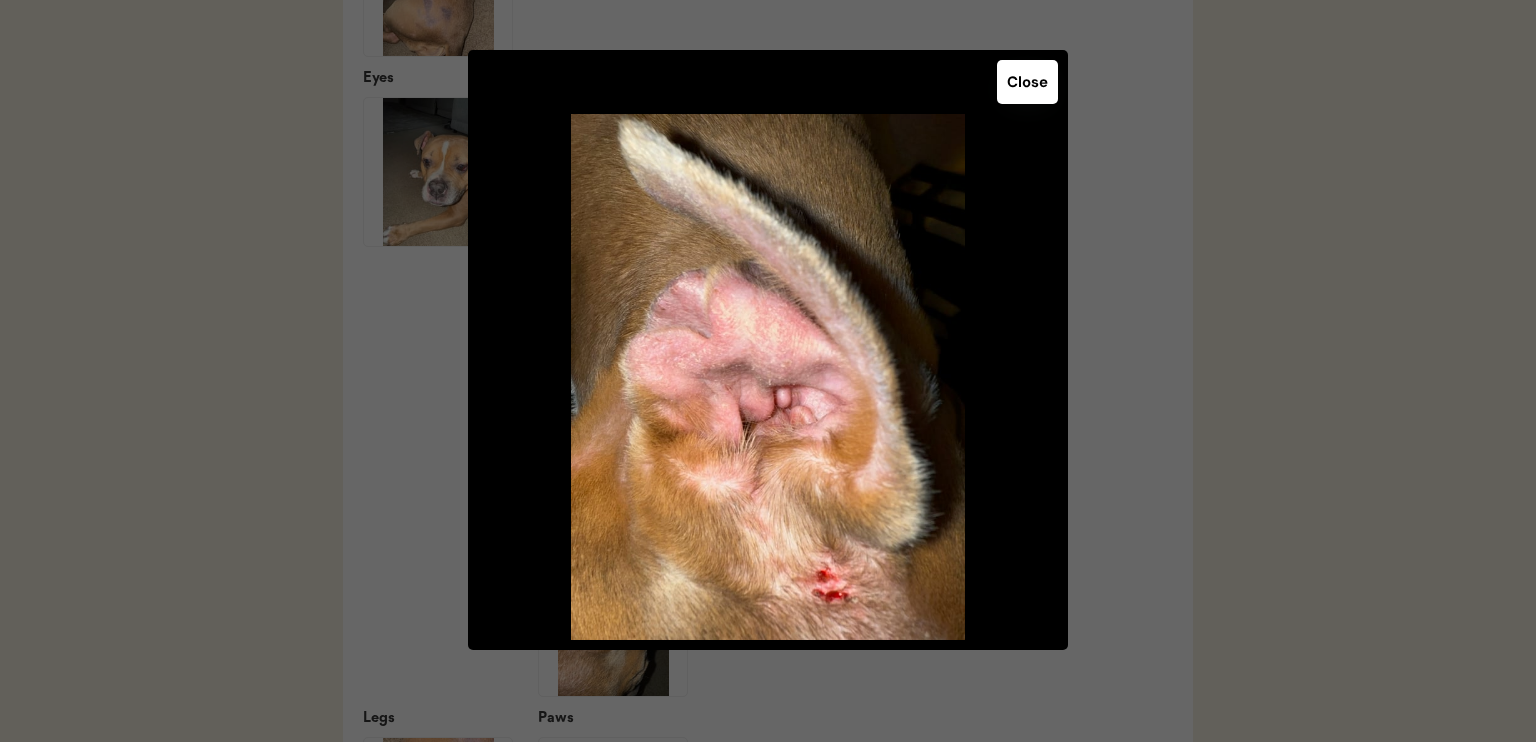 click on "Close" at bounding box center [1027, 82] 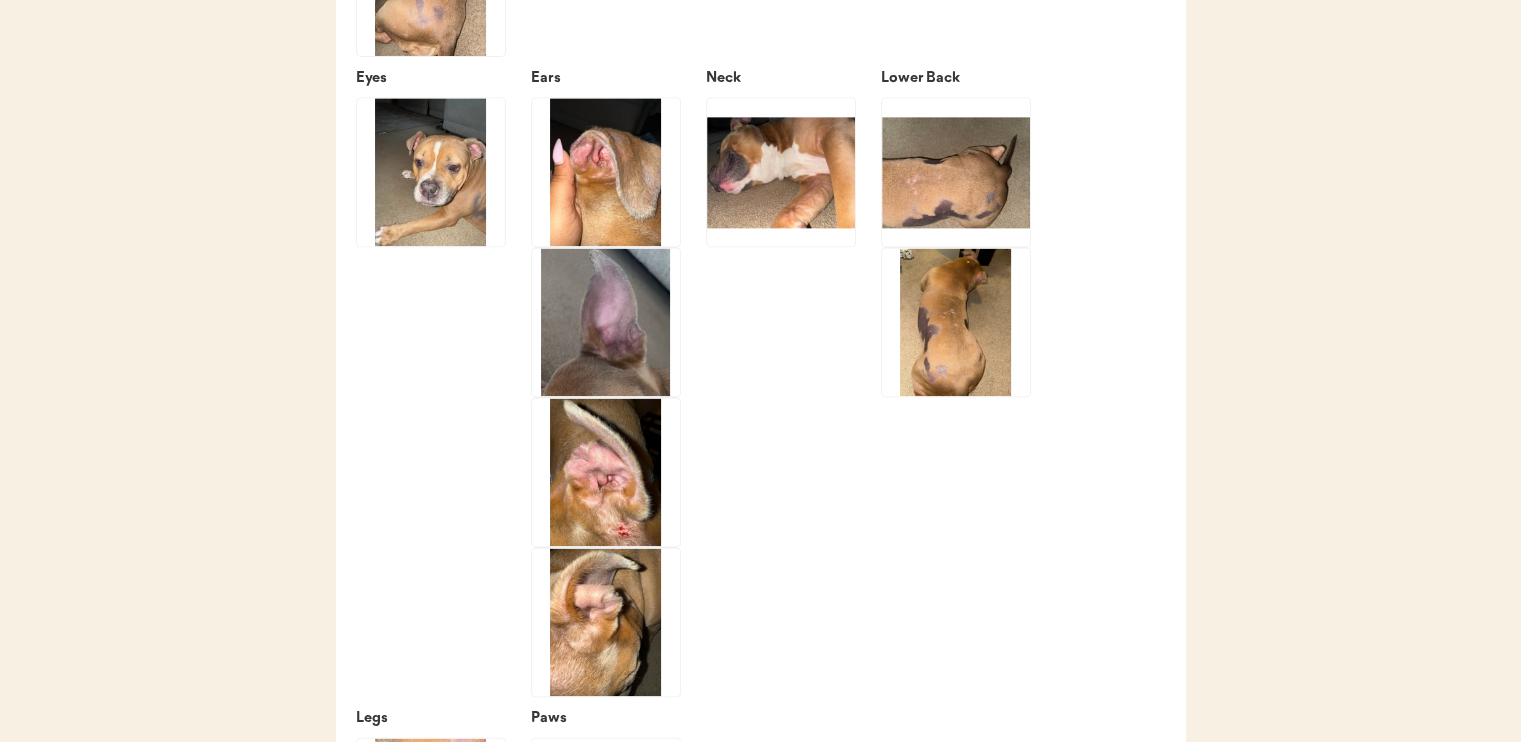click 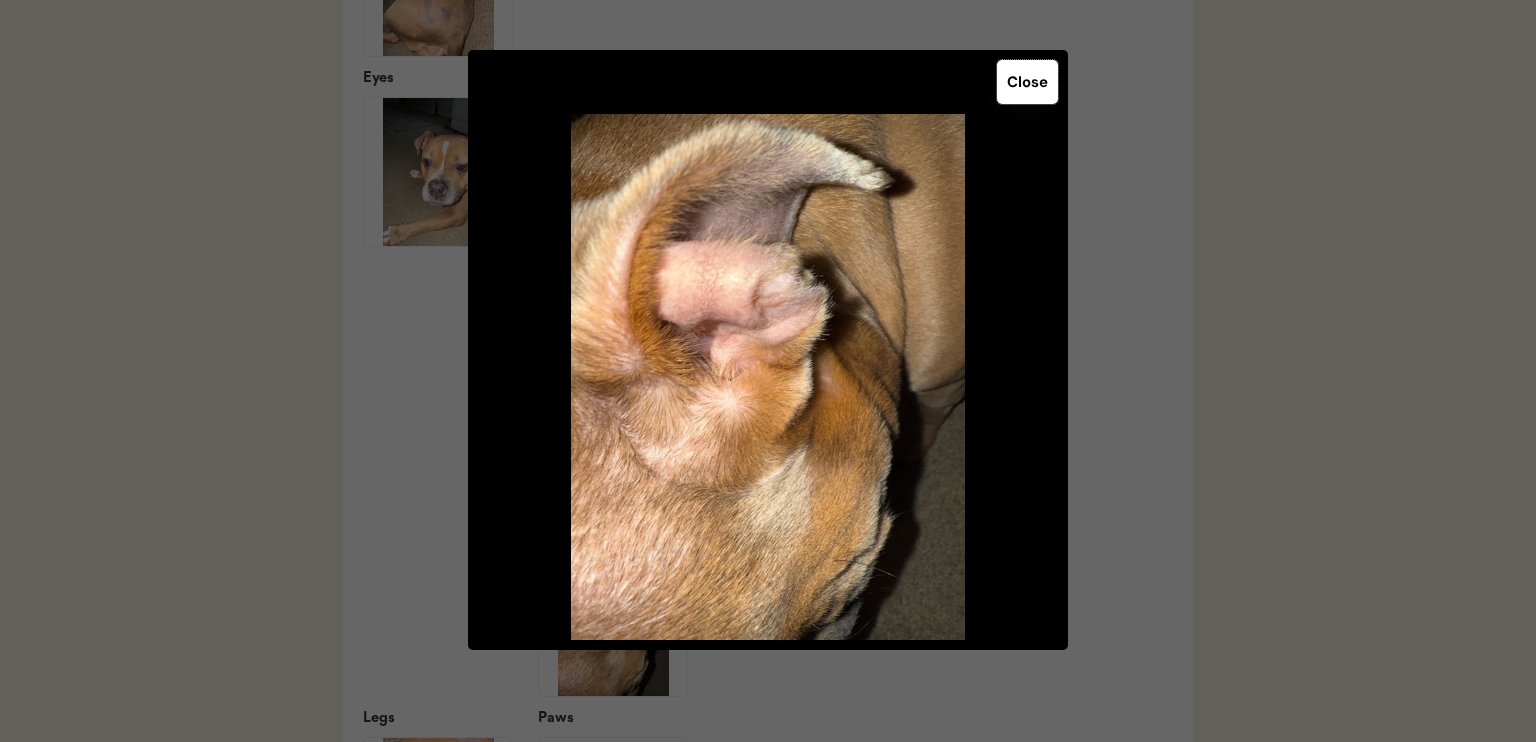 click on "Close" at bounding box center (1027, 82) 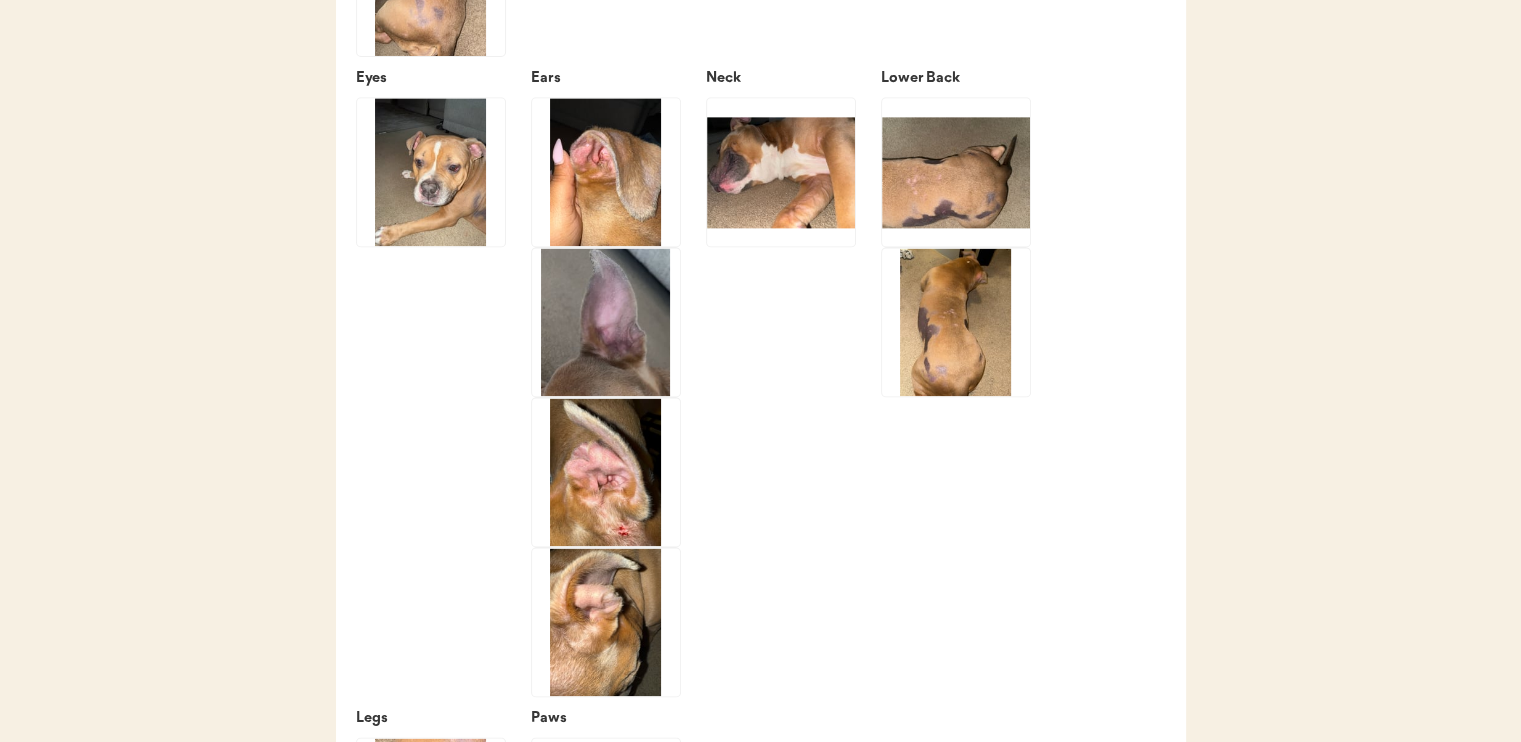 click 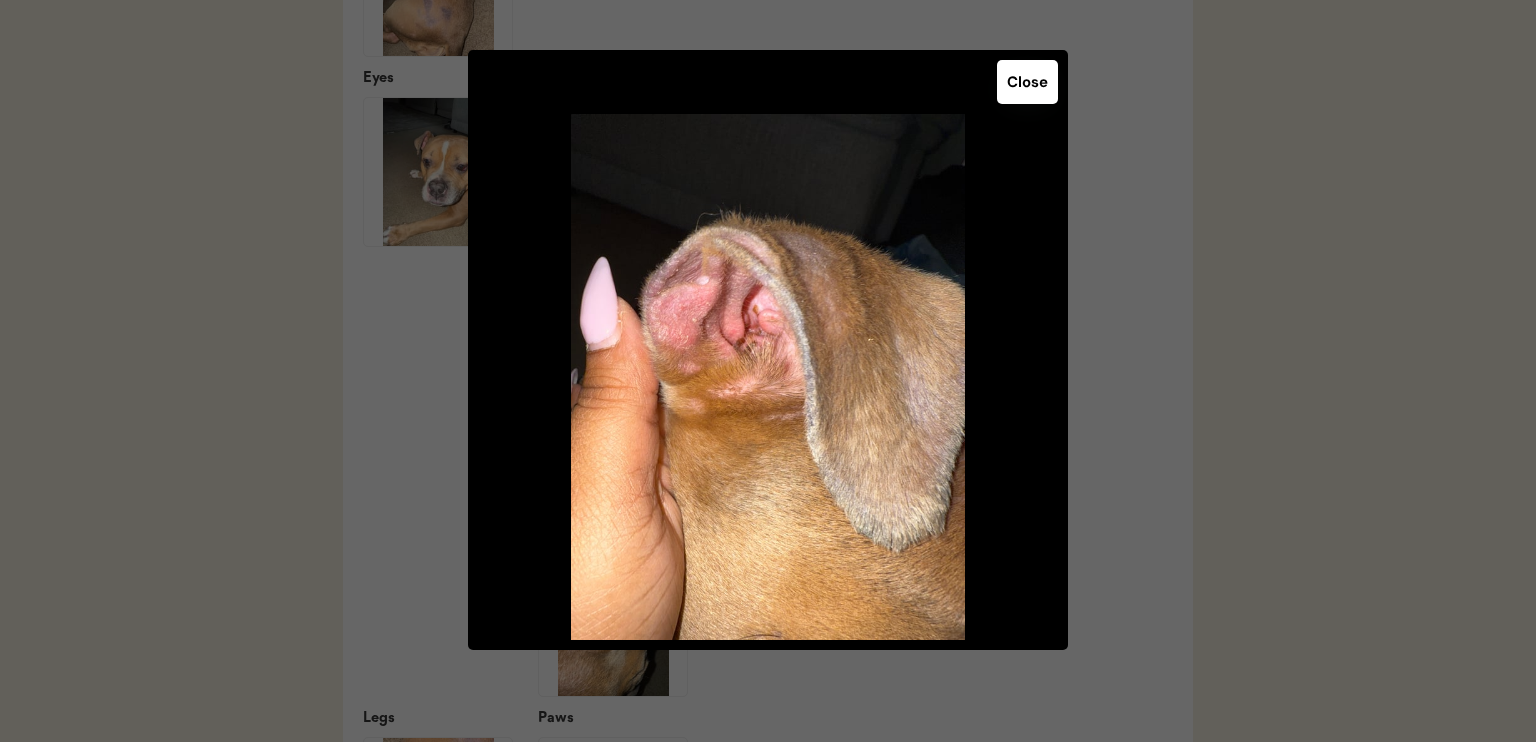click on "Close" at bounding box center (1027, 82) 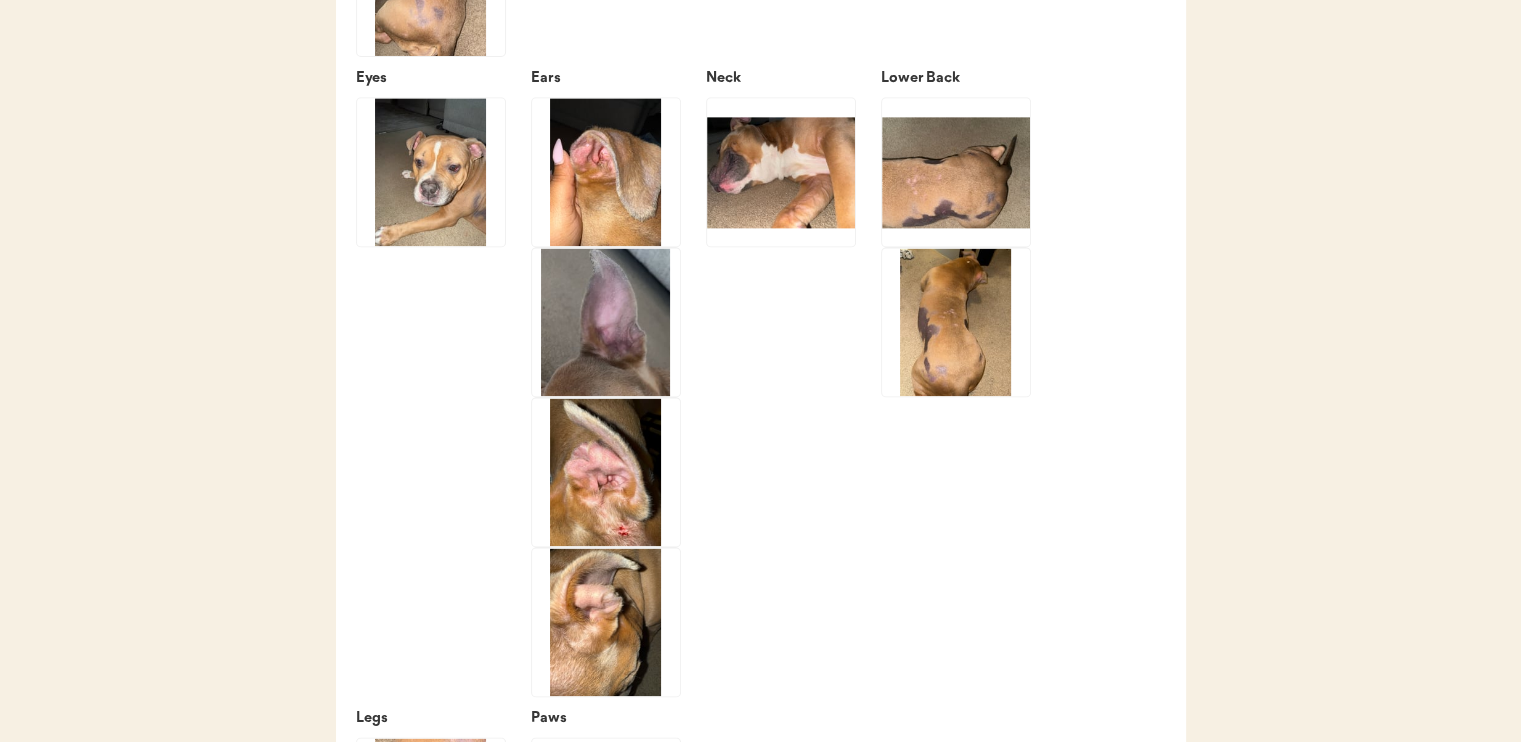 click 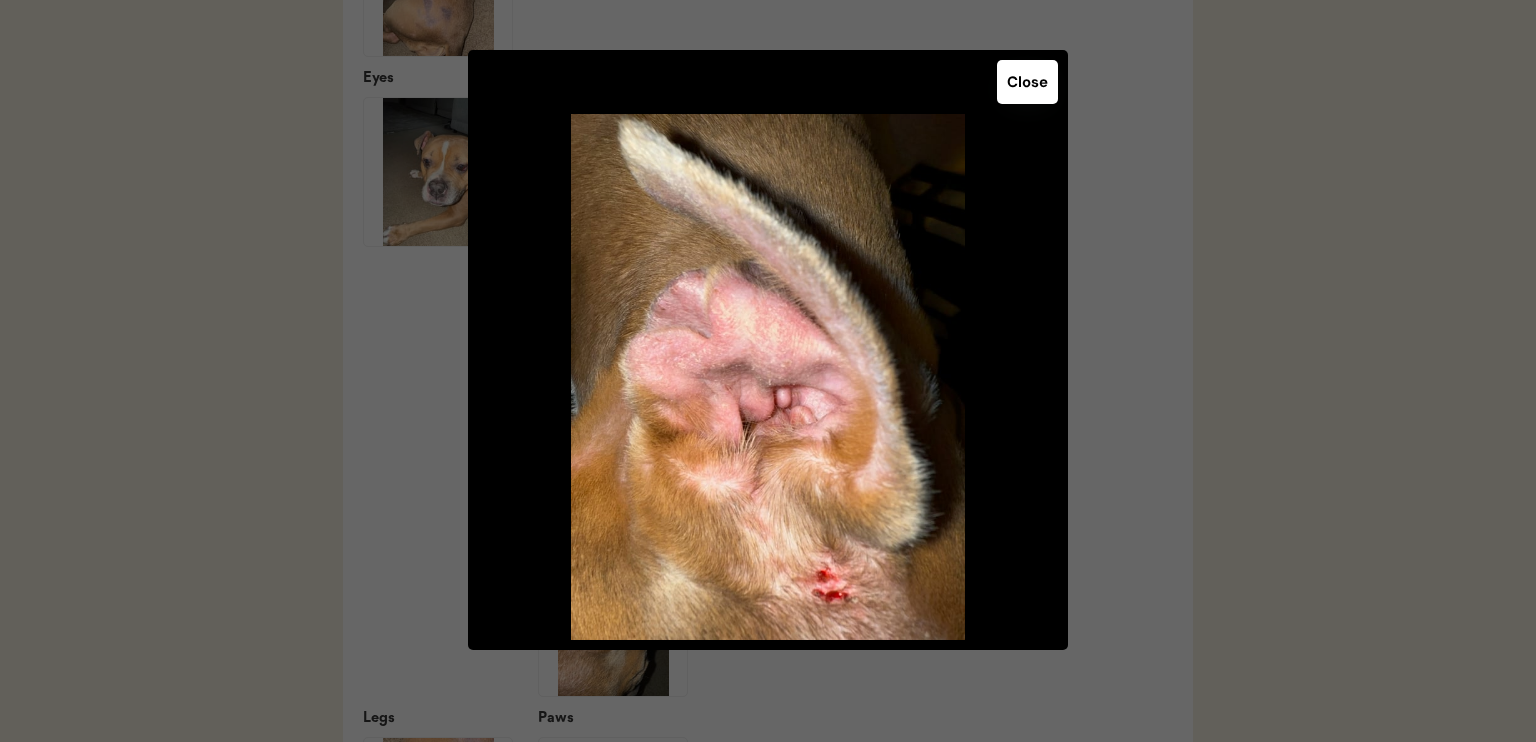 click on "Close" at bounding box center [1027, 82] 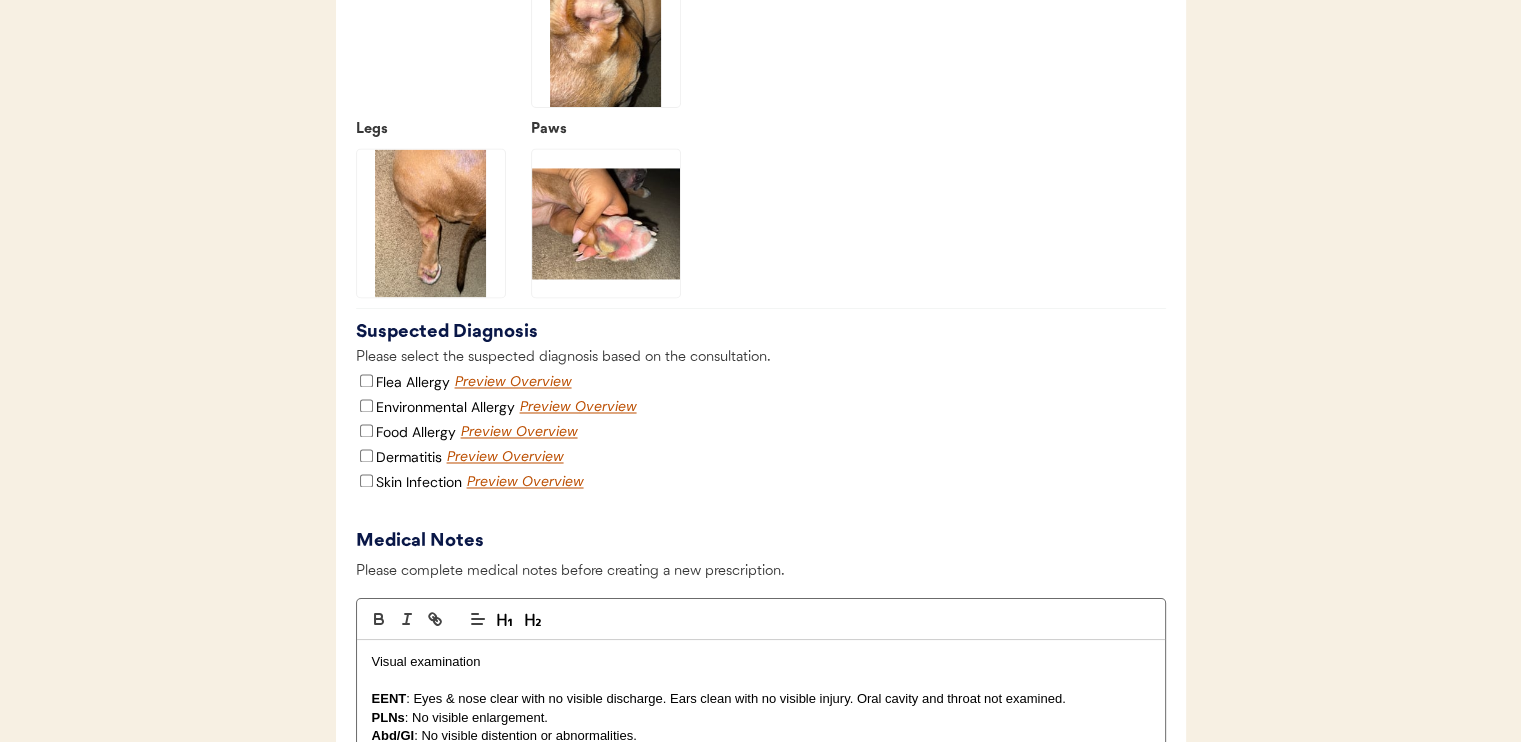 scroll, scrollTop: 3300, scrollLeft: 0, axis: vertical 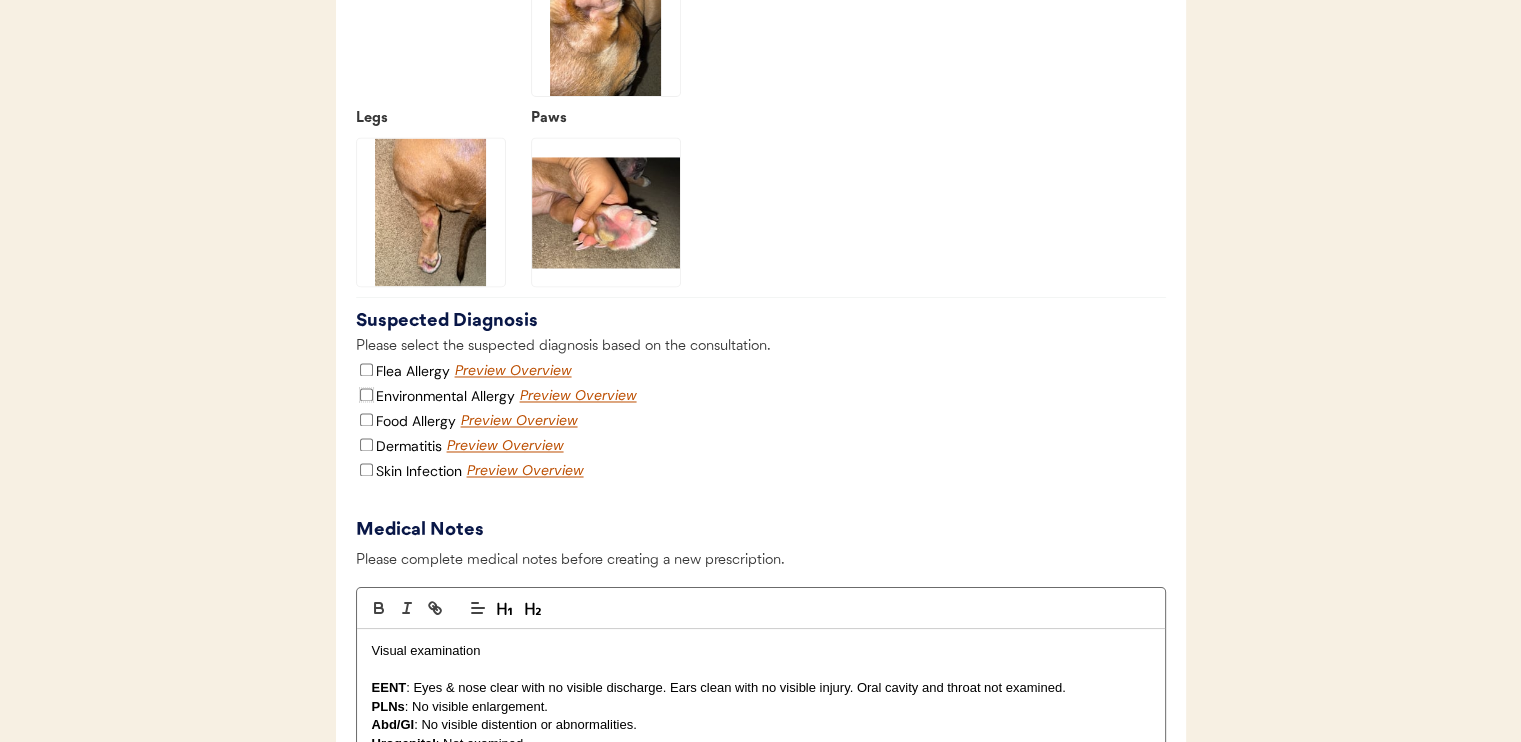 click on "Environmental Allergy" at bounding box center [366, 394] 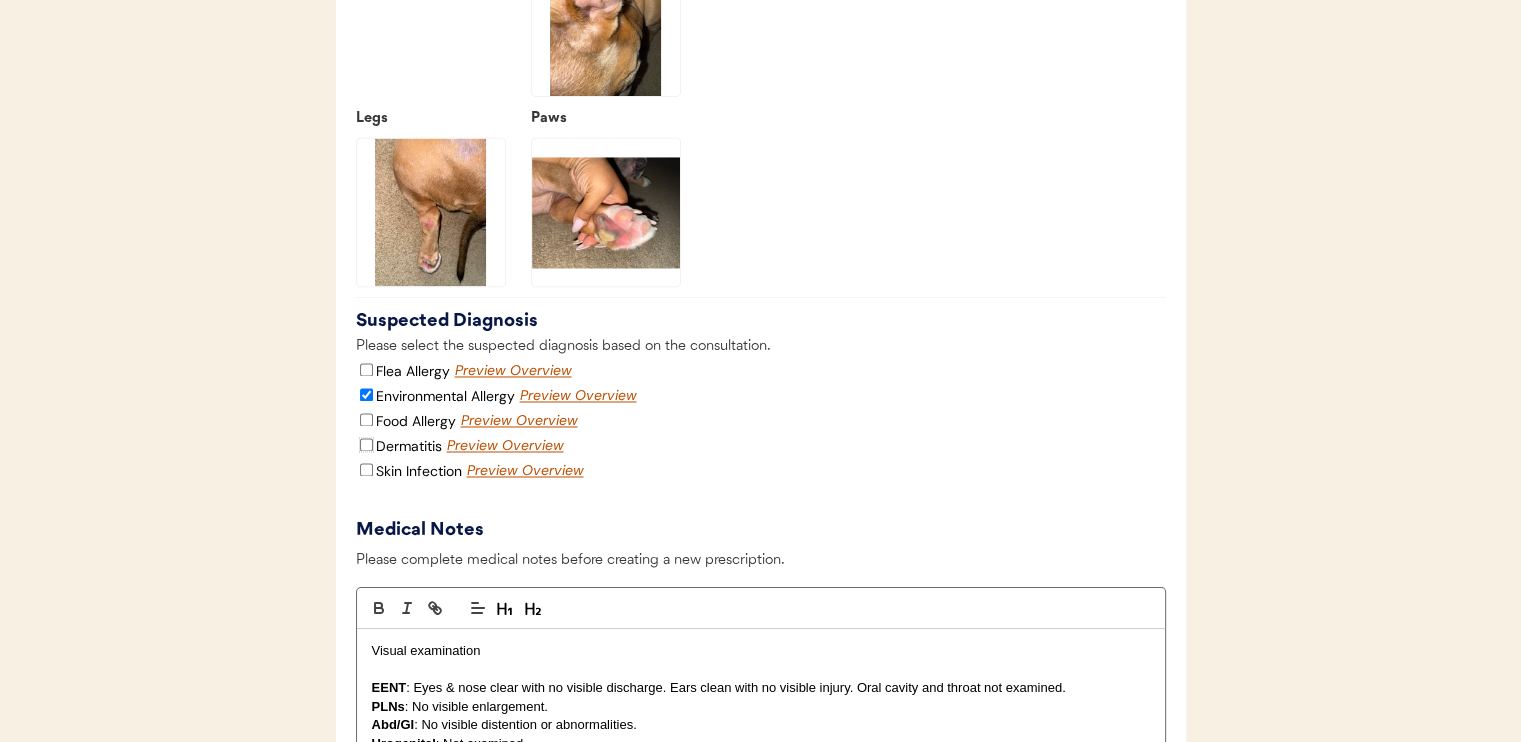 click on "Dermatitis" at bounding box center (366, 444) 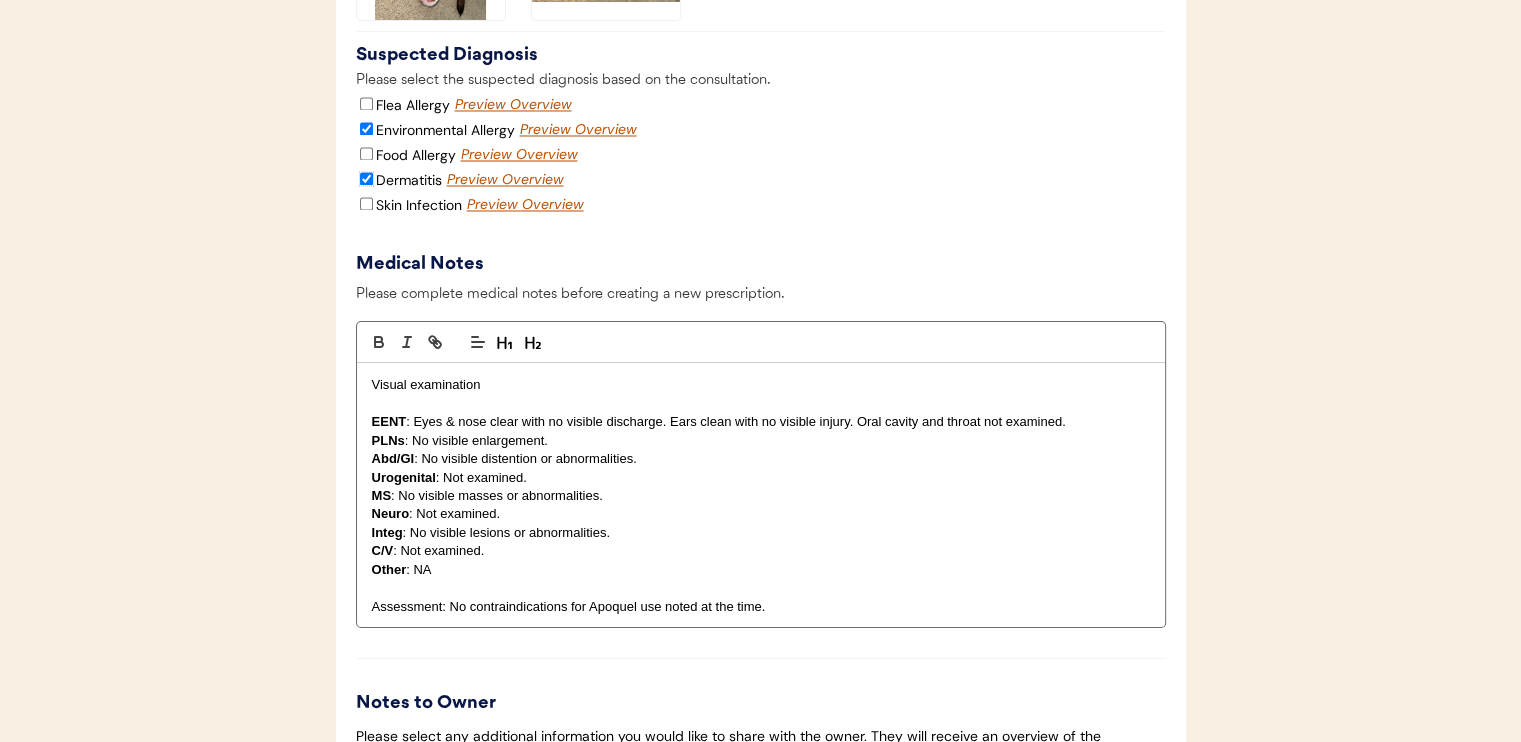 scroll, scrollTop: 3600, scrollLeft: 0, axis: vertical 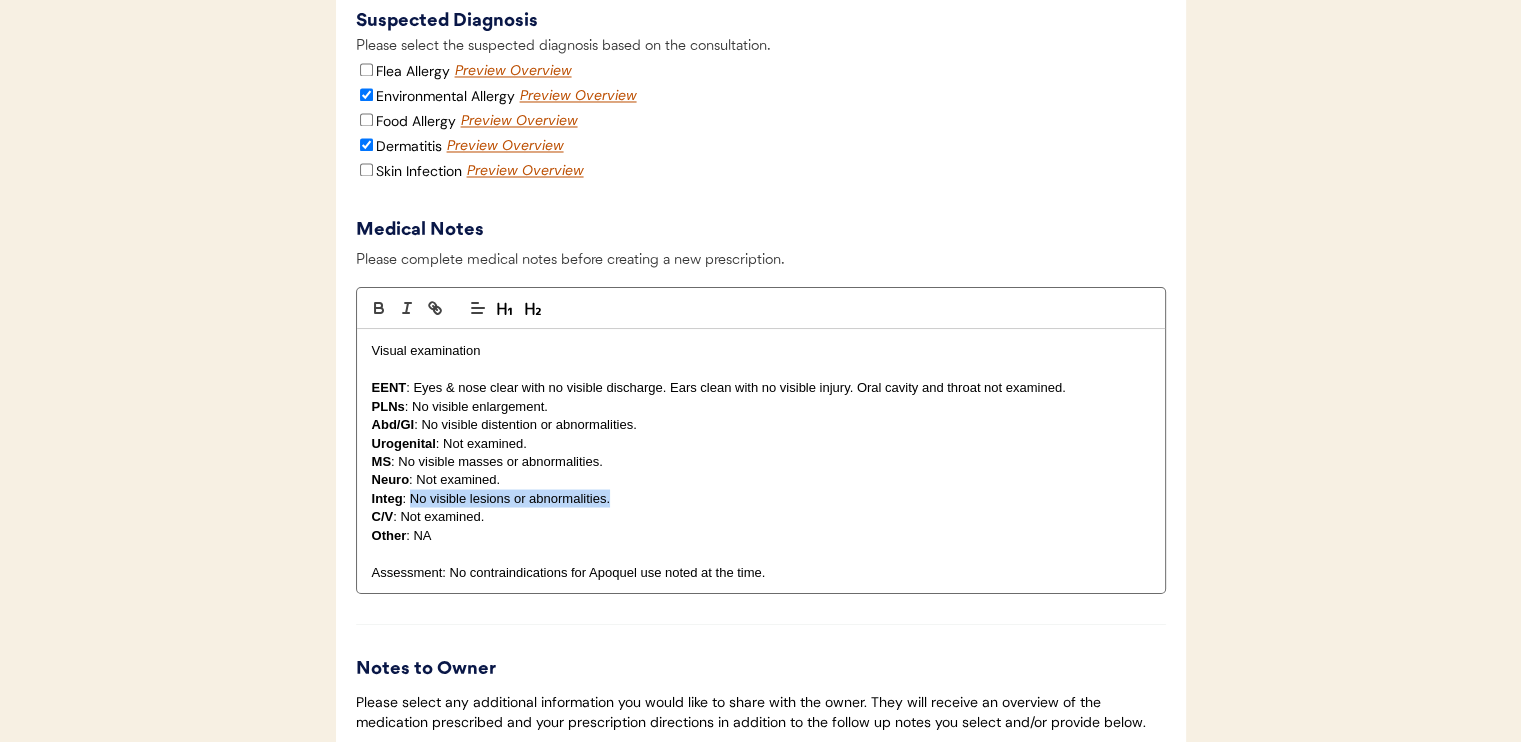 drag, startPoint x: 410, startPoint y: 517, endPoint x: 608, endPoint y: 525, distance: 198.16154 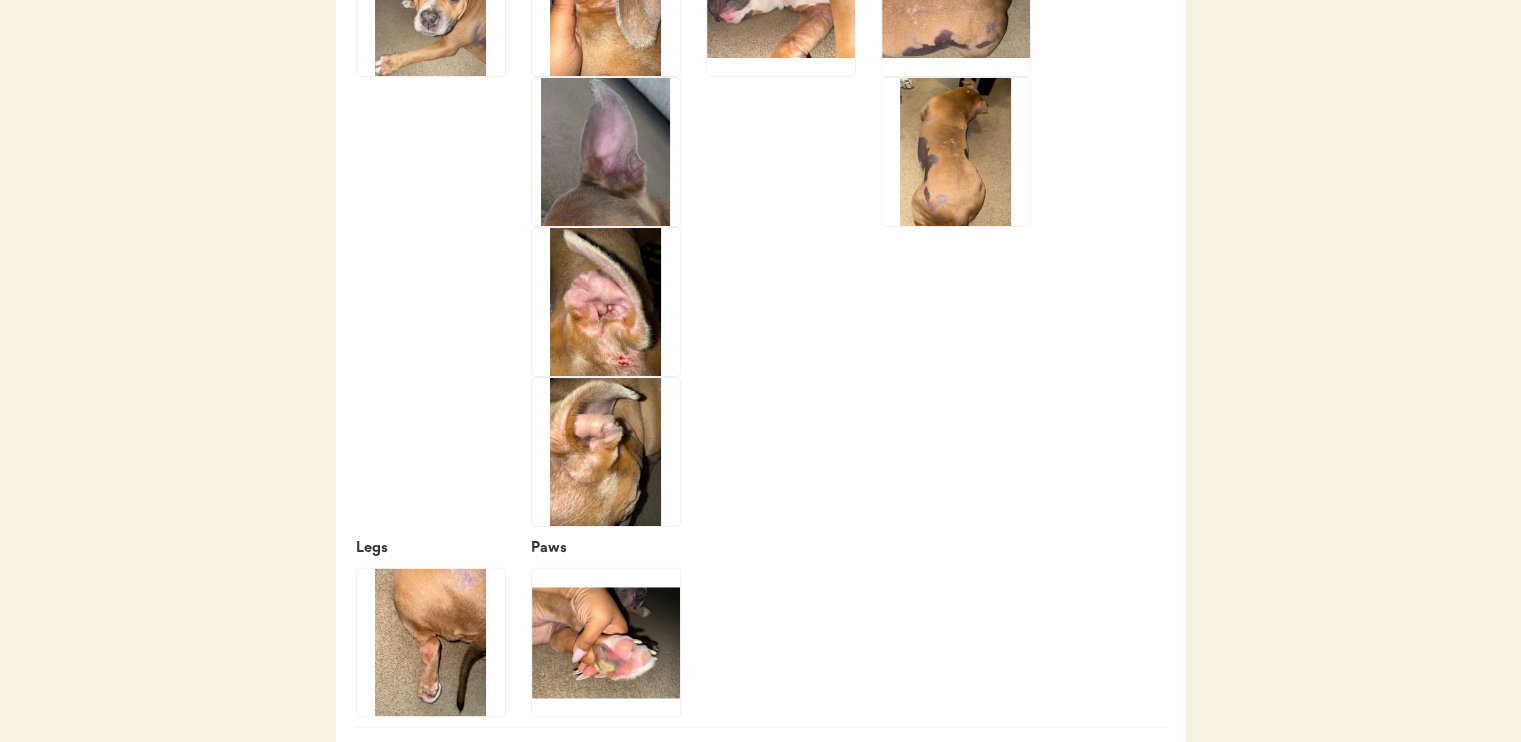 scroll, scrollTop: 2900, scrollLeft: 0, axis: vertical 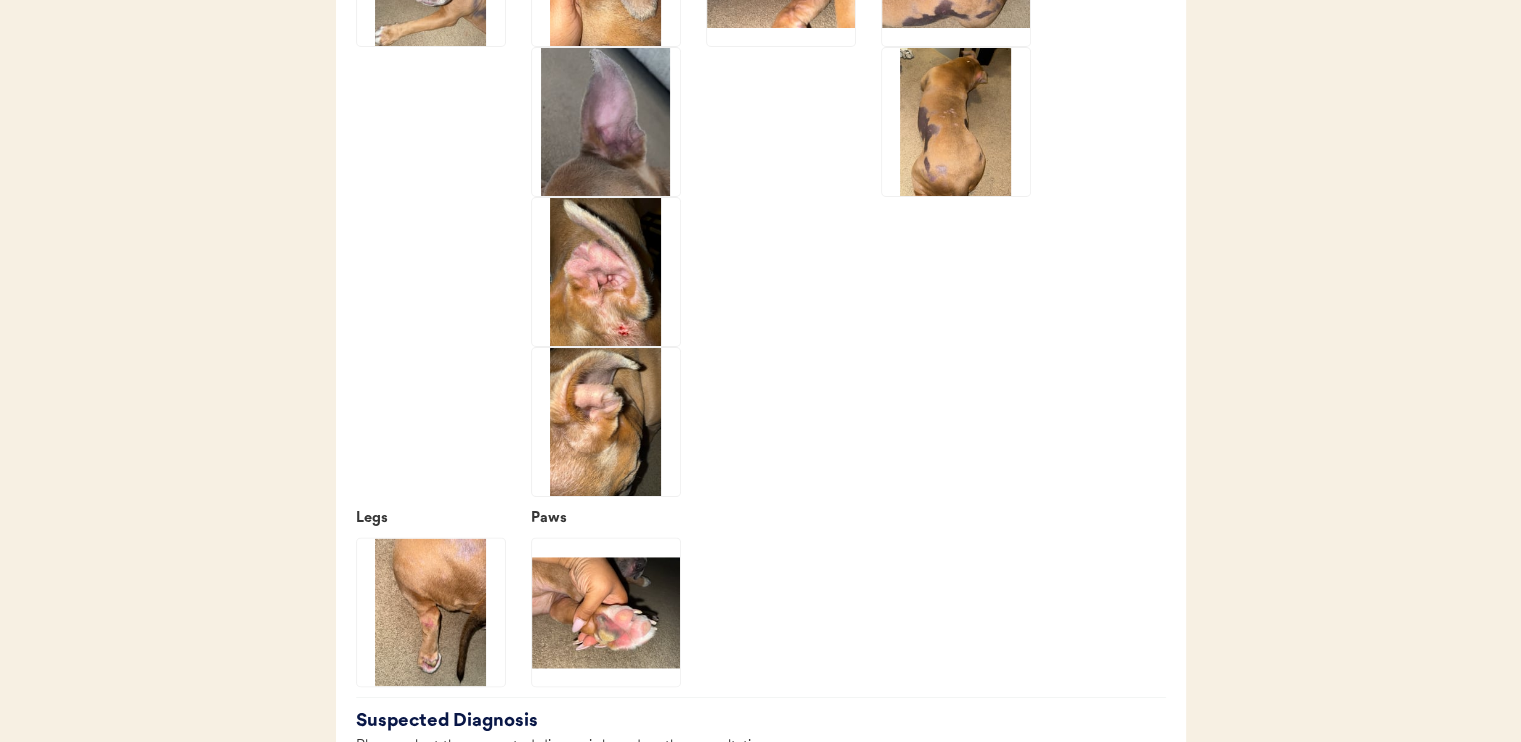 click 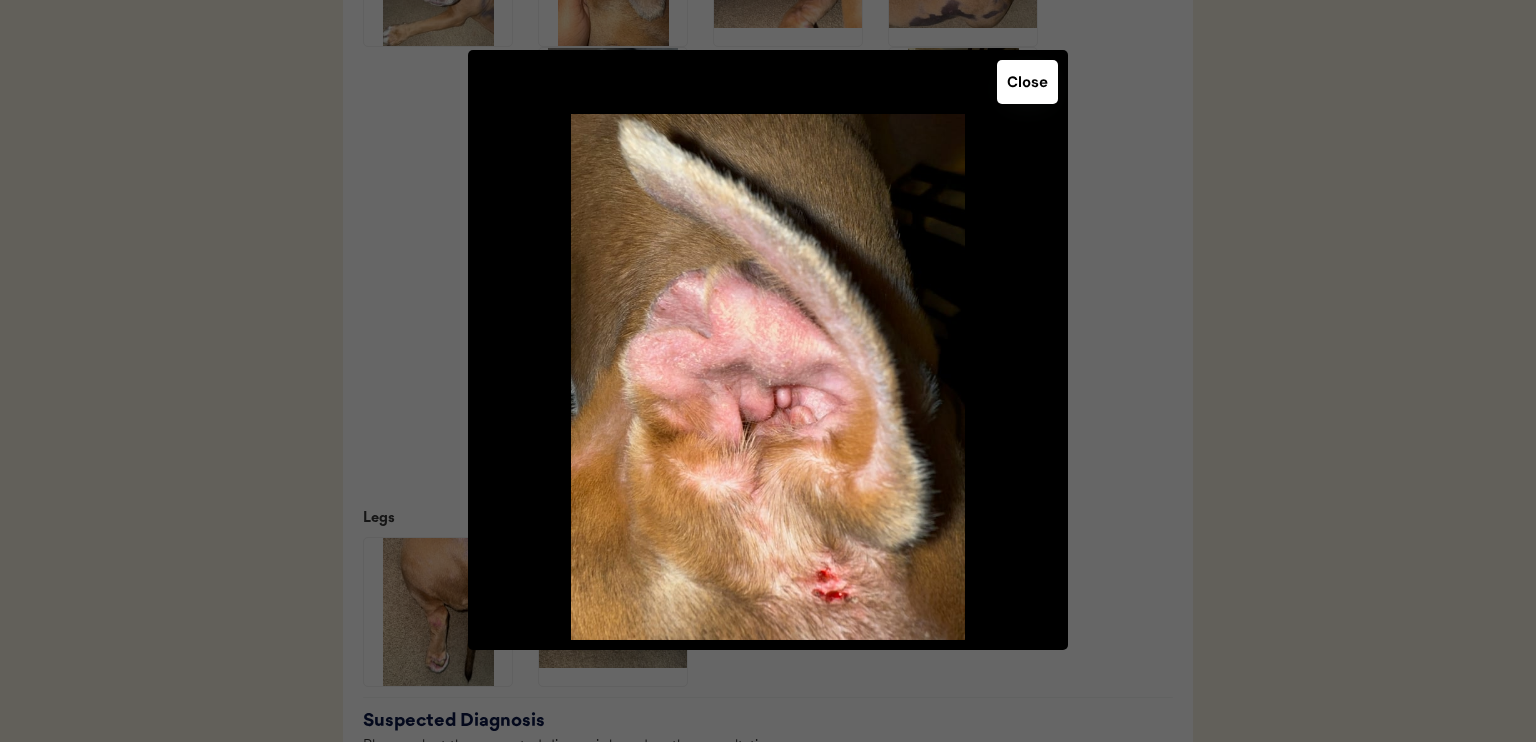 click on "Close" at bounding box center (1027, 82) 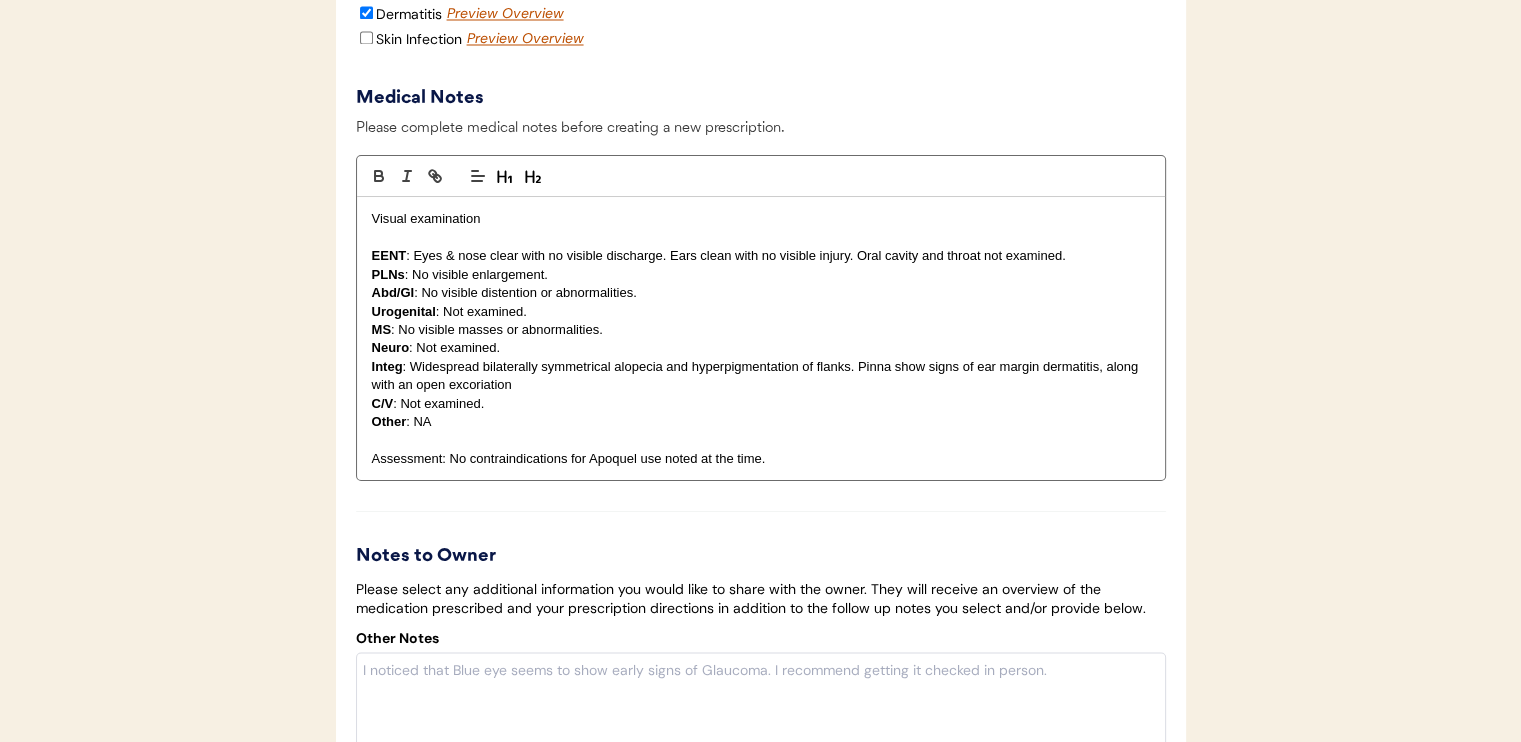 scroll, scrollTop: 3700, scrollLeft: 0, axis: vertical 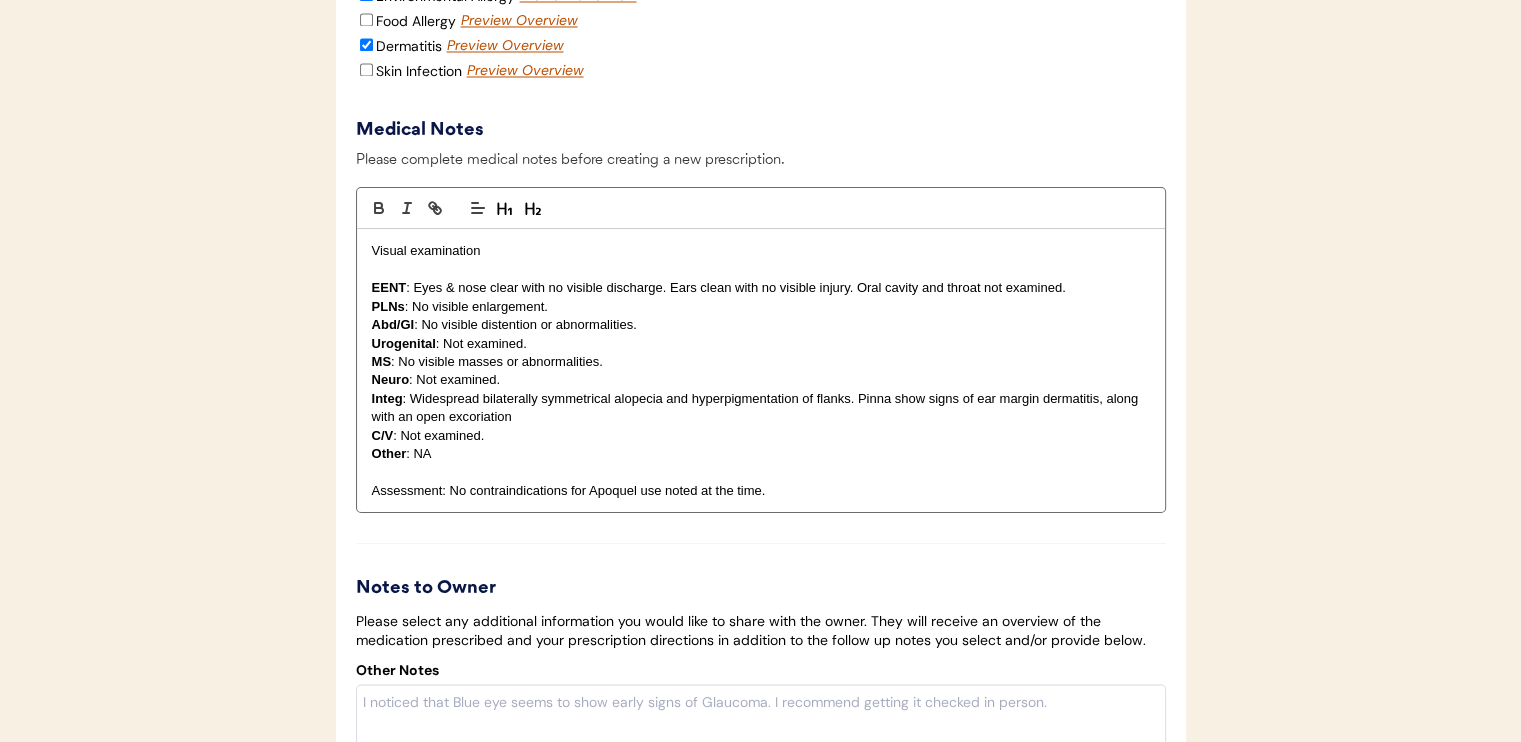 click on "Integ : Widespread bilaterally symmetrical alopecia and hyperpigmentation of flanks. Pinna show signs of ear margin dermatitis, along with an open excoriation" at bounding box center (761, 407) 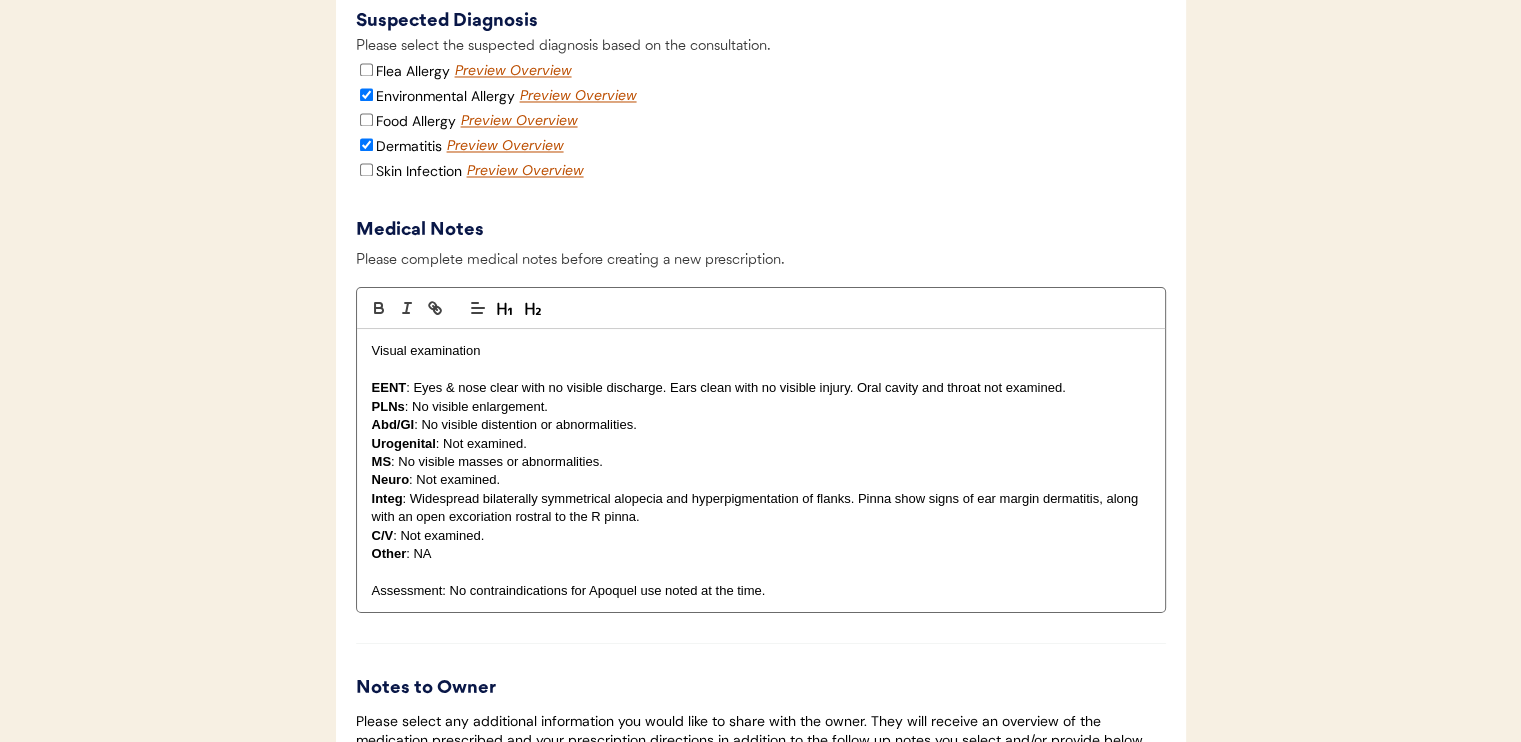 scroll, scrollTop: 3100, scrollLeft: 0, axis: vertical 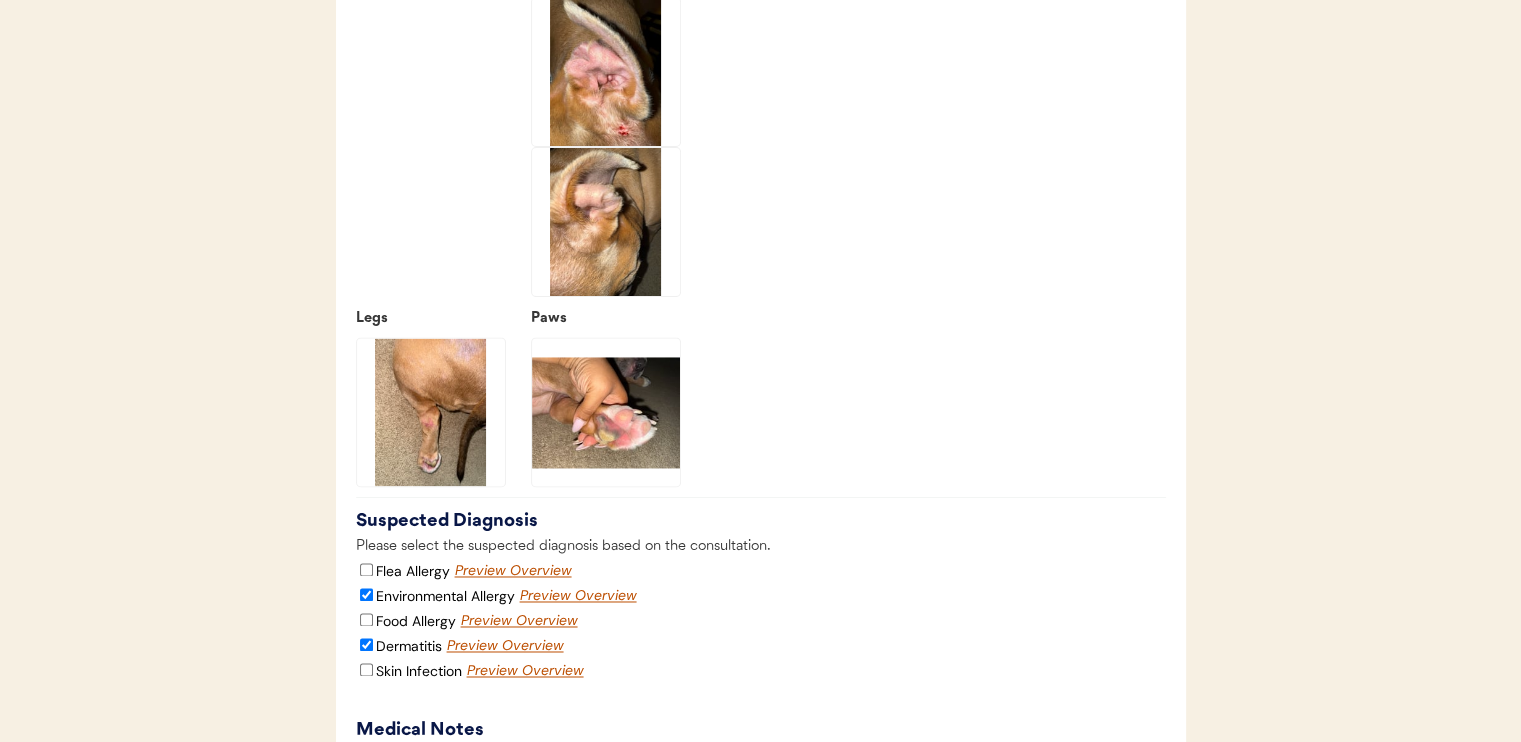 click 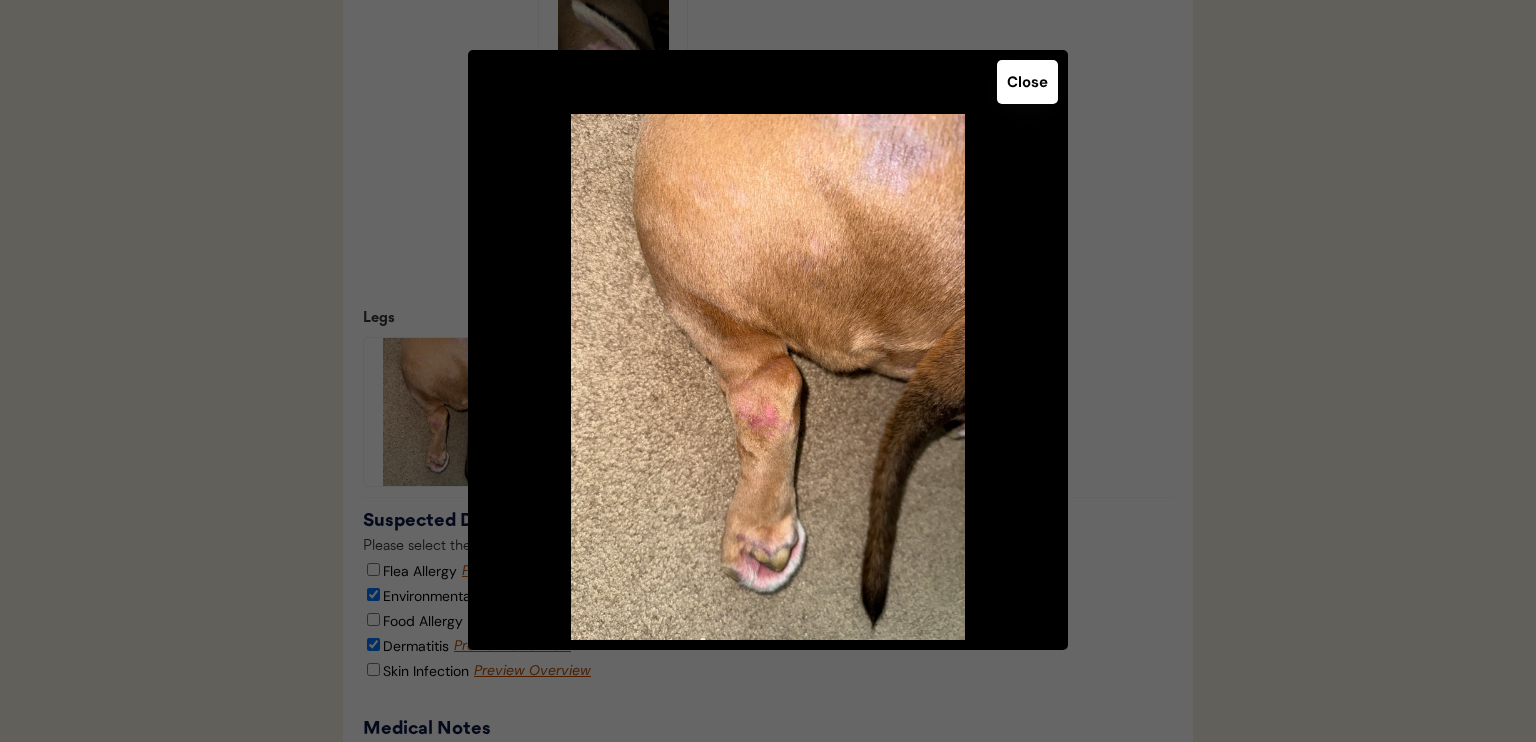 click on "Close" at bounding box center (1027, 82) 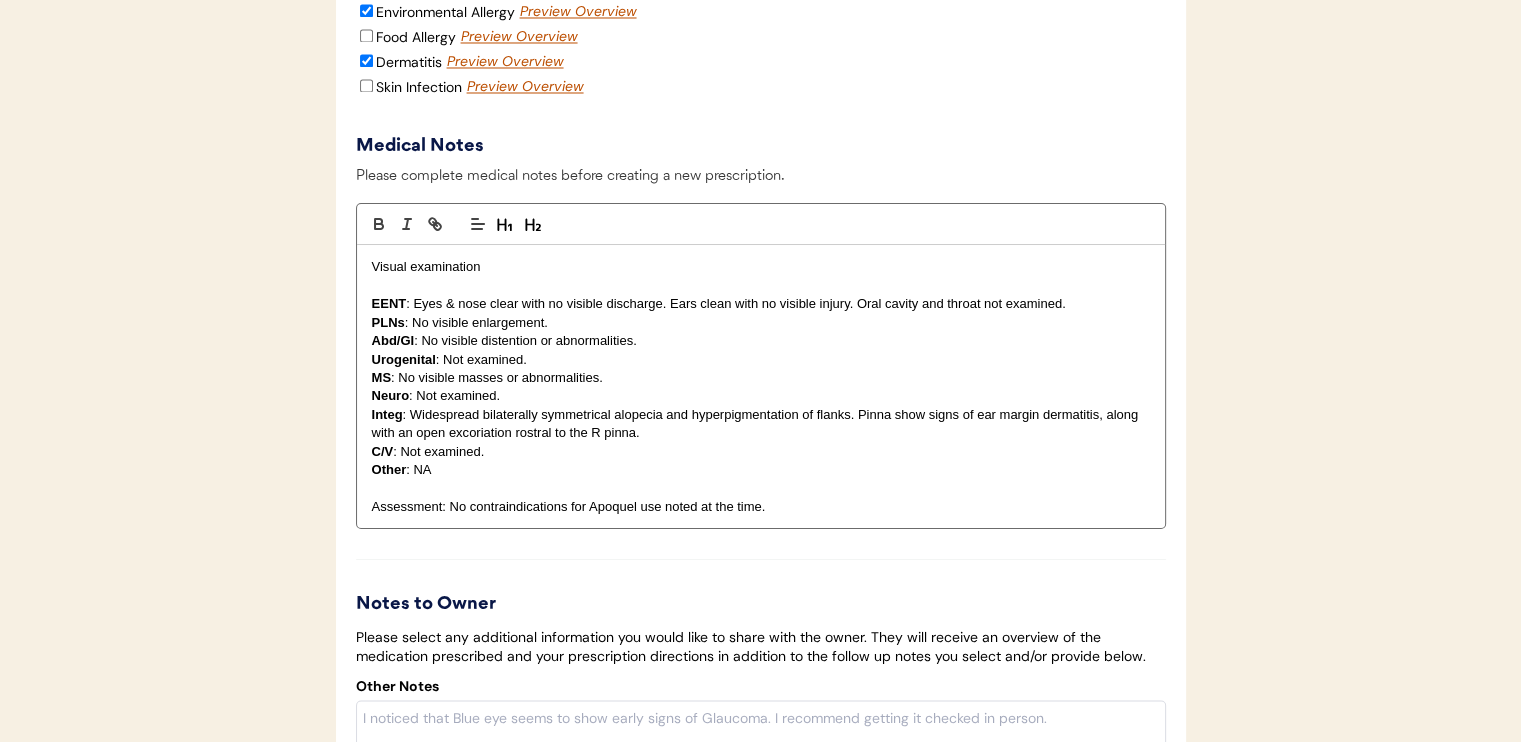 scroll, scrollTop: 3700, scrollLeft: 0, axis: vertical 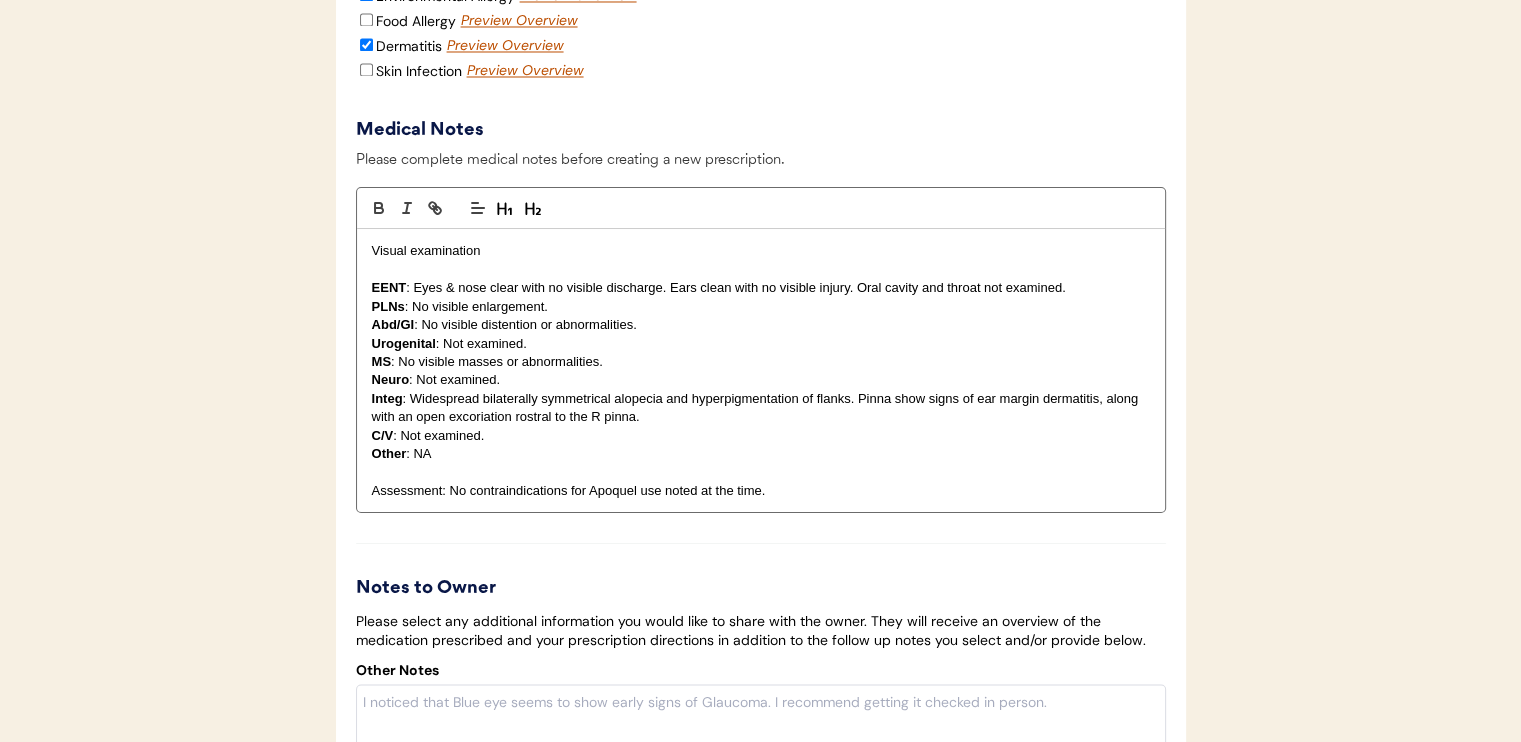 click on "Integ : Widespread bilaterally symmetrical alopecia and hyperpigmentation of flanks. Pinna show signs of ear margin dermatitis, along with an open excoriation rostral to the R pinna." at bounding box center (761, 407) 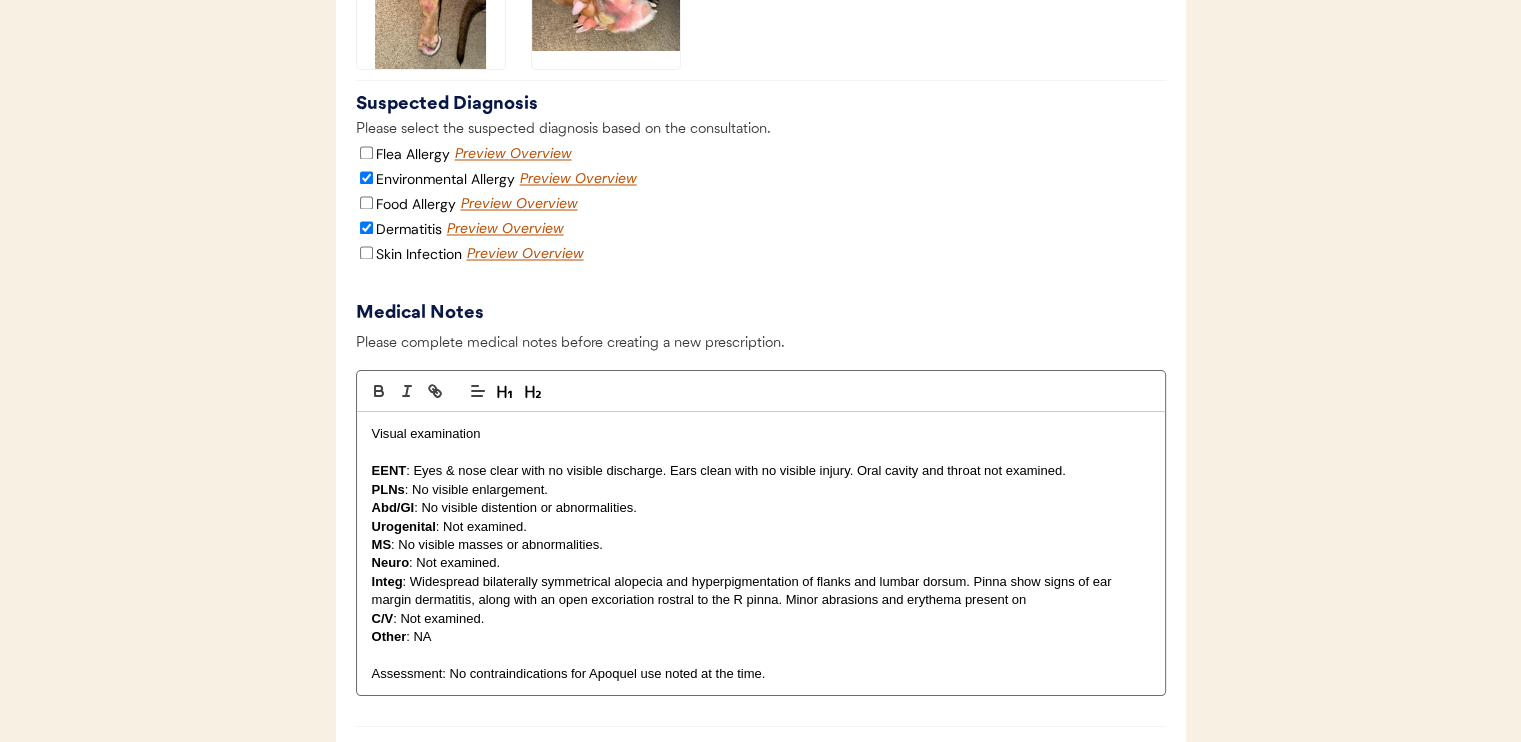 scroll, scrollTop: 3200, scrollLeft: 0, axis: vertical 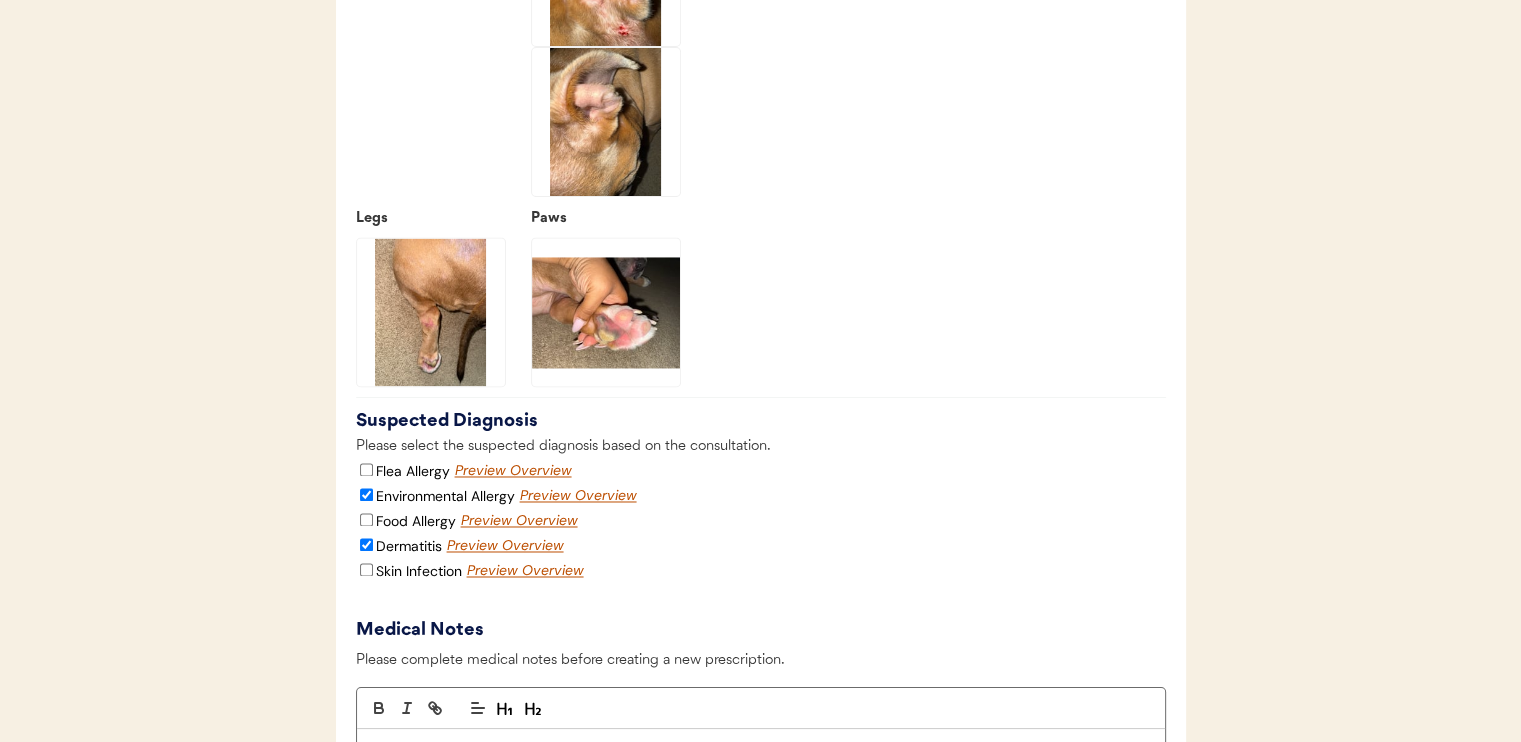 click 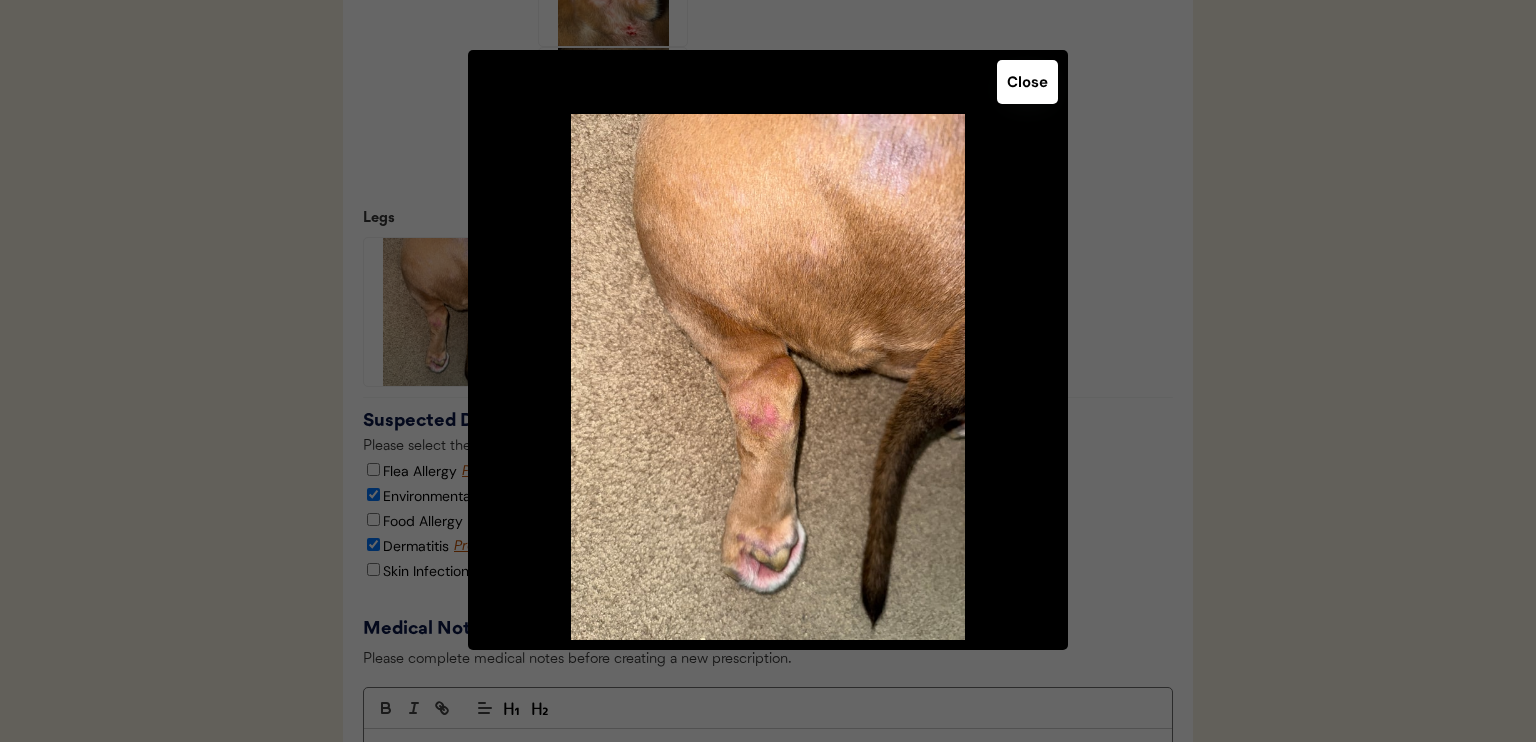 click on "Close" at bounding box center (1027, 82) 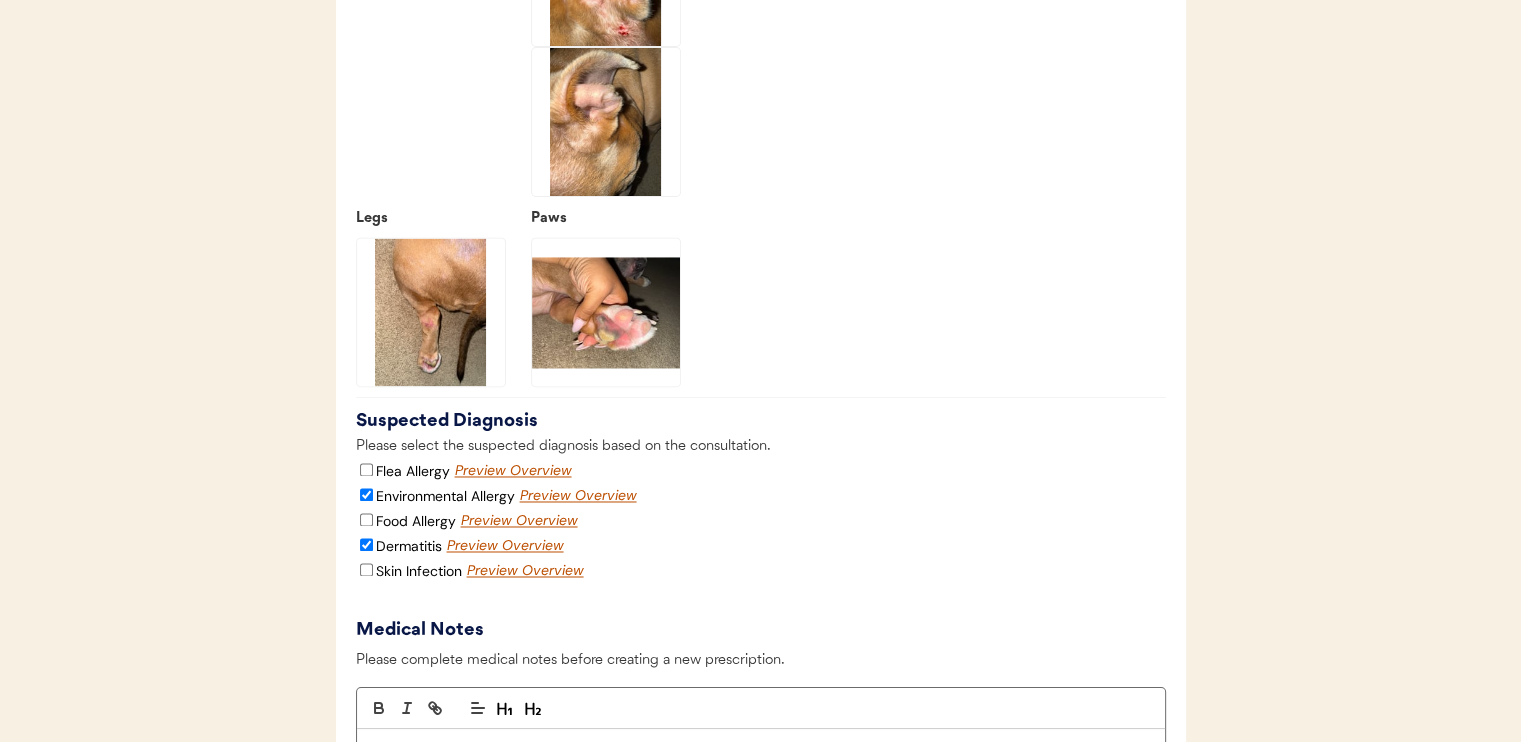 click 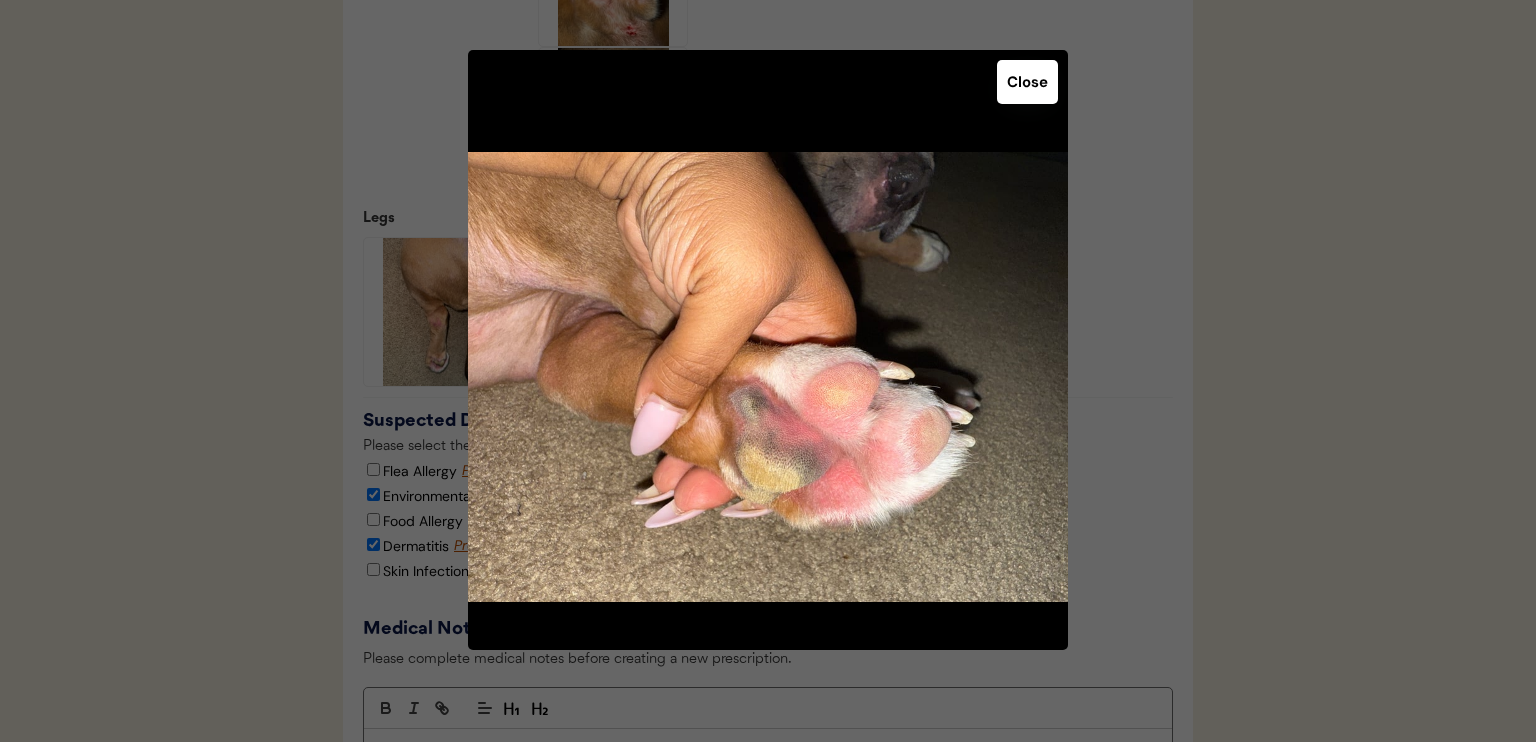 click on "Close" at bounding box center [1027, 82] 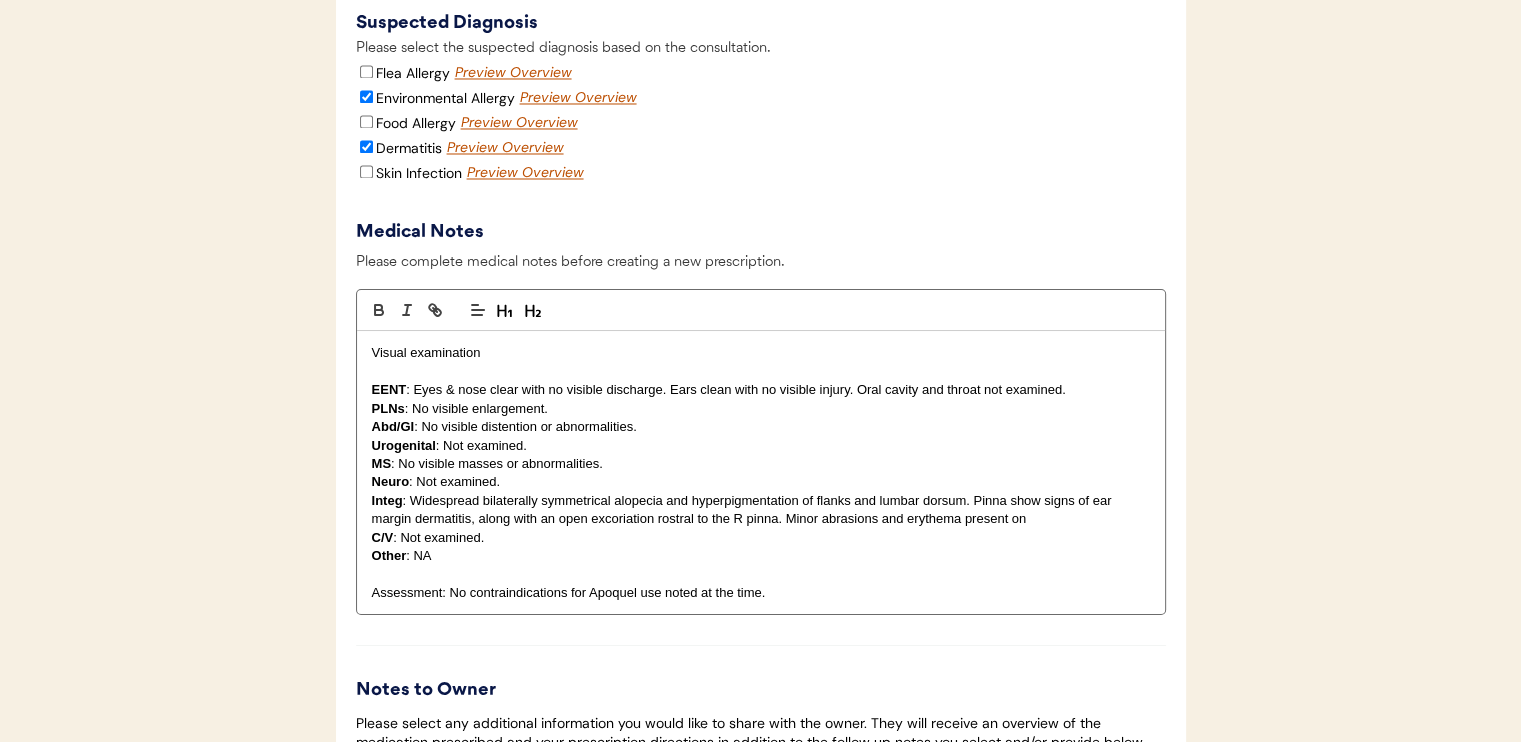 scroll, scrollTop: 3600, scrollLeft: 0, axis: vertical 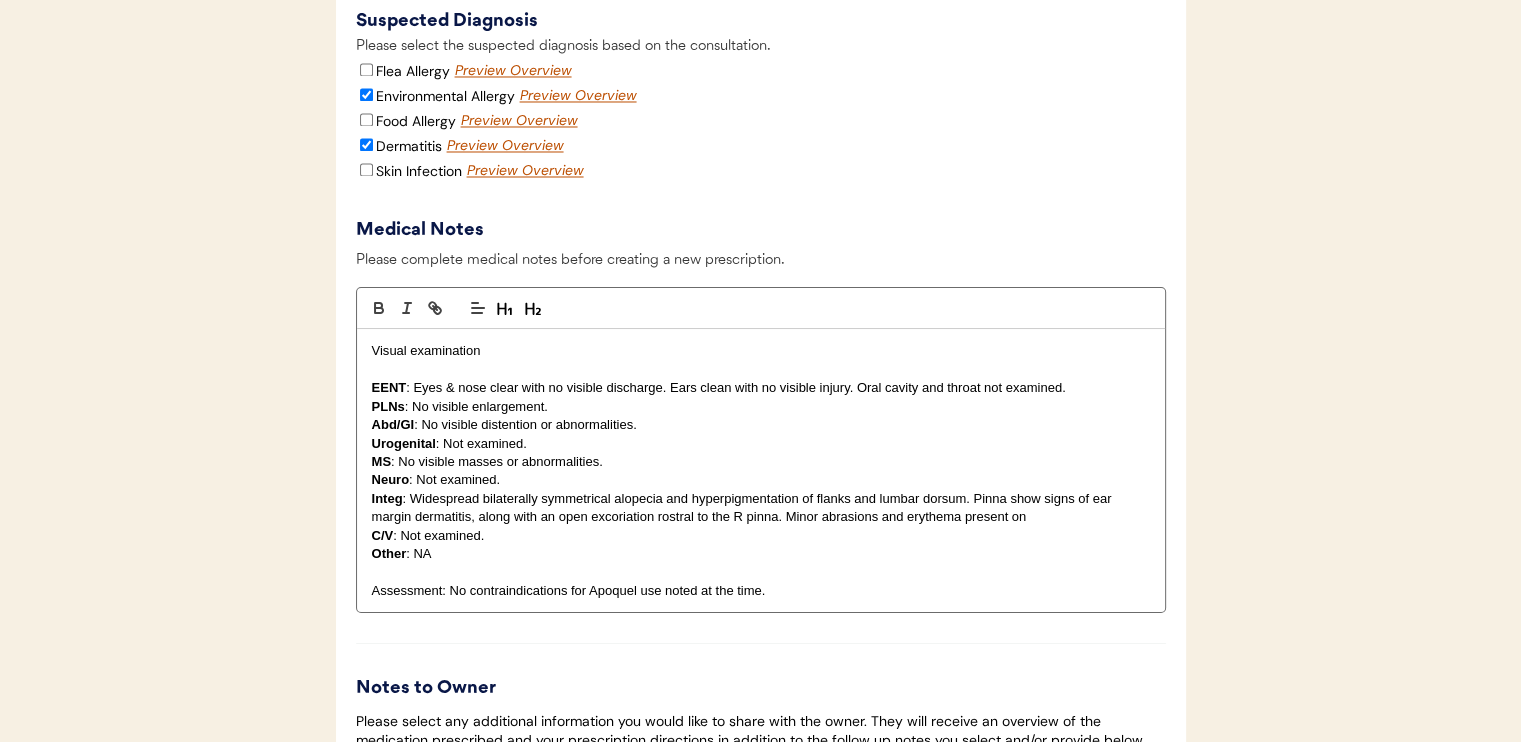 click on "Integ : Widespread bilaterally symmetrical alopecia and hyperpigmentation of flanks and lumbar dorsum. Pinna show signs of ear margin dermatitis, along with an open excoriation rostral to the R pinna. Minor abrasions and erythema present on" at bounding box center (761, 507) 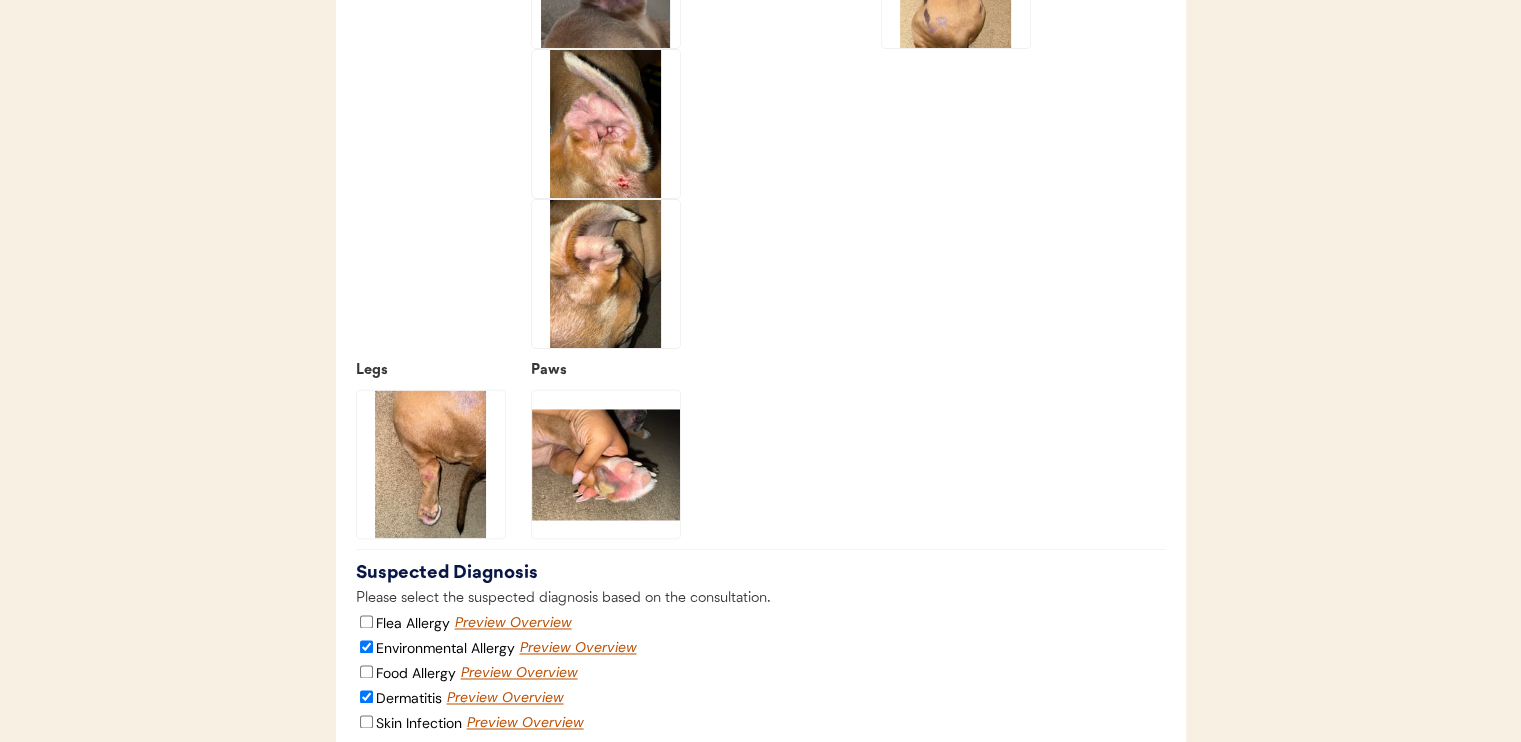 scroll, scrollTop: 3100, scrollLeft: 0, axis: vertical 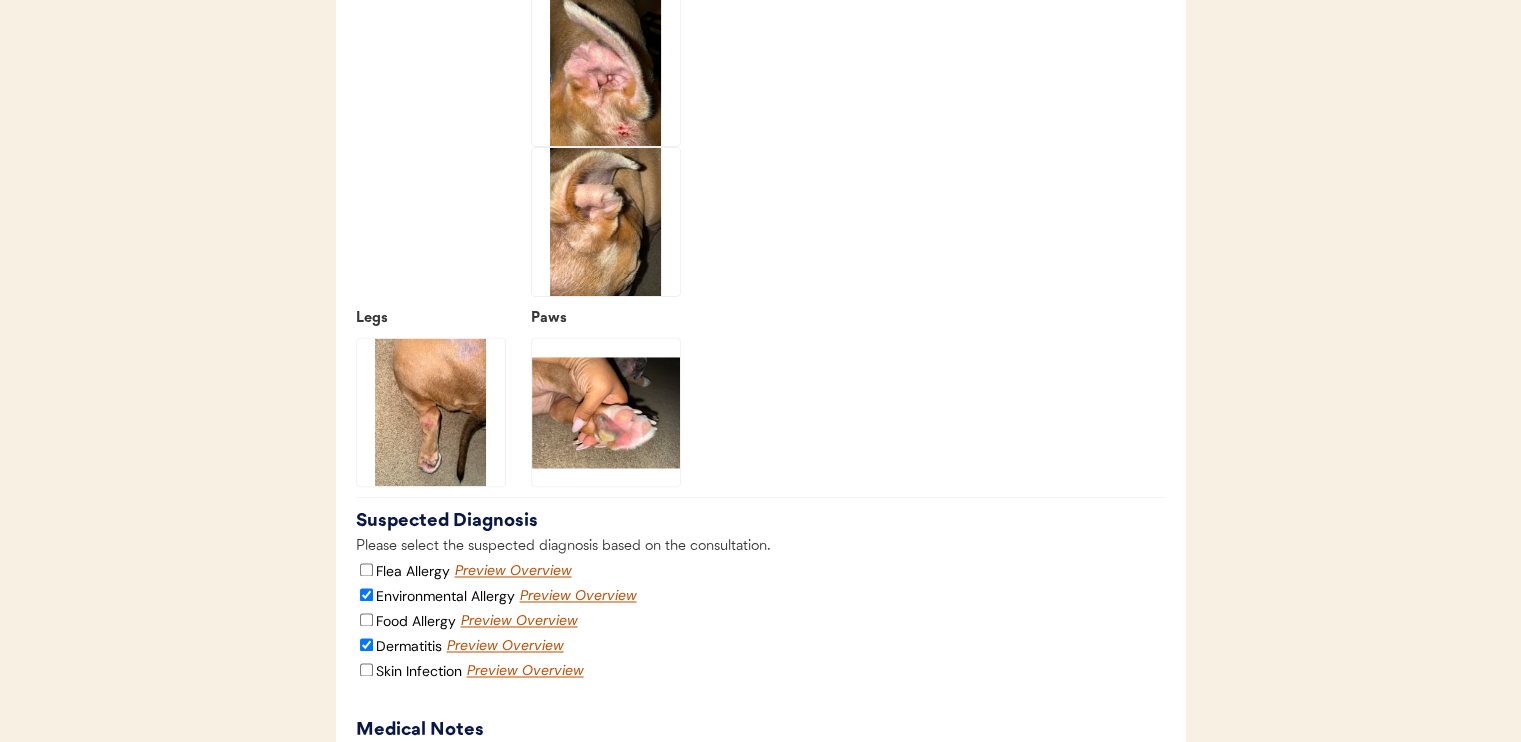 click 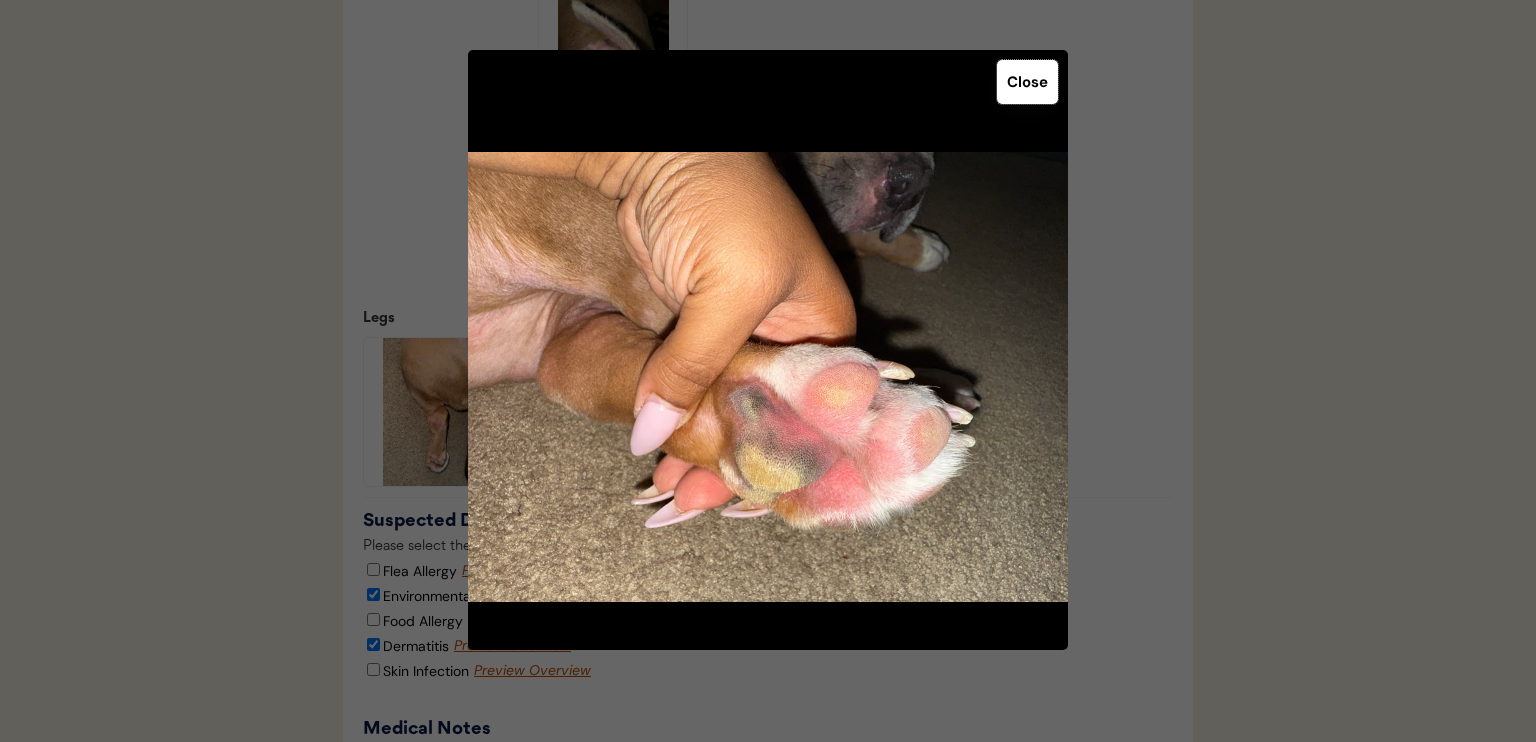 click on "Close" at bounding box center (1027, 82) 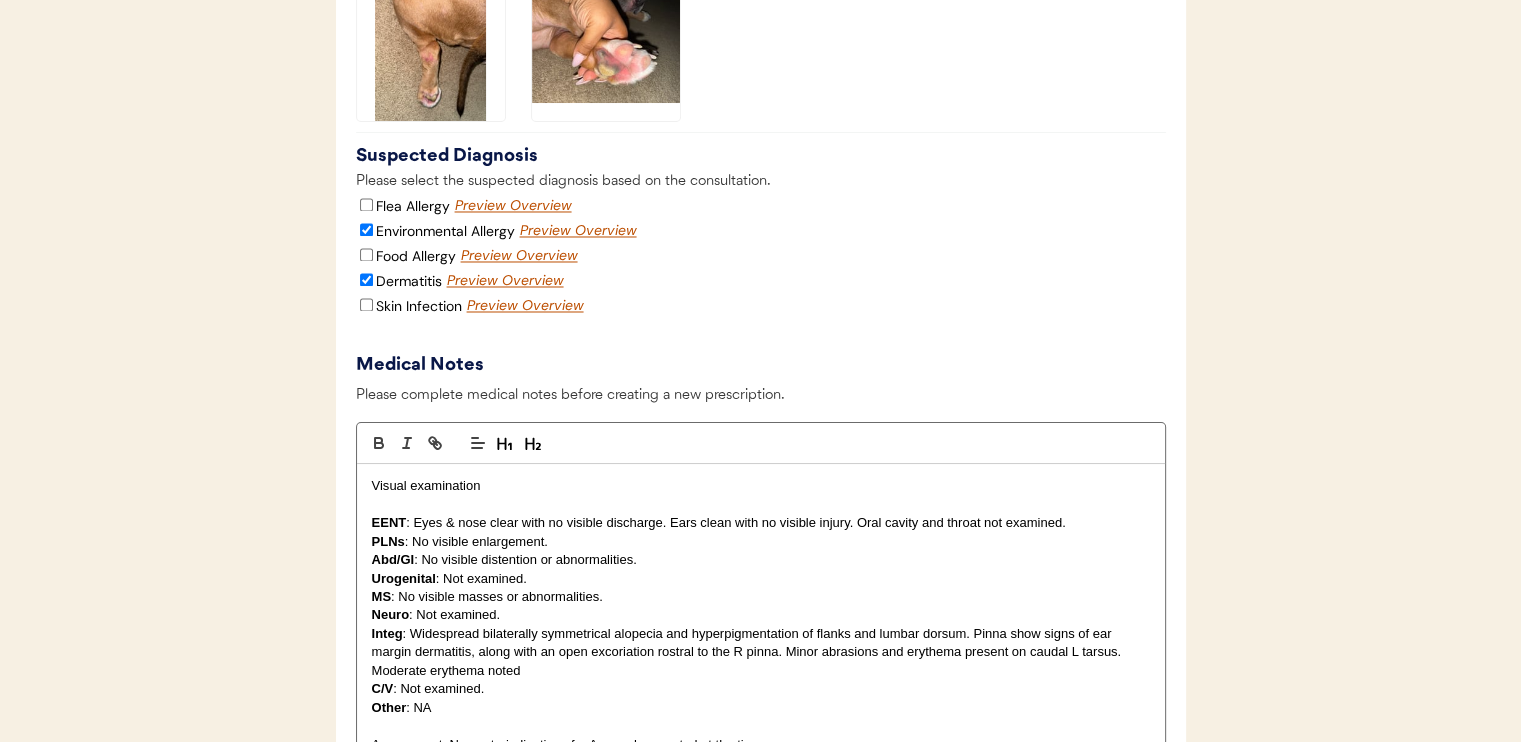 scroll, scrollTop: 3600, scrollLeft: 0, axis: vertical 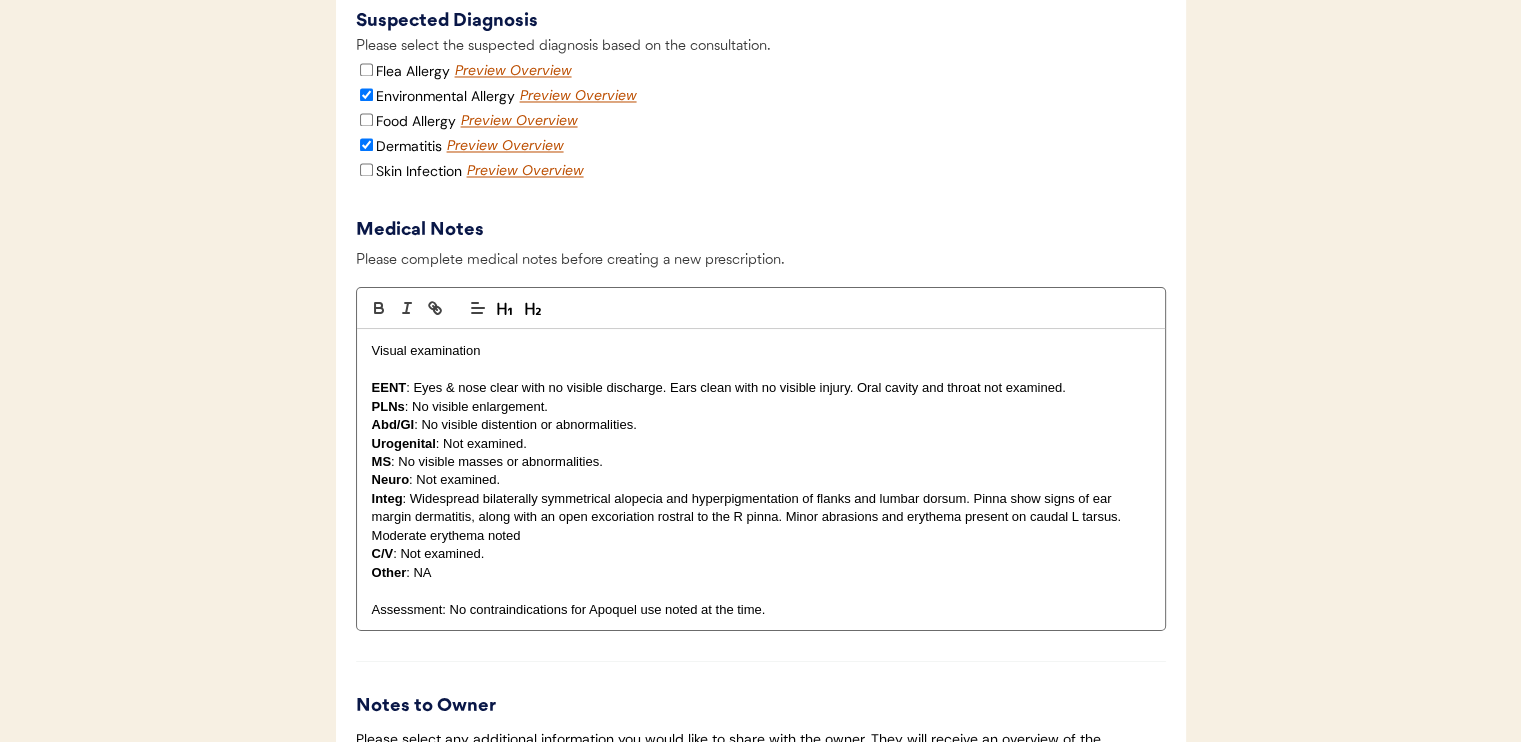 click on "C/V : Not examined." at bounding box center (761, 553) 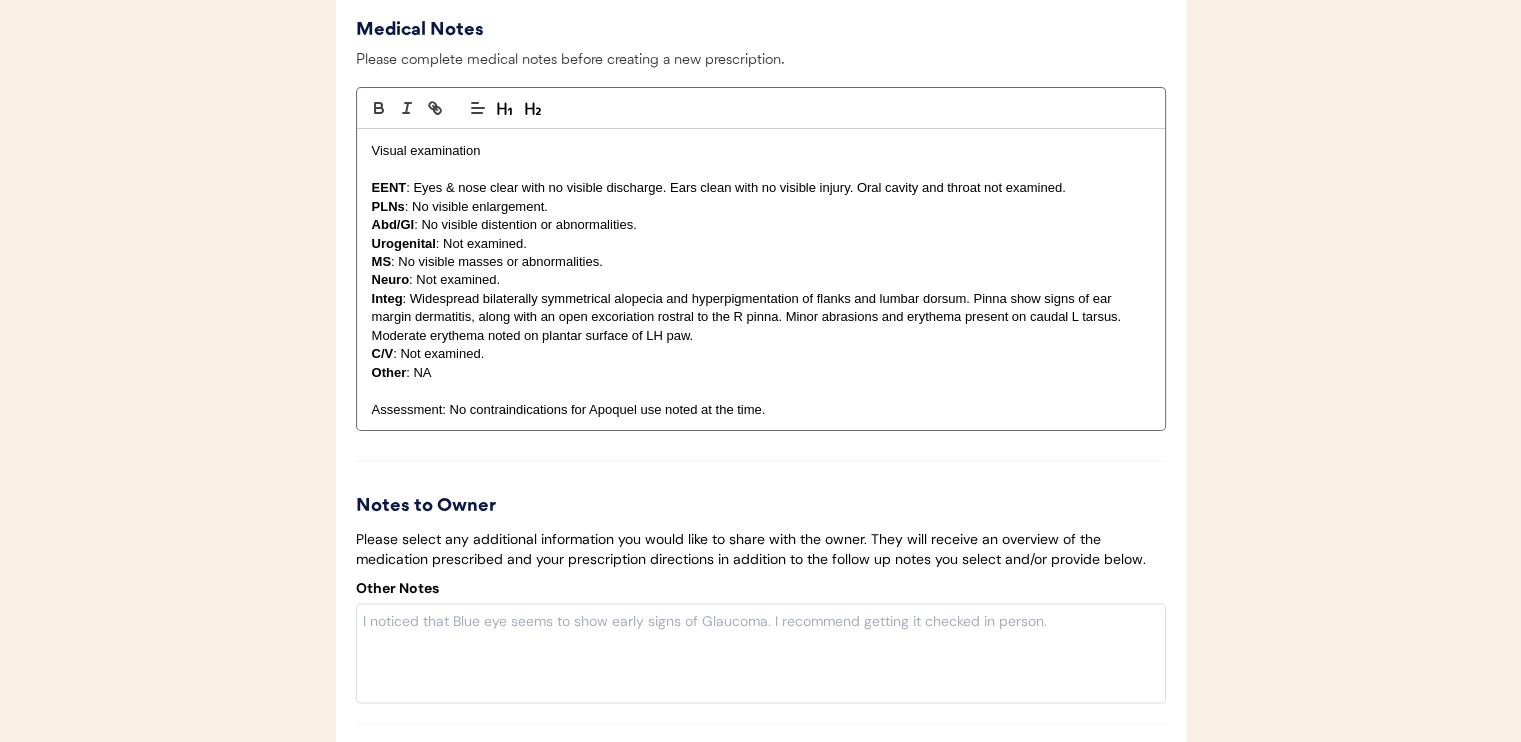 scroll, scrollTop: 3900, scrollLeft: 0, axis: vertical 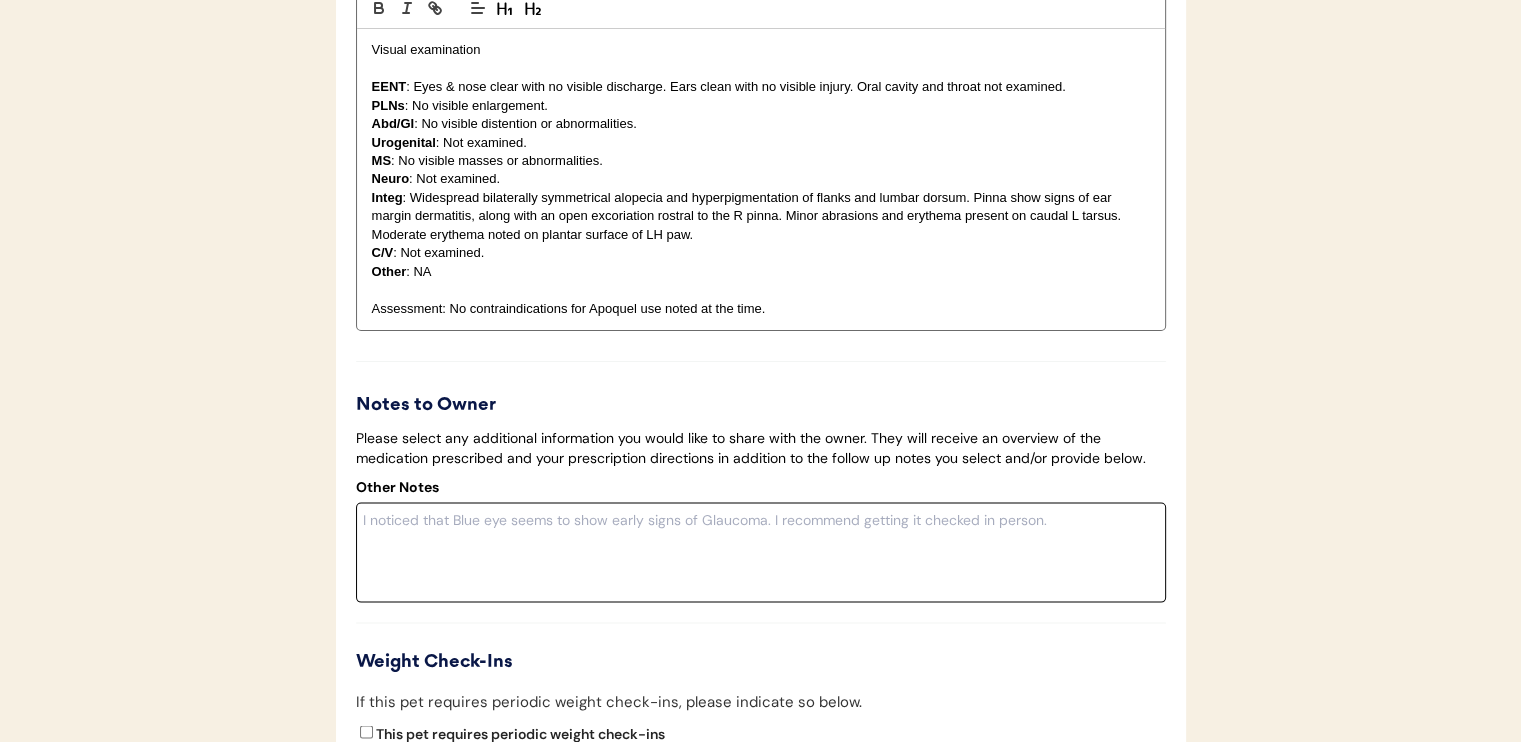 click at bounding box center [761, 553] 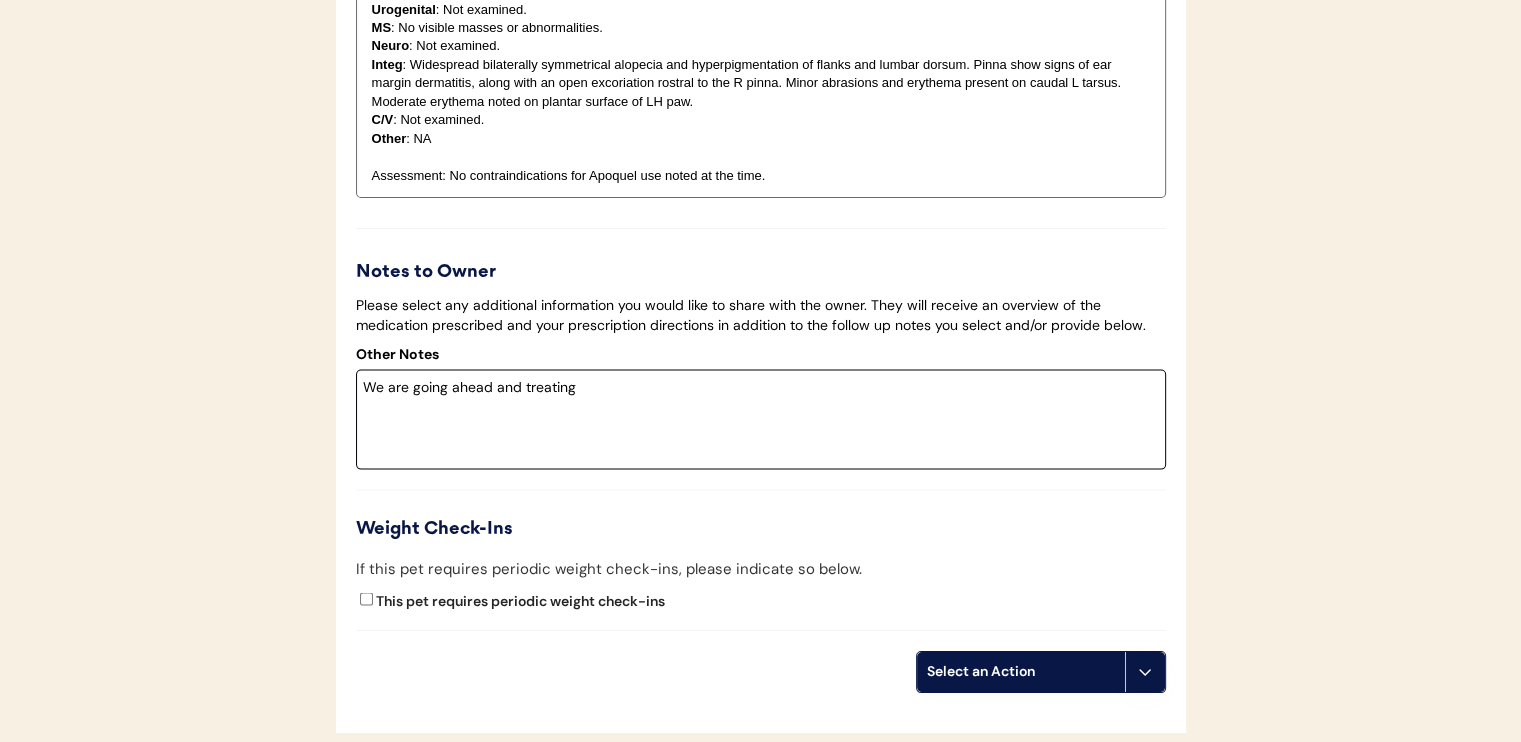 scroll, scrollTop: 4246, scrollLeft: 0, axis: vertical 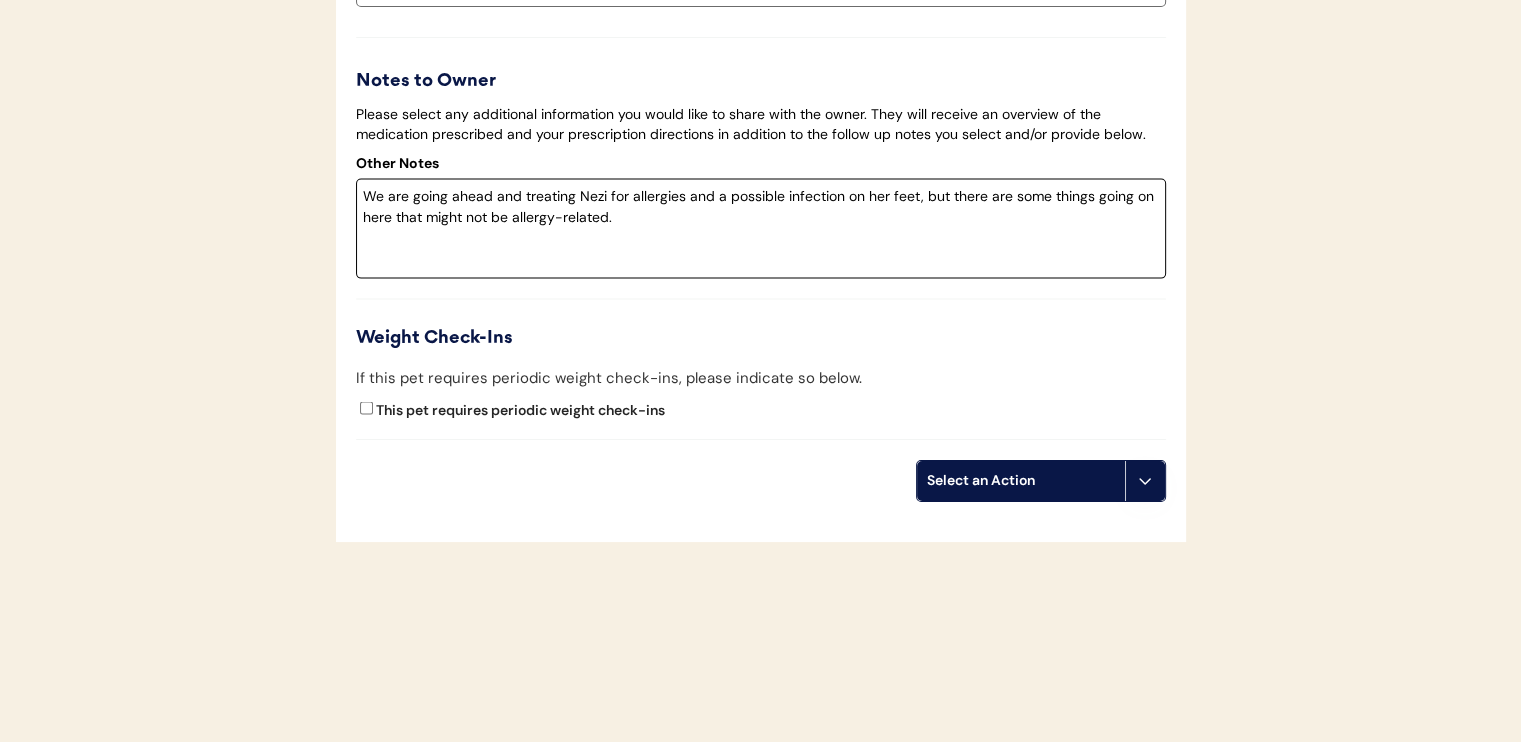 click on "We are going ahead and treating Nezi for allergies and a possible infection on her feet, but there are some things going on here that might not be allergy-related." at bounding box center [761, 229] 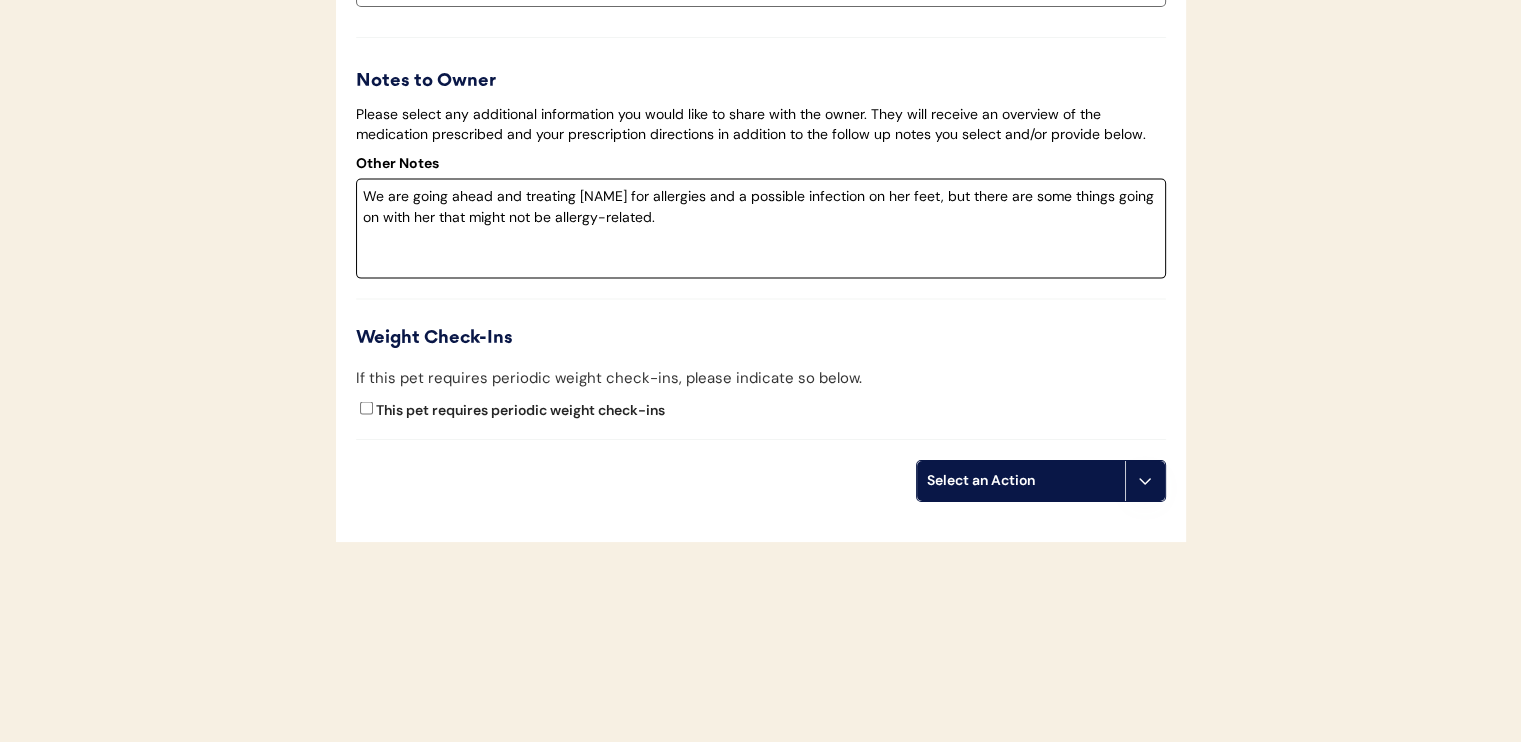 click on "We are going ahead and treating Nezi for allergies and a possible infection on her feet, but there are some things going on with her that might not be allergy-related." at bounding box center [761, 229] 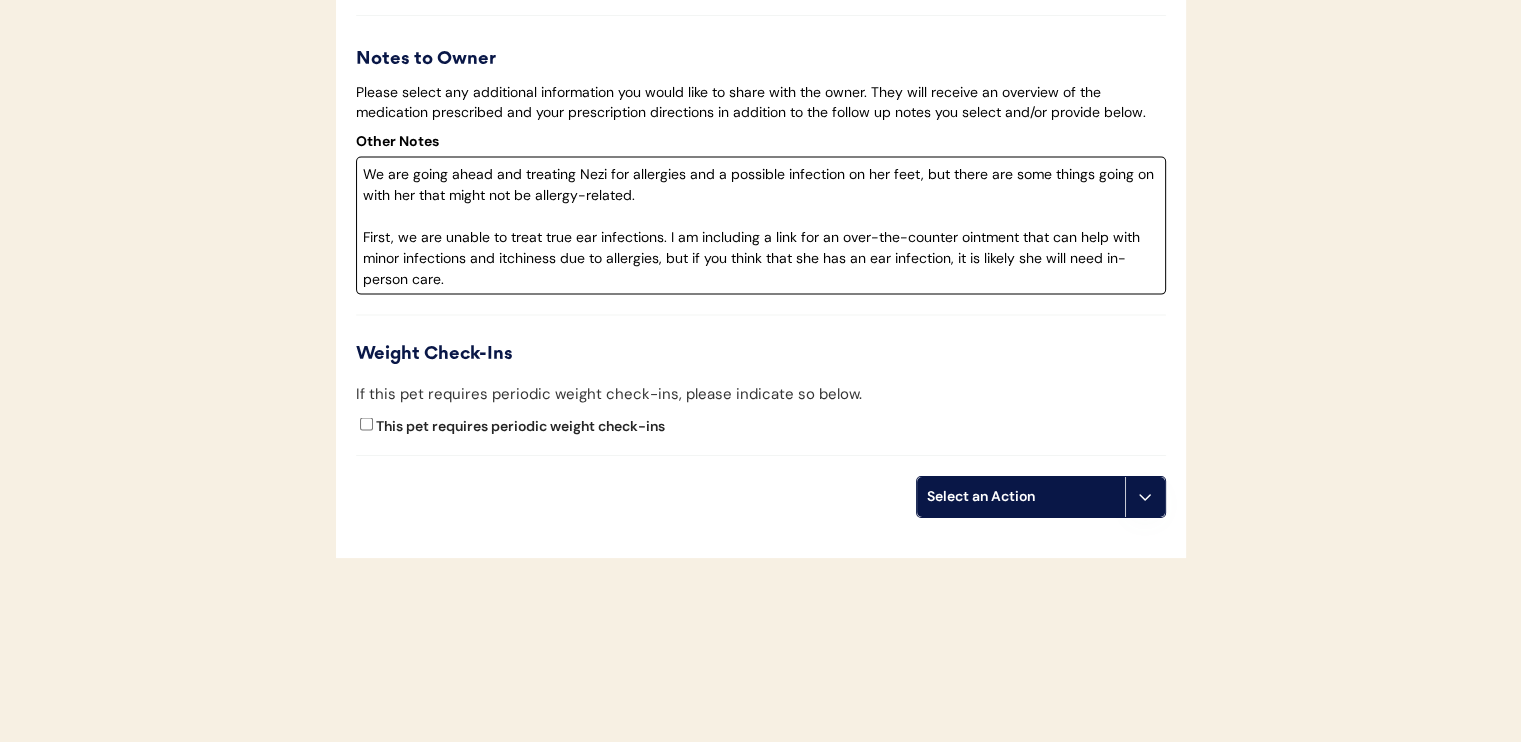 click on "We are going ahead and treating Nezi for allergies and a possible infection on her feet, but there are some things going on with her that might not be allergy-related.
First, we are unable to treat true ear infections. I am including a link for an over-the-counter ointment that can help with minor infections and itchiness due to allergies, but if you think that she has an ear infection, it is likely she will need in-person care." at bounding box center (761, 226) 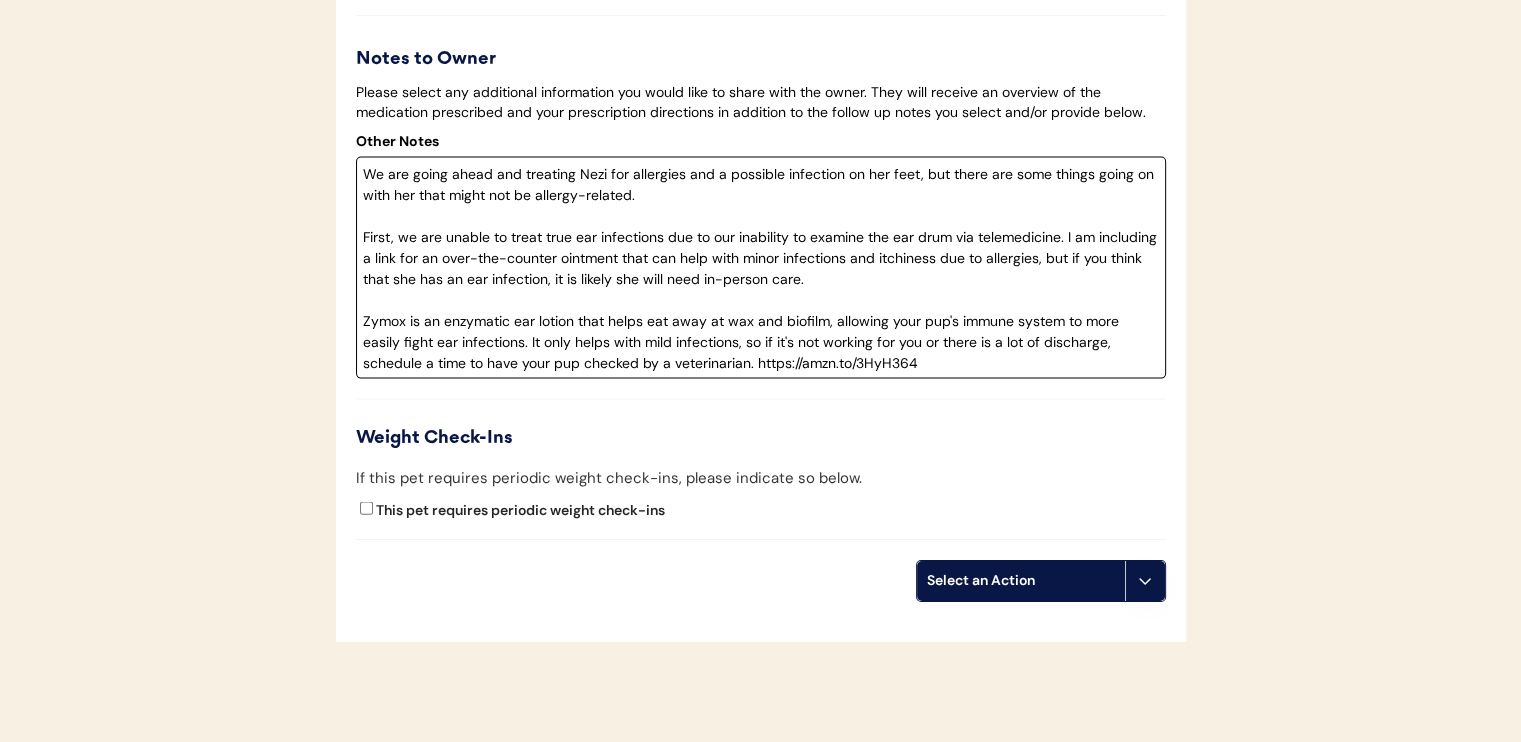 click on "We are going ahead and treating Nezi for allergies and a possible infection on her feet, but there are some things going on with her that might not be allergy-related.
First, we are unable to treat true ear infections due to our inability to examine the ear drum via telemedicine. I am including a link for an over-the-counter ointment that can help with minor infections and itchiness due to allergies, but if you think that she has an ear infection, it is likely she will need in-person care.
Zymox is an enzymatic ear lotion that helps eat away at wax and biofilm, allowing your pup's immune system to more easily fight ear infections. It only helps with mild infections, so if it's not working for you or there is a lot of discharge, schedule a time to have your pup checked by a veterinarian. https://amzn.to/3HyH364" at bounding box center [761, 268] 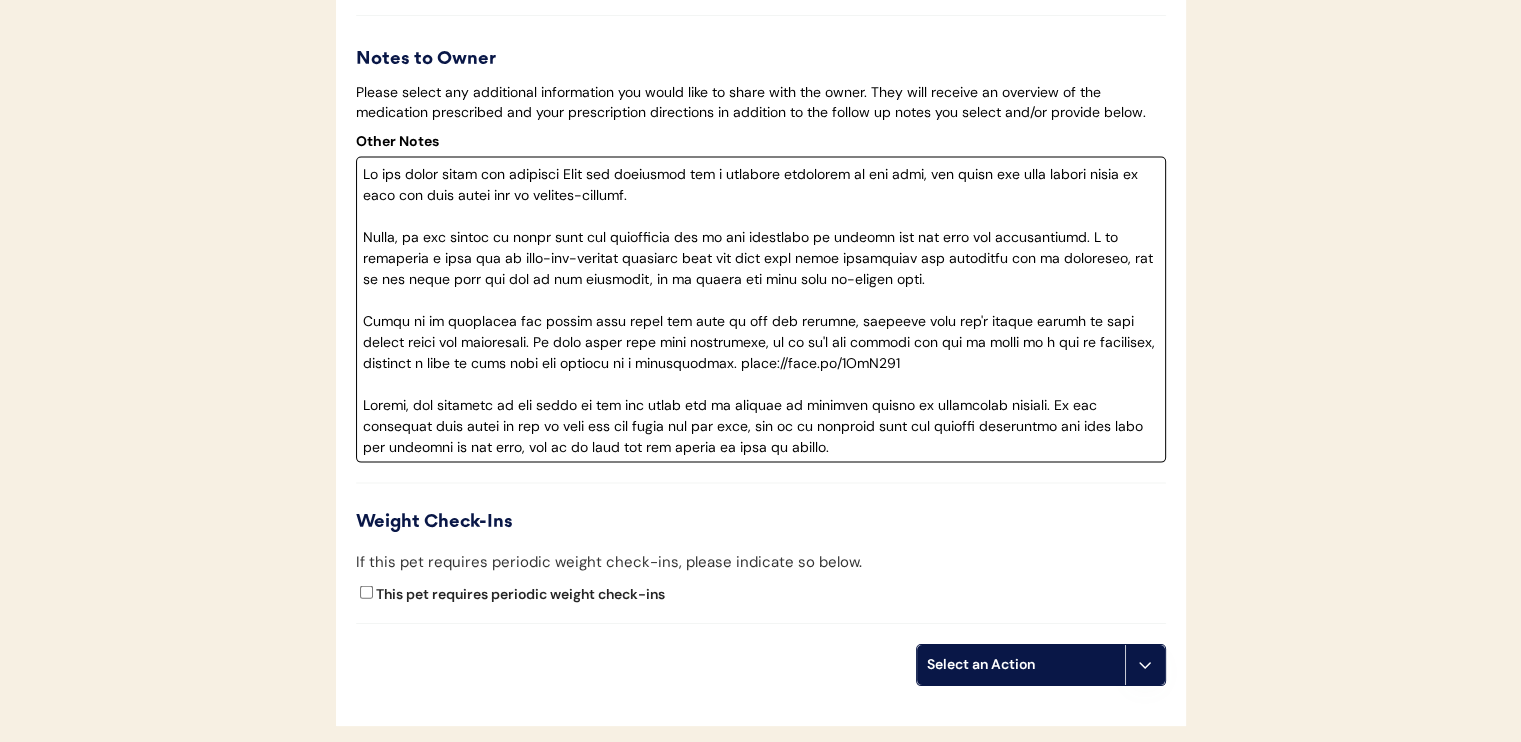 drag, startPoint x: 516, startPoint y: 471, endPoint x: 697, endPoint y: 470, distance: 181.00276 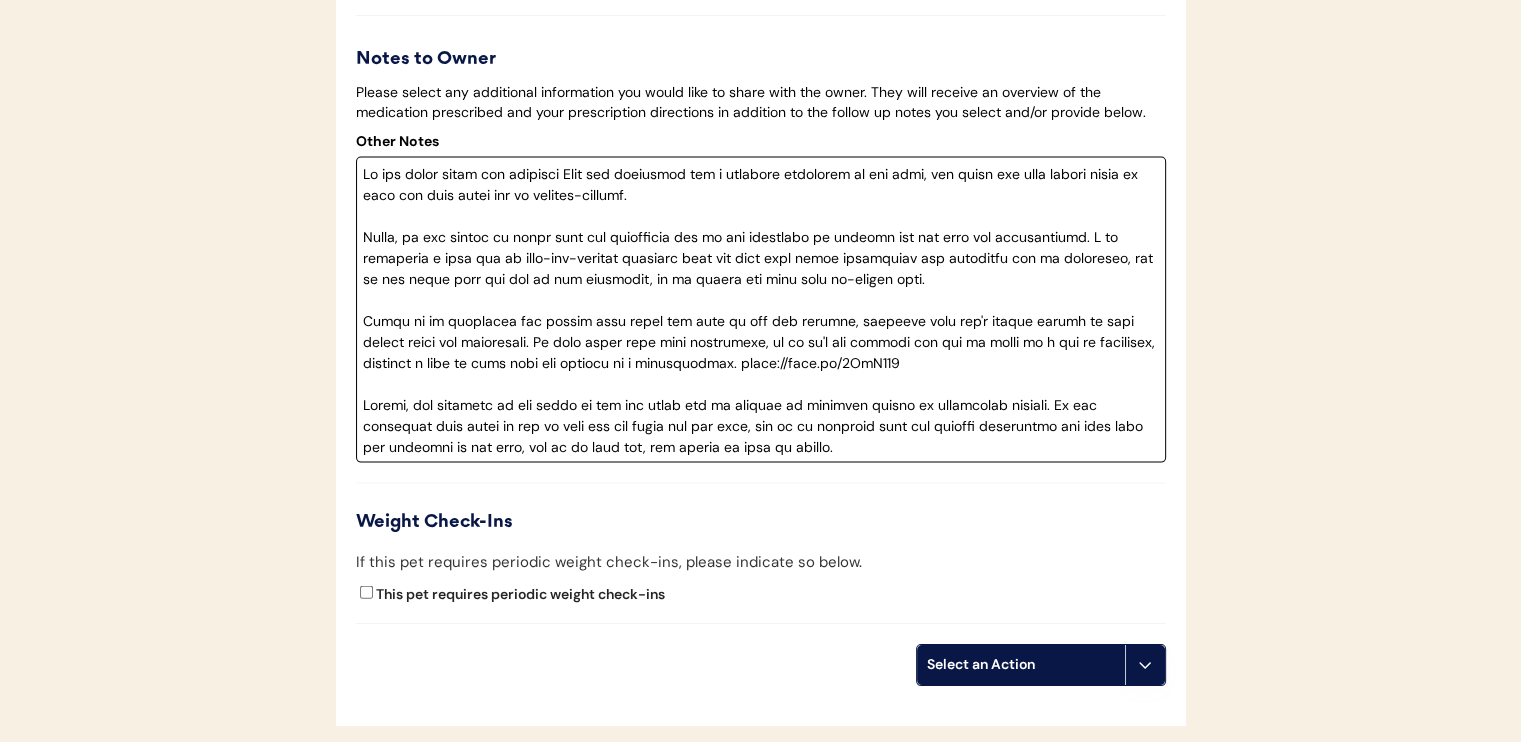 click at bounding box center [761, 310] 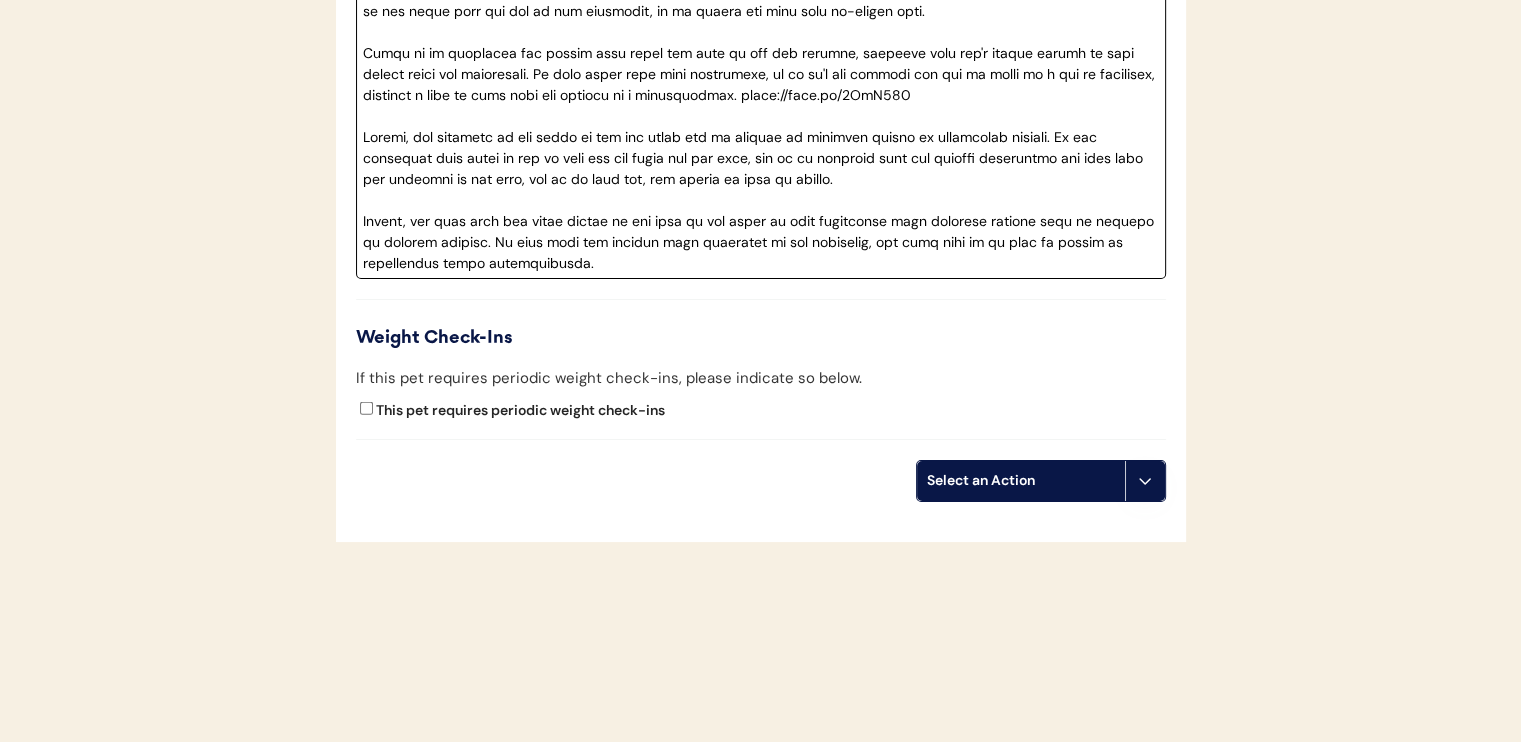scroll, scrollTop: 4536, scrollLeft: 0, axis: vertical 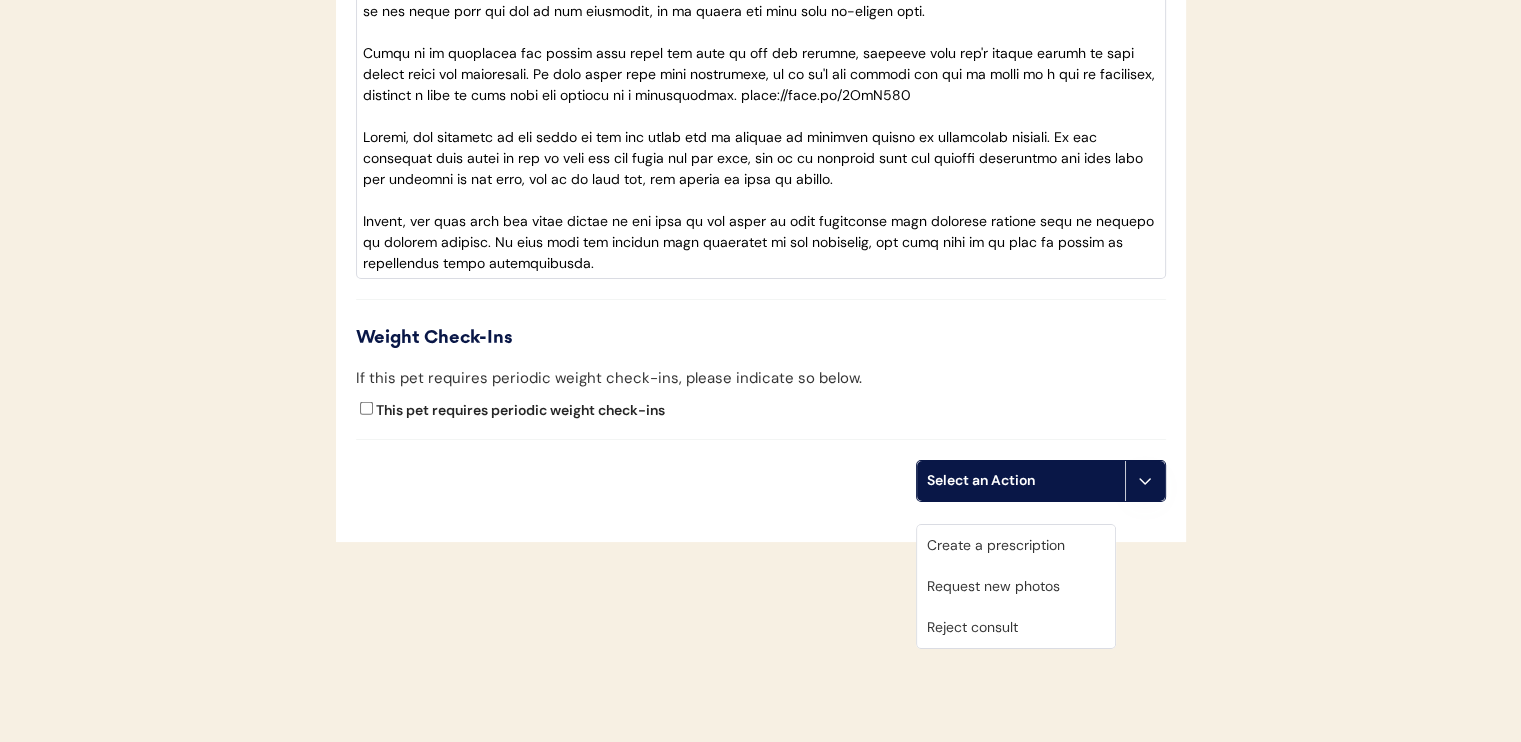 click on "Create a prescription" at bounding box center [1016, 545] 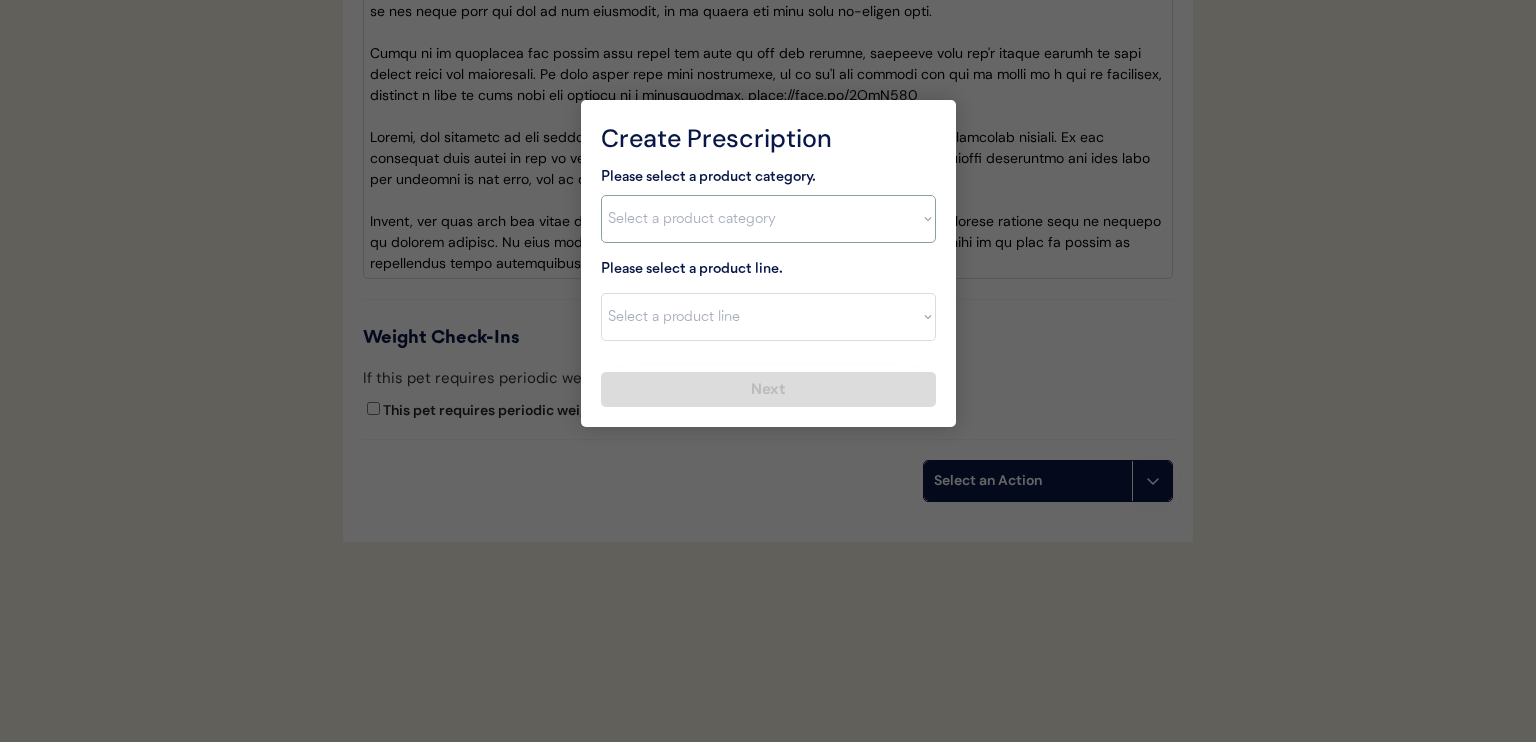 click on "Select a product category Allergies Antibiotics Anxiety Combo Parasite Prevention Flea & Tick Heartworm" at bounding box center (768, 219) 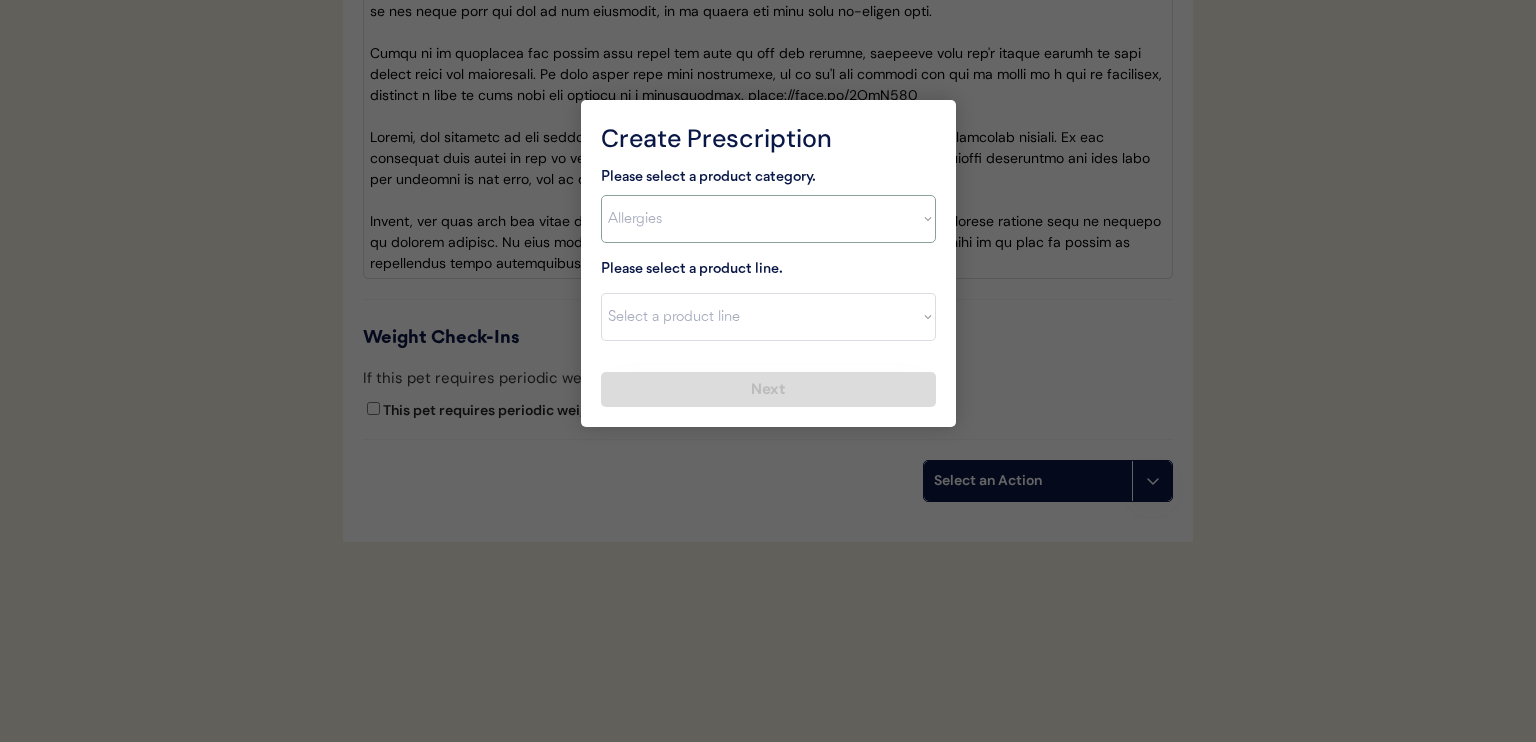 click on "Select a product category Allergies Antibiotics Anxiety Combo Parasite Prevention Flea & Tick Heartworm" at bounding box center [768, 219] 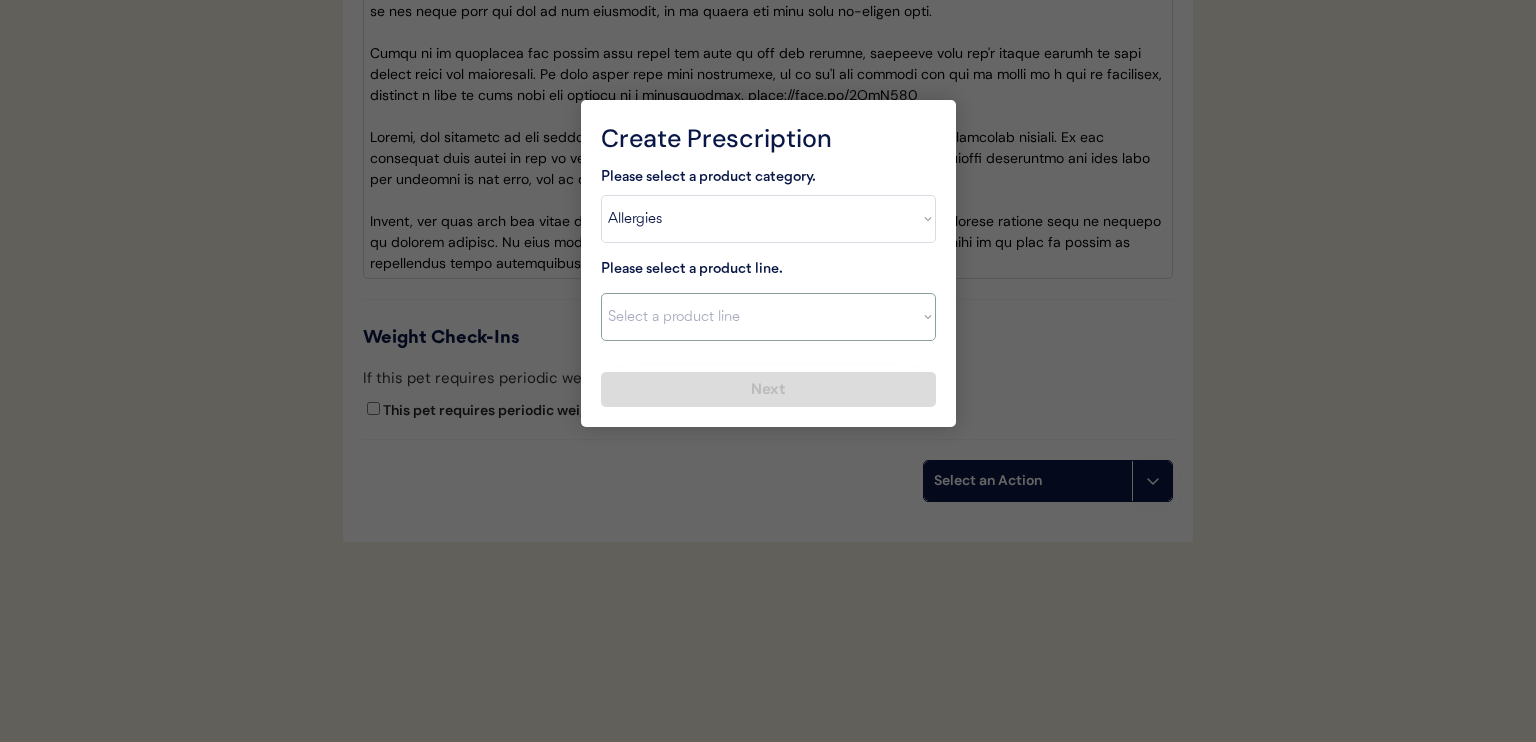 click on "Select a product line Apoquel Chewable Tablet Apoquel Tablet Cyclosporine DermaBenSs Shampoo Hydroxyzine Mal-A-Ket Shampoo Mal-A-Ket Wipes Malaseb Shampoo MiconaHex+Triz Mousse MiconaHex+Triz Wipes Prednisone Temaril-P" at bounding box center (768, 317) 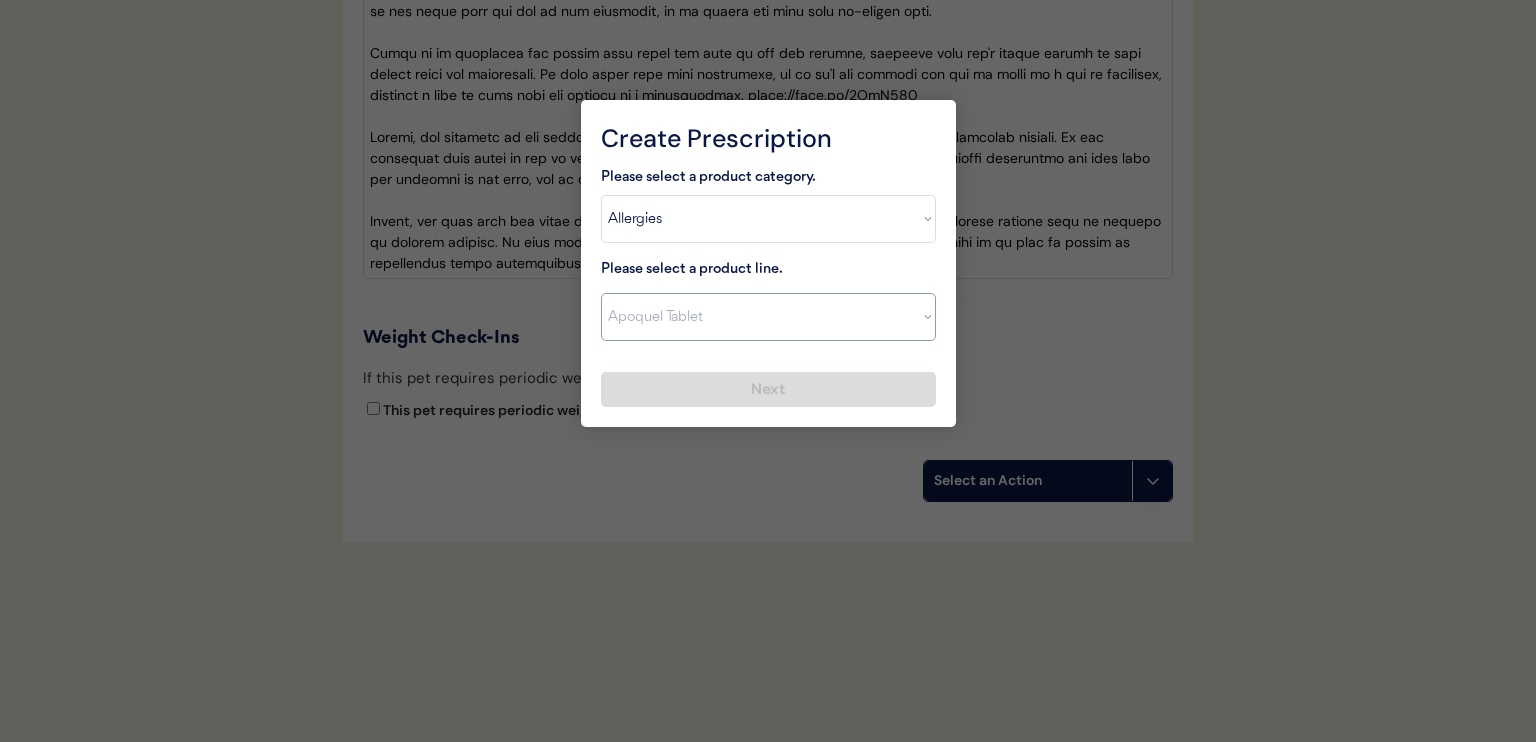 click on "Select a product line Apoquel Chewable Tablet Apoquel Tablet Cyclosporine DermaBenSs Shampoo Hydroxyzine Mal-A-Ket Shampoo Mal-A-Ket Wipes Malaseb Shampoo MiconaHex+Triz Mousse MiconaHex+Triz Wipes Prednisone Temaril-P" at bounding box center [768, 317] 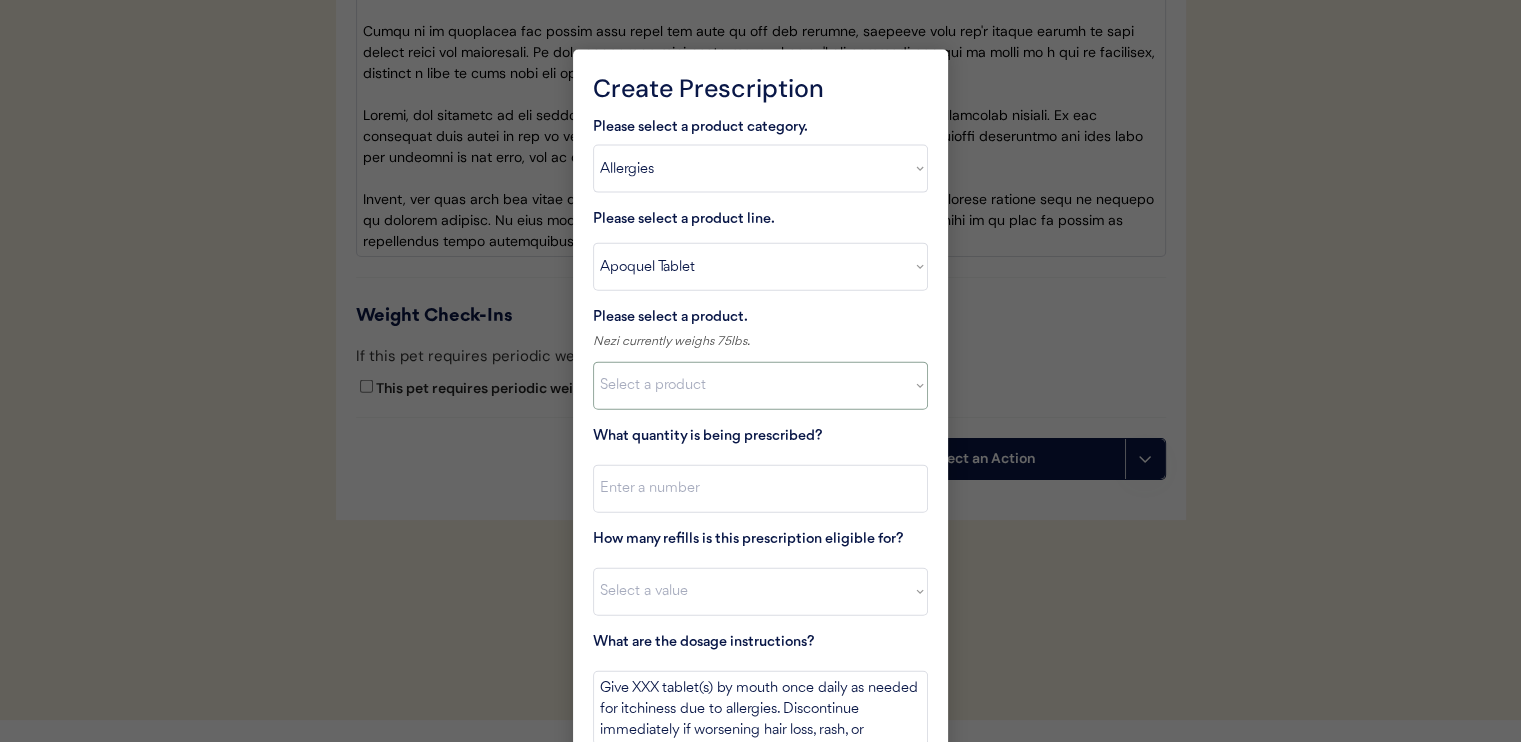 click on "Select a product Apoquel Tablet (16 mg) Apoquel Tablet (3.6 mg) Apoquel Tablet (5.4 mg)" at bounding box center [760, 386] 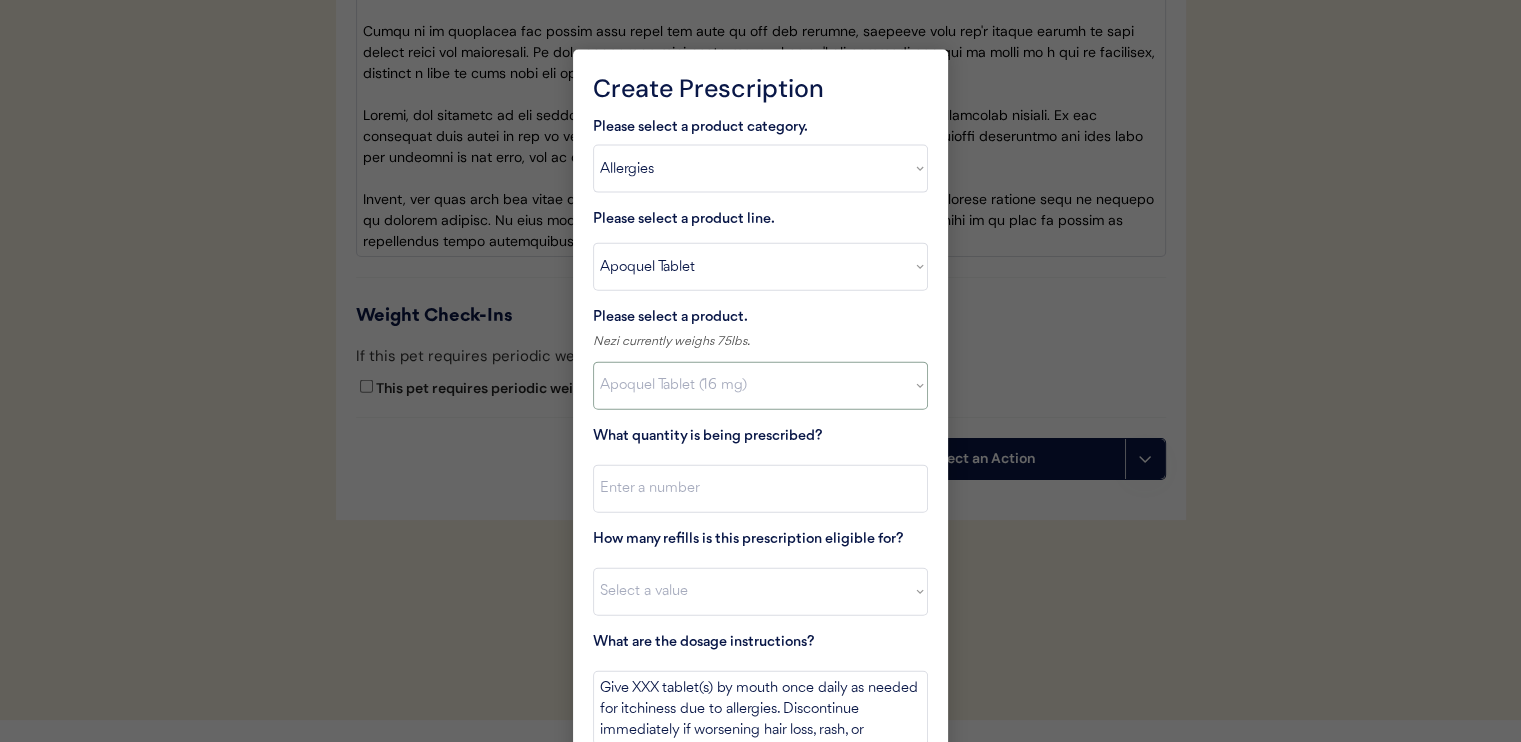 click on "Select a product Apoquel Tablet (16 mg) Apoquel Tablet (3.6 mg) Apoquel Tablet (5.4 mg)" at bounding box center (760, 386) 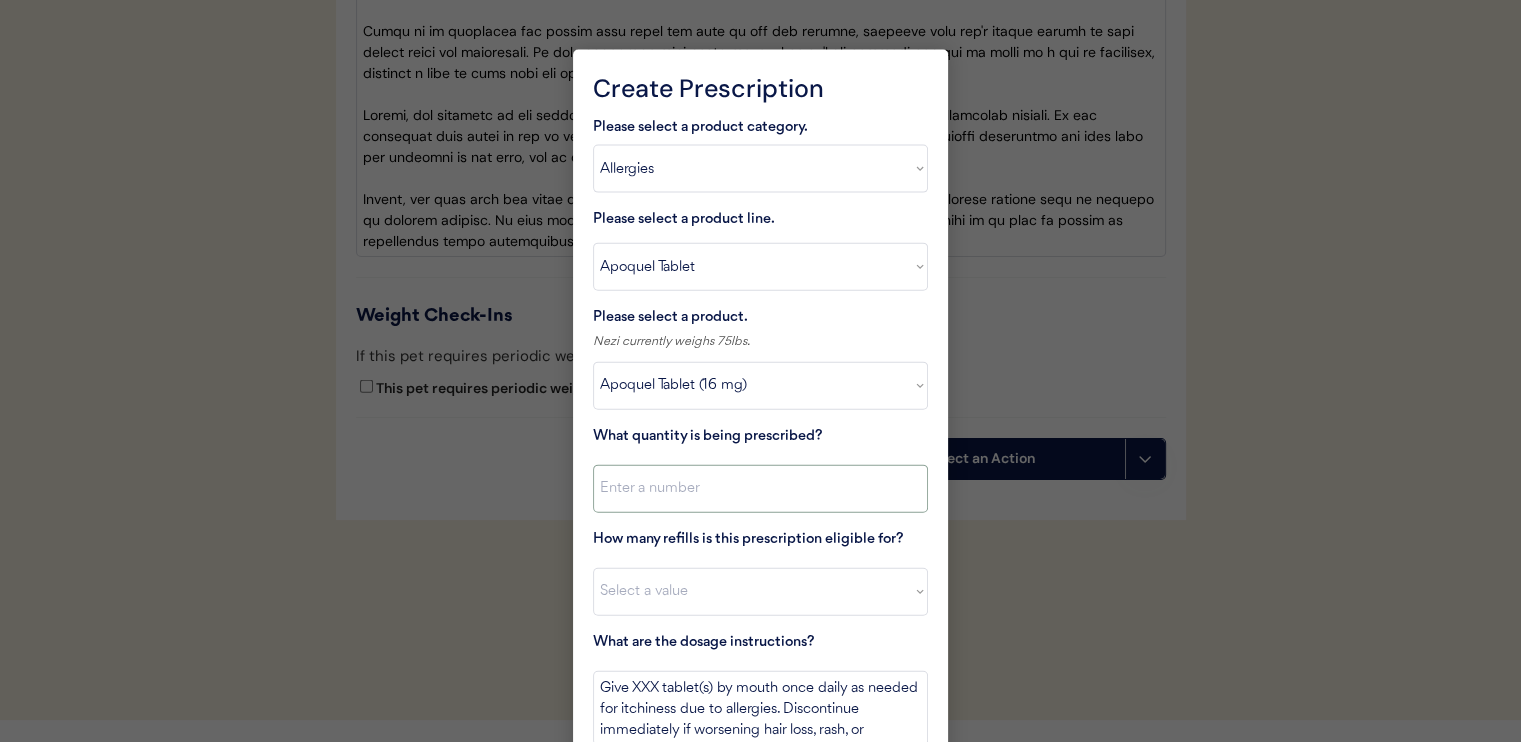 click at bounding box center [760, 489] 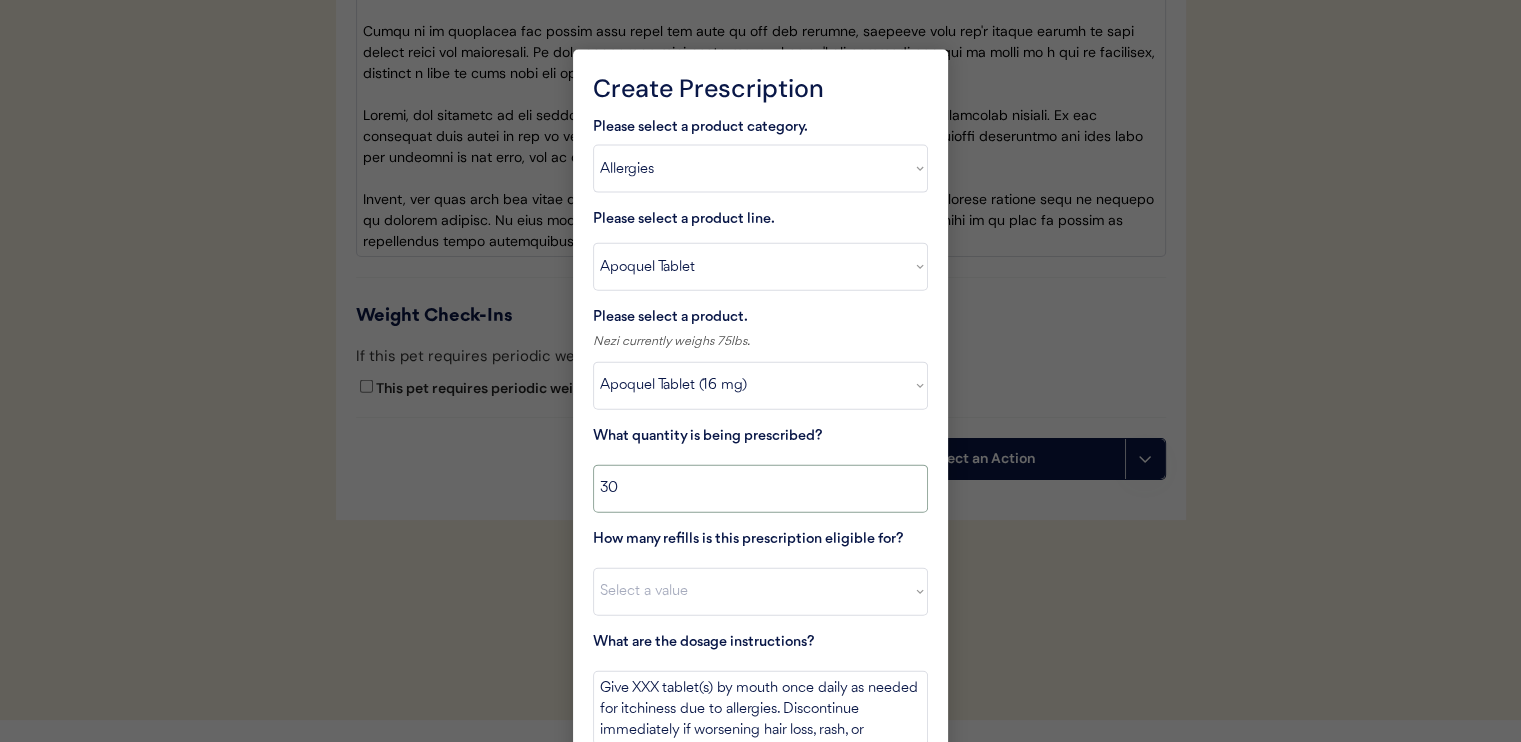 type on "30" 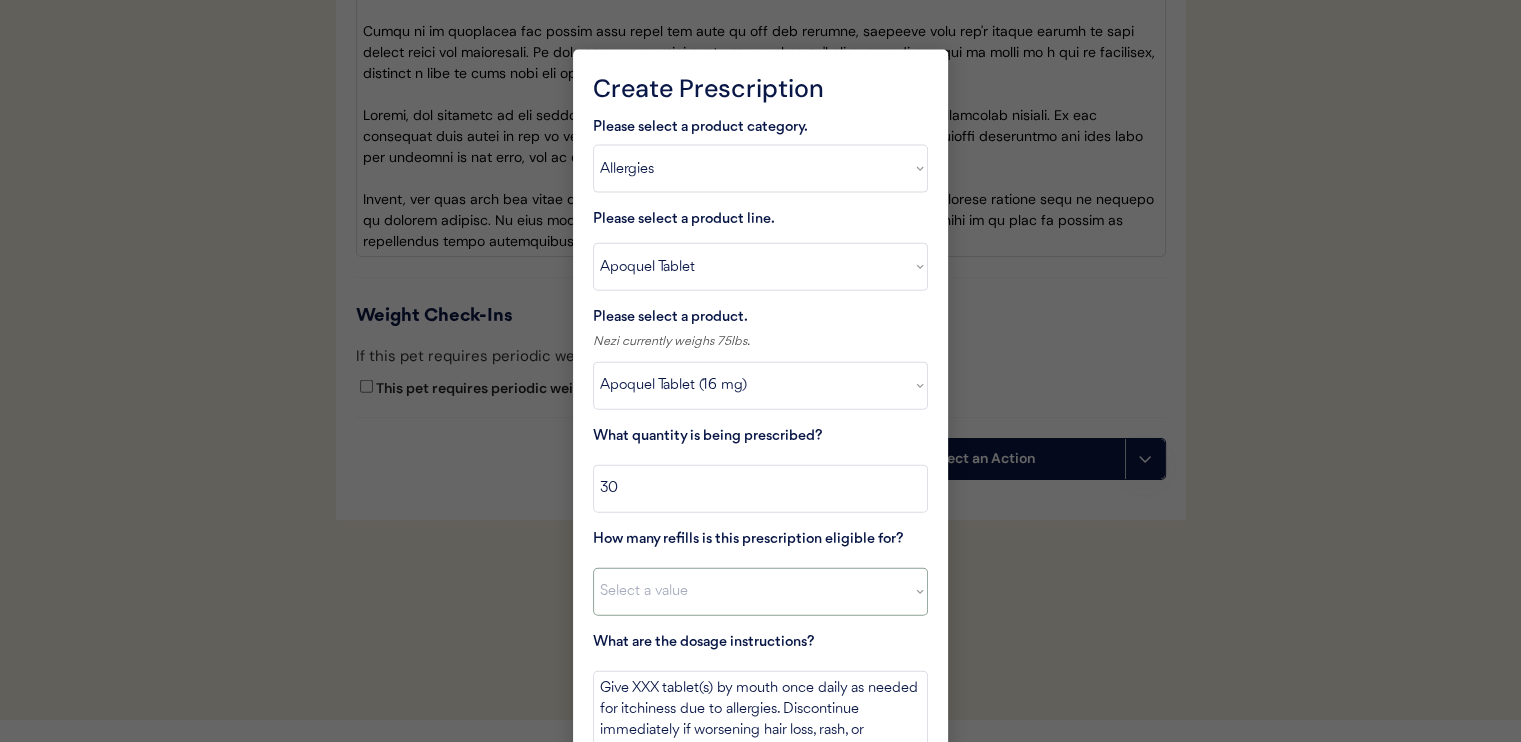 click on "Select a value 0 1 2 3 4 5 6 7 8 10 11" at bounding box center [760, 592] 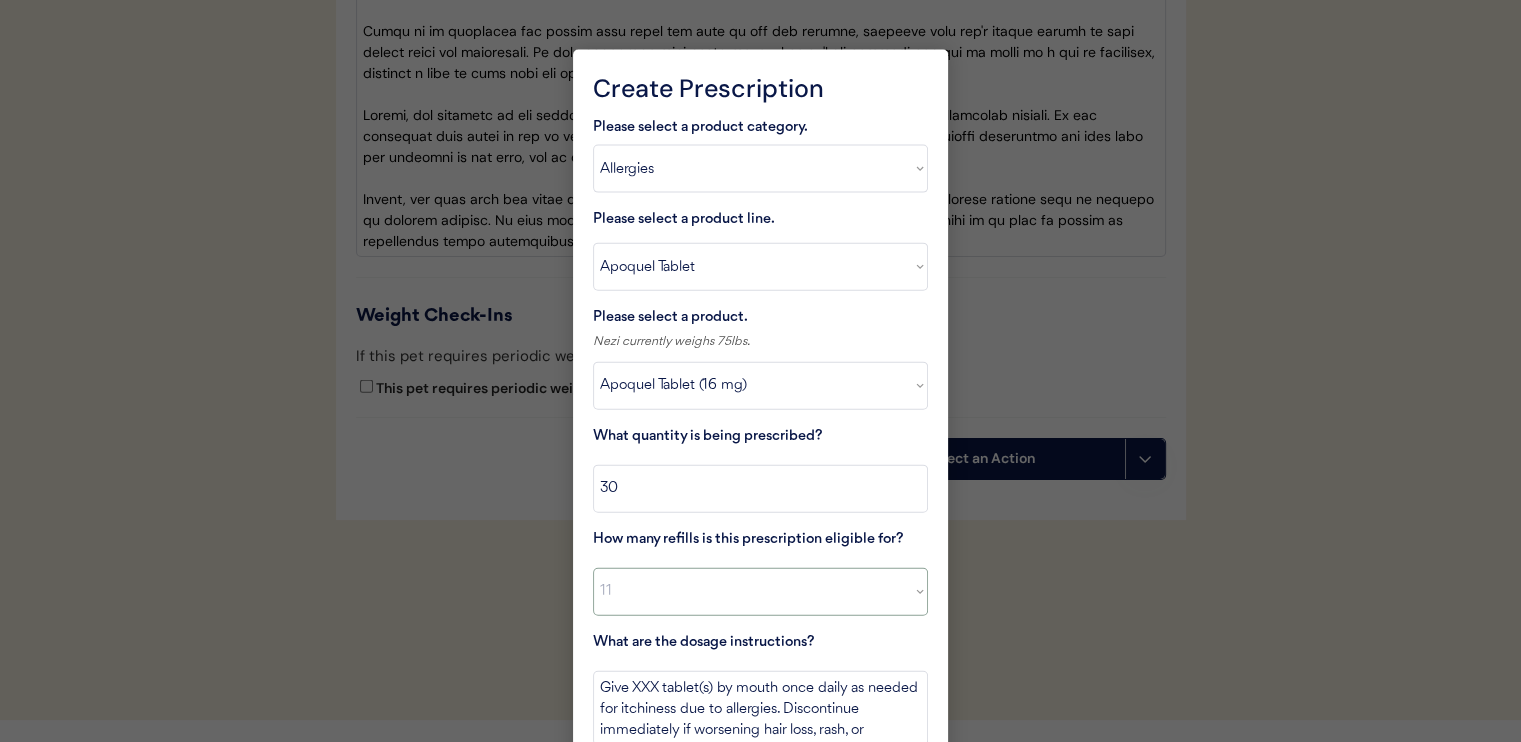 click on "Select a value 0 1 2 3 4 5 6 7 8 10 11" at bounding box center [760, 592] 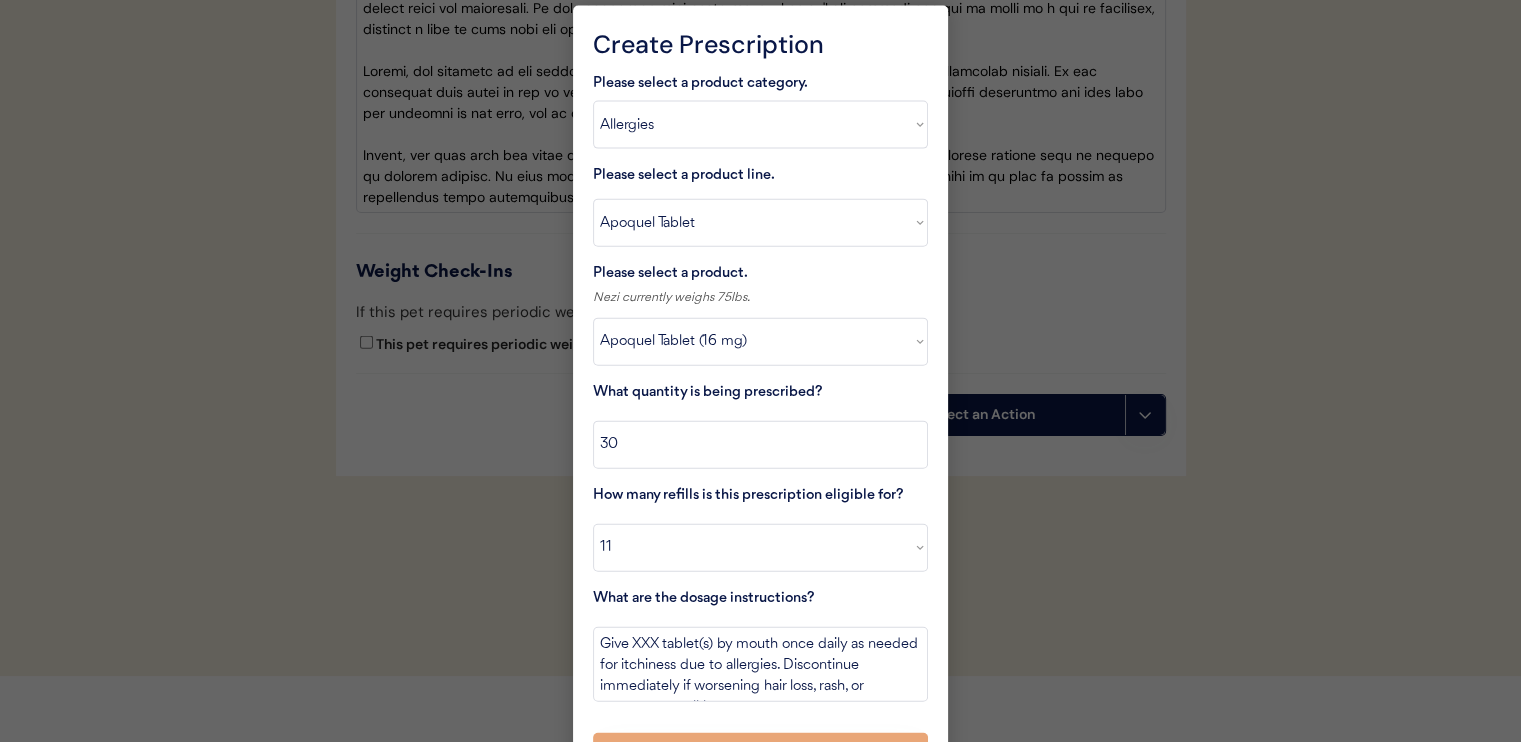 scroll, scrollTop: 4624, scrollLeft: 0, axis: vertical 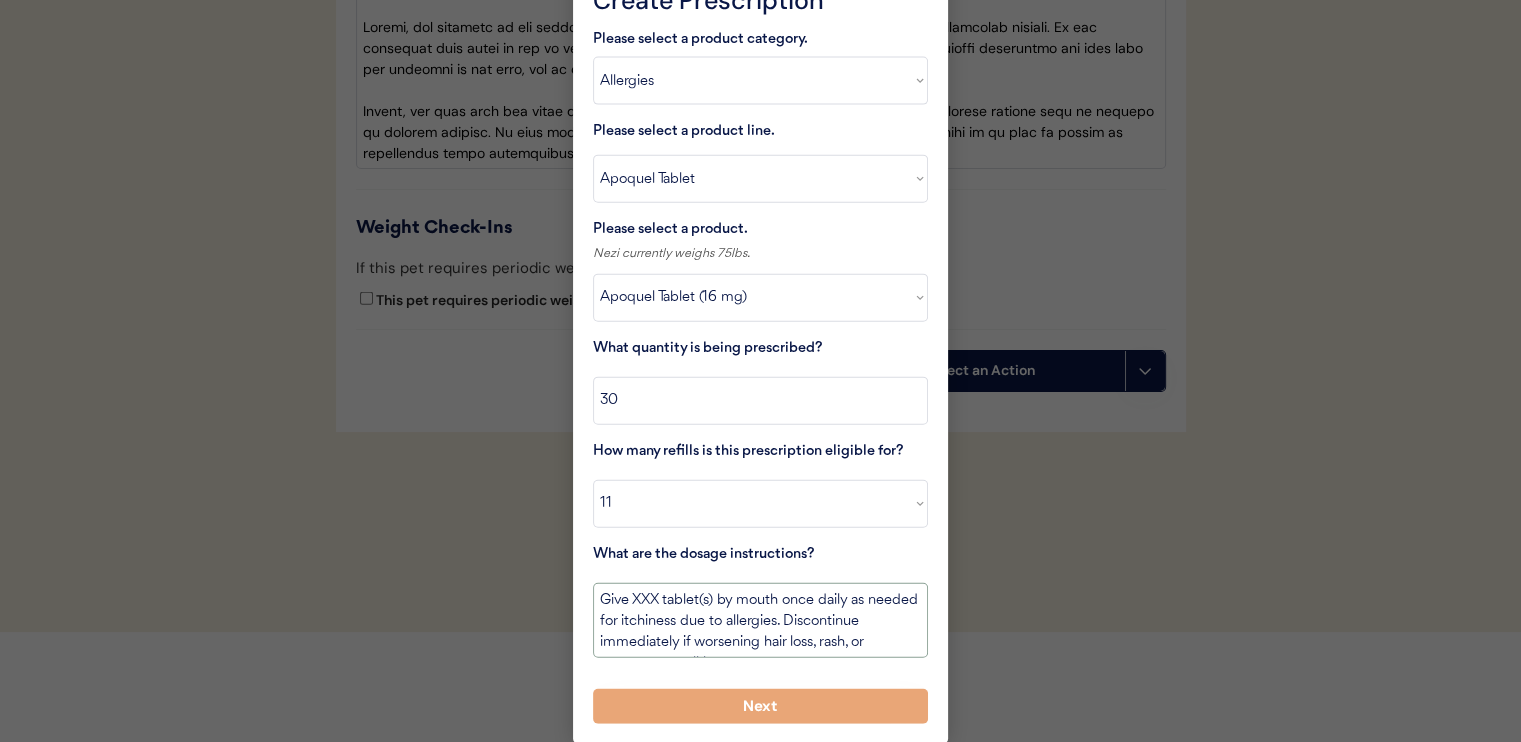 click on "Give XXX tablet(s) by mouth once daily as needed for itchiness due to allergies. Discontinue immediately if worsening hair loss, rash, or numerous small lumps appear." at bounding box center (760, 620) 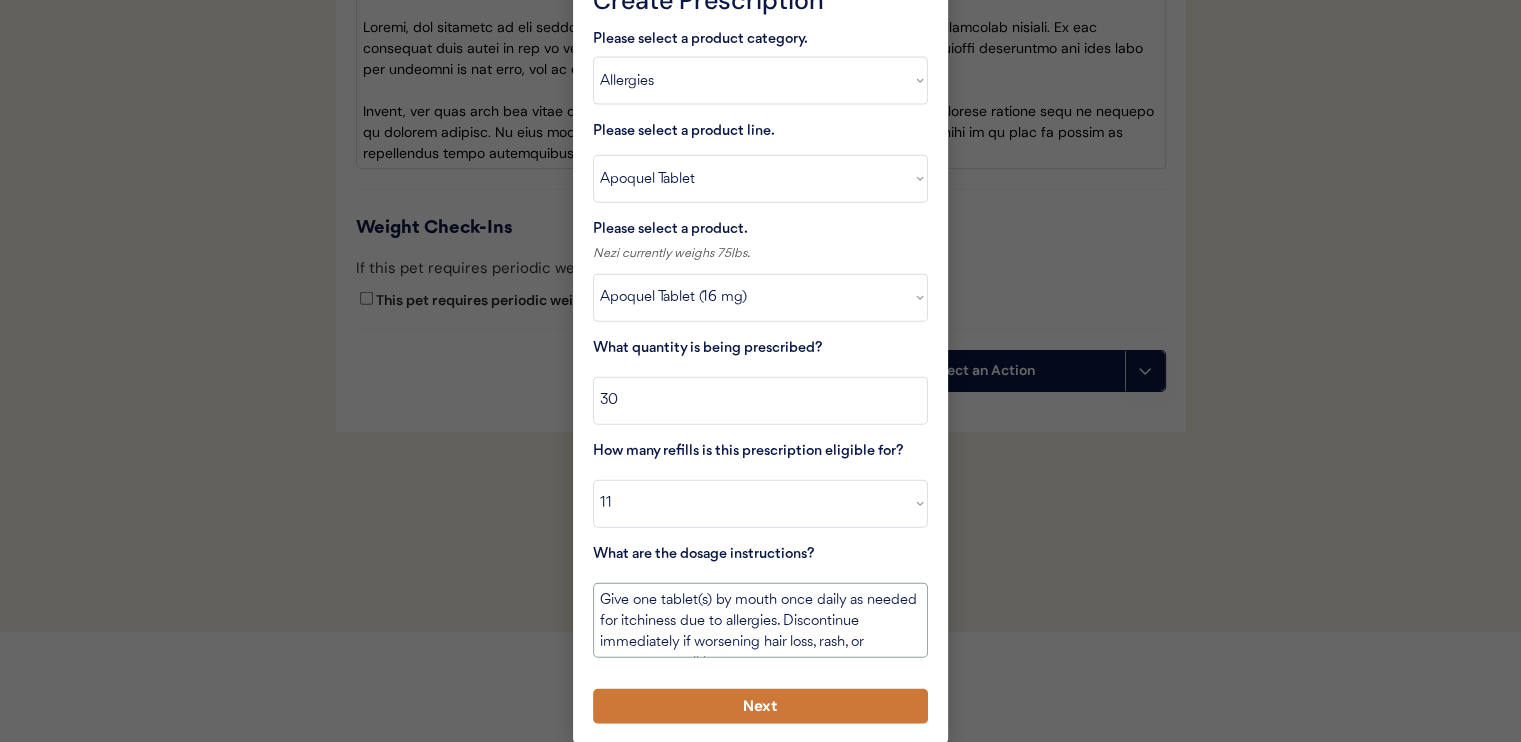 type on "Give one tablet(s) by mouth once daily as needed for itchiness due to allergies. Discontinue immediately if worsening hair loss, rash, or numerous small lumps appear." 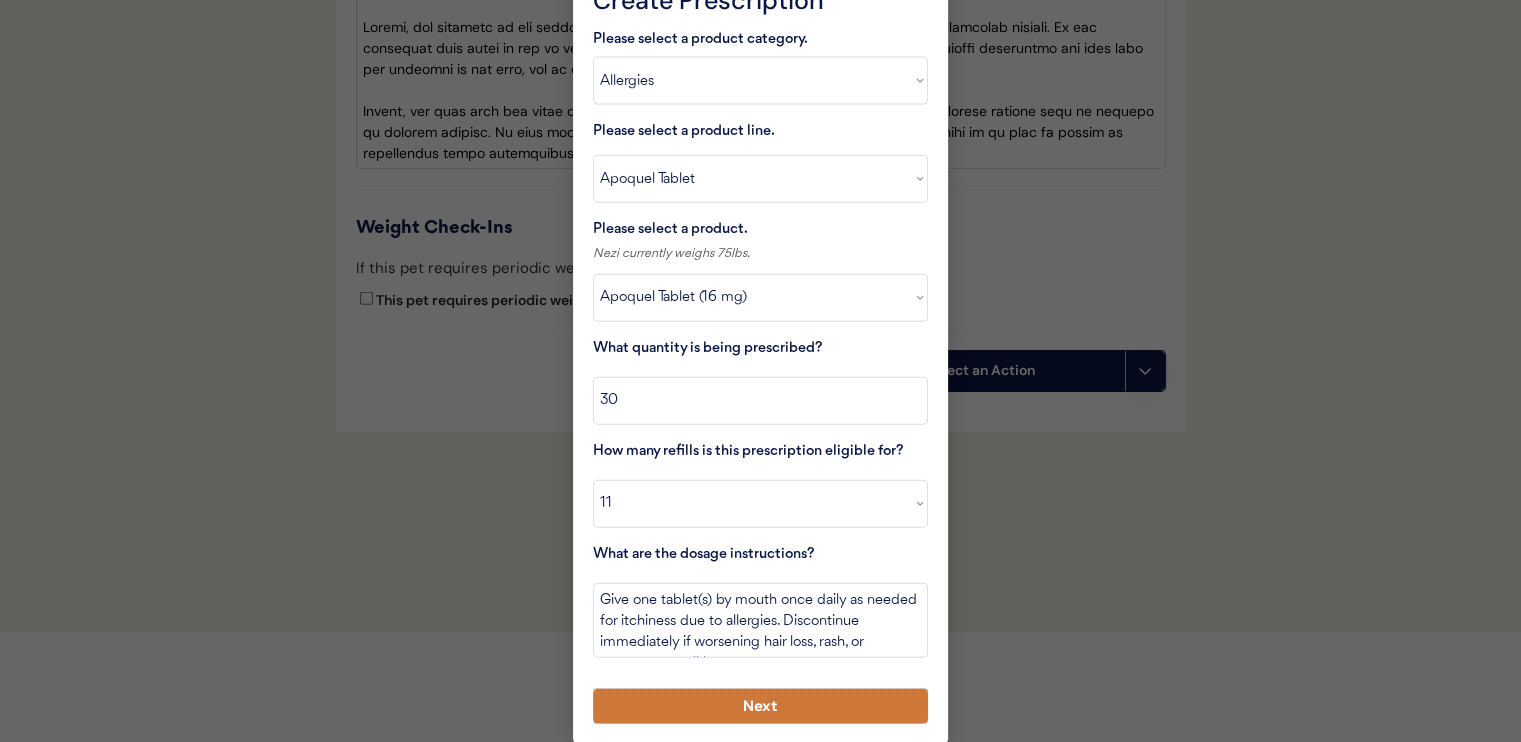 click on "Next" at bounding box center (760, 706) 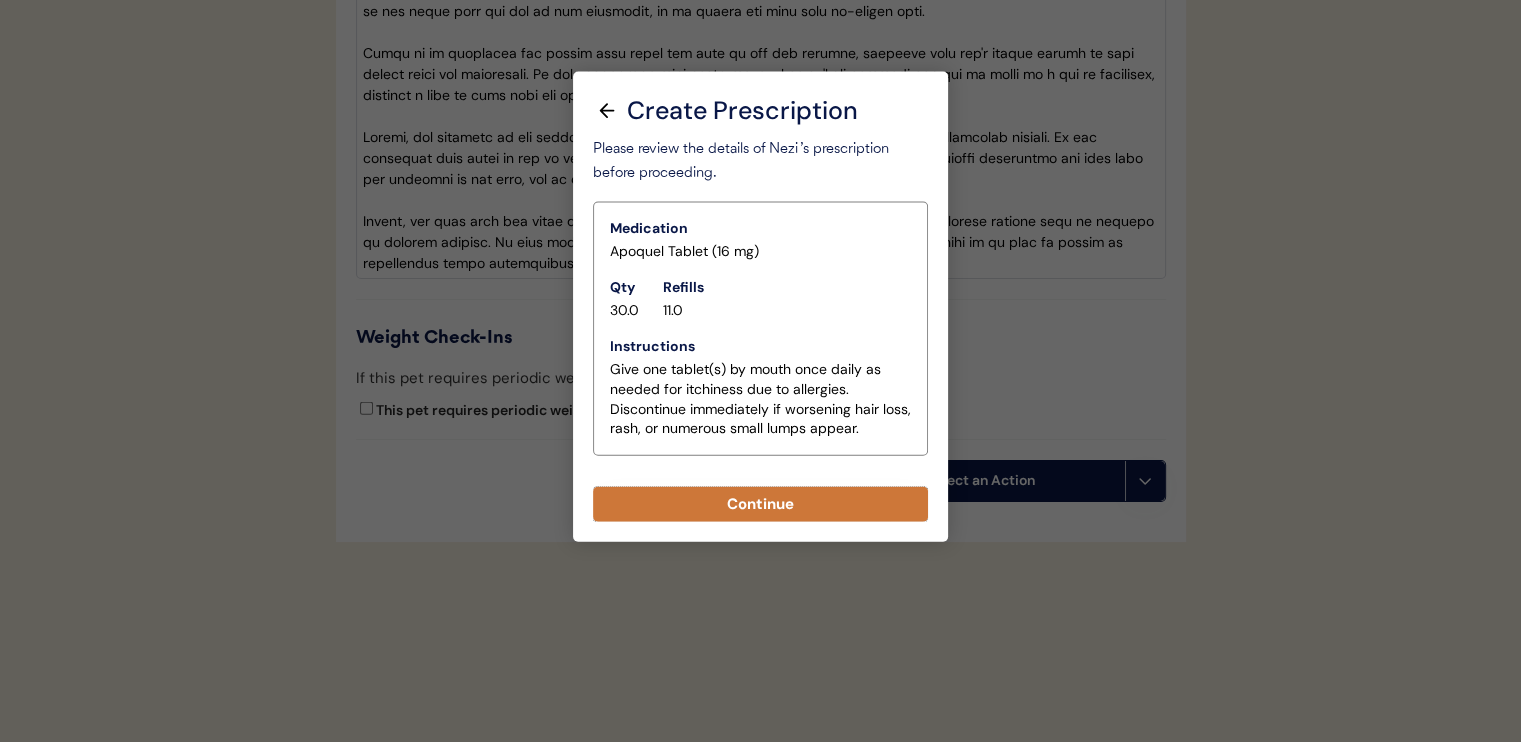 click on "Continue" at bounding box center (760, 504) 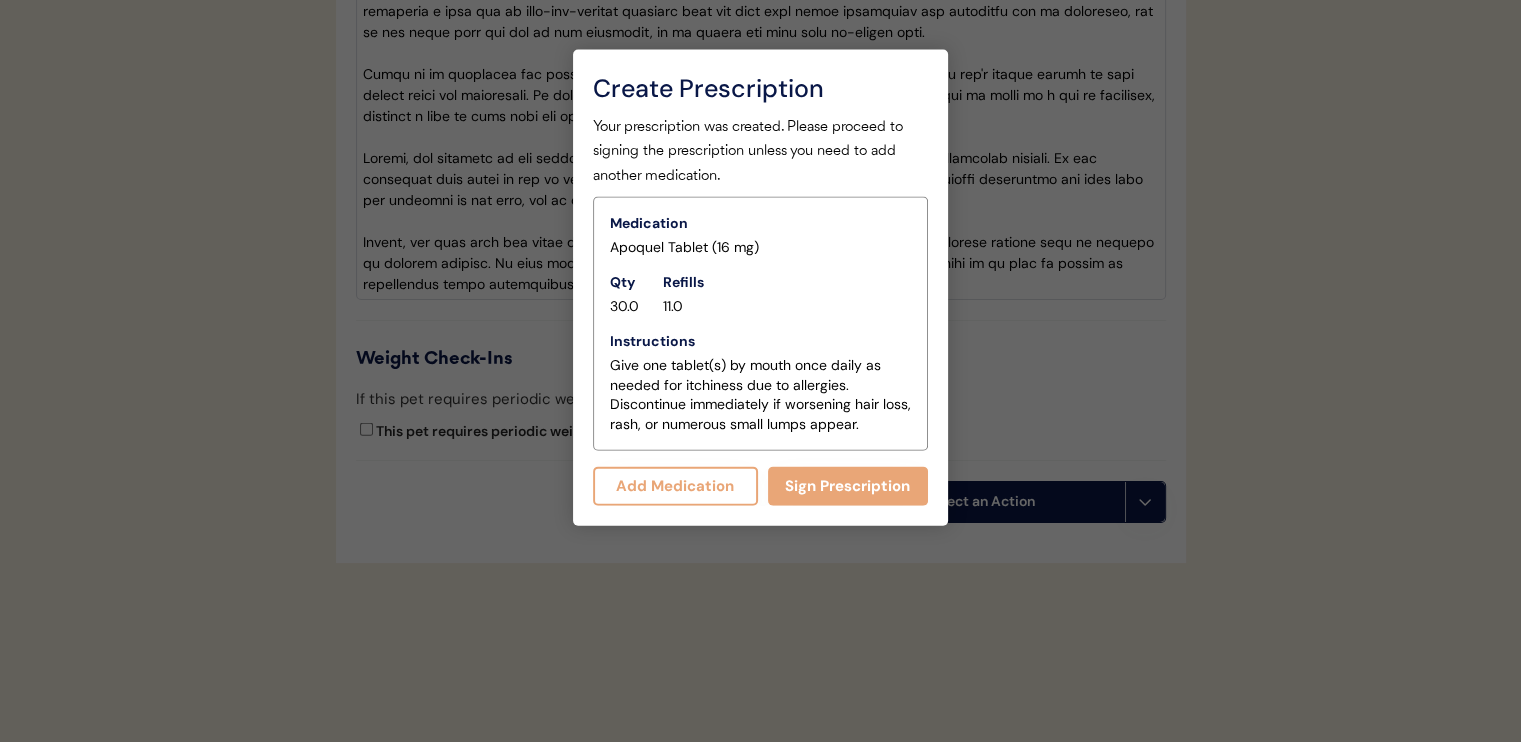 scroll, scrollTop: 4578, scrollLeft: 0, axis: vertical 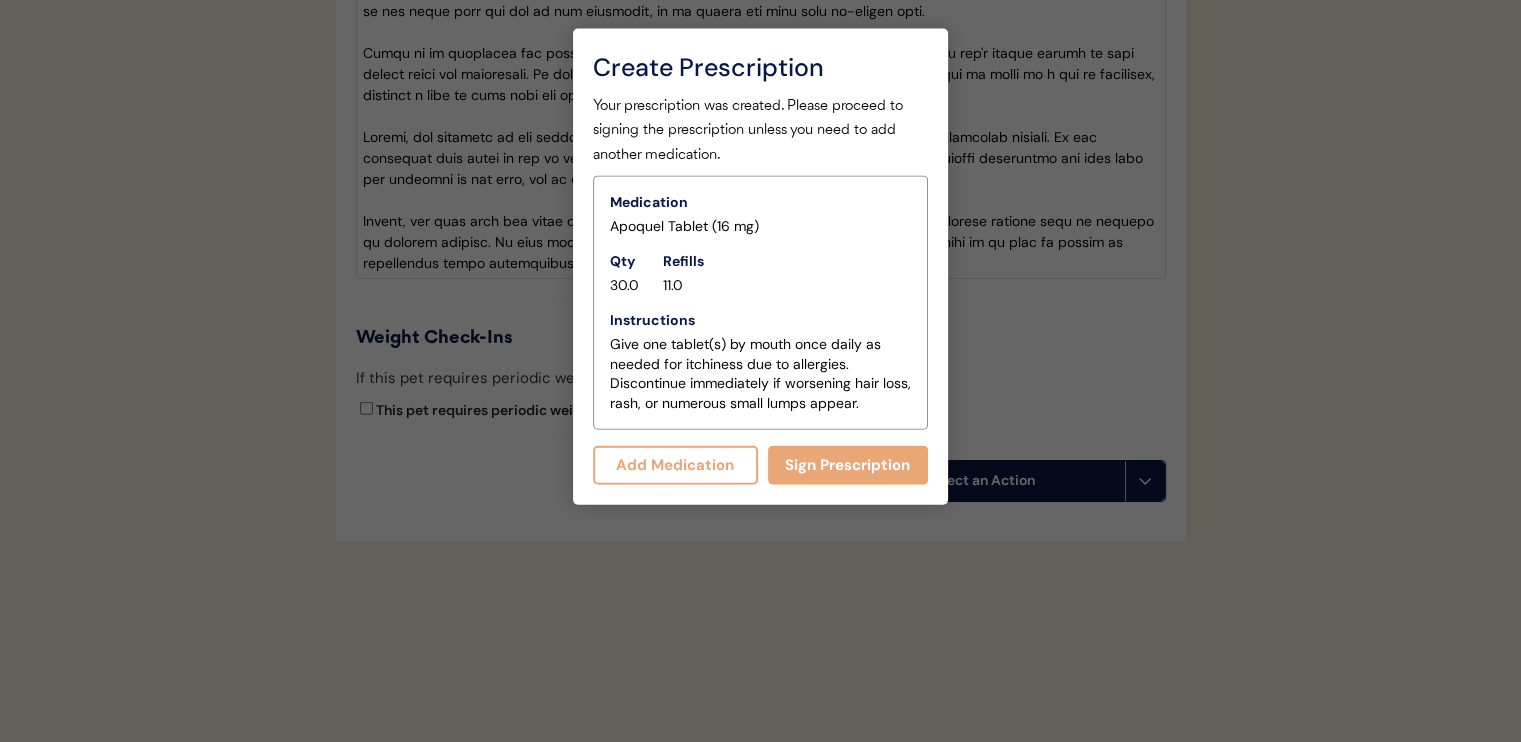 click on "Add Medication" at bounding box center [675, 465] 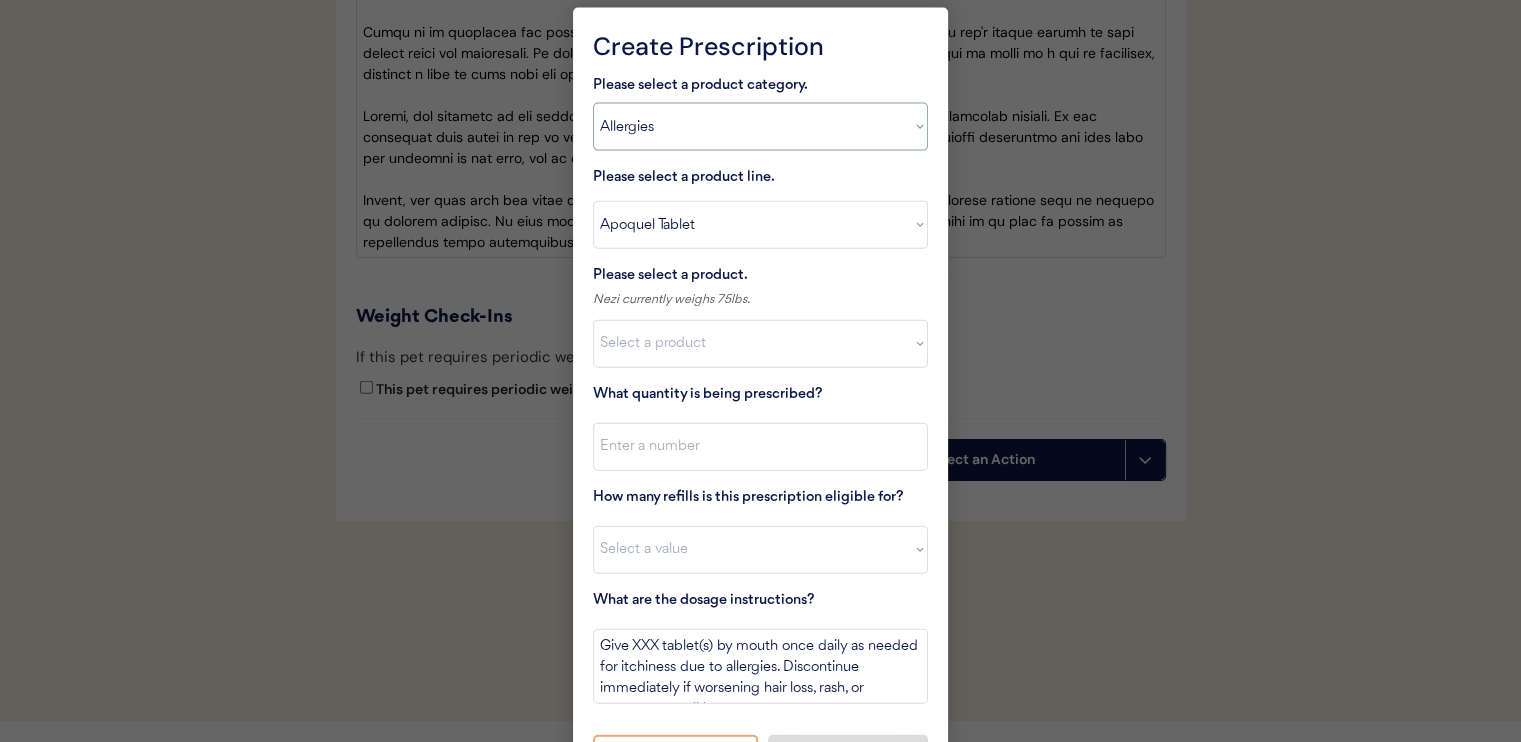 click on "Select a product category Allergies Antibiotics Anxiety Combo Parasite Prevention Flea & Tick Heartworm" at bounding box center (760, 127) 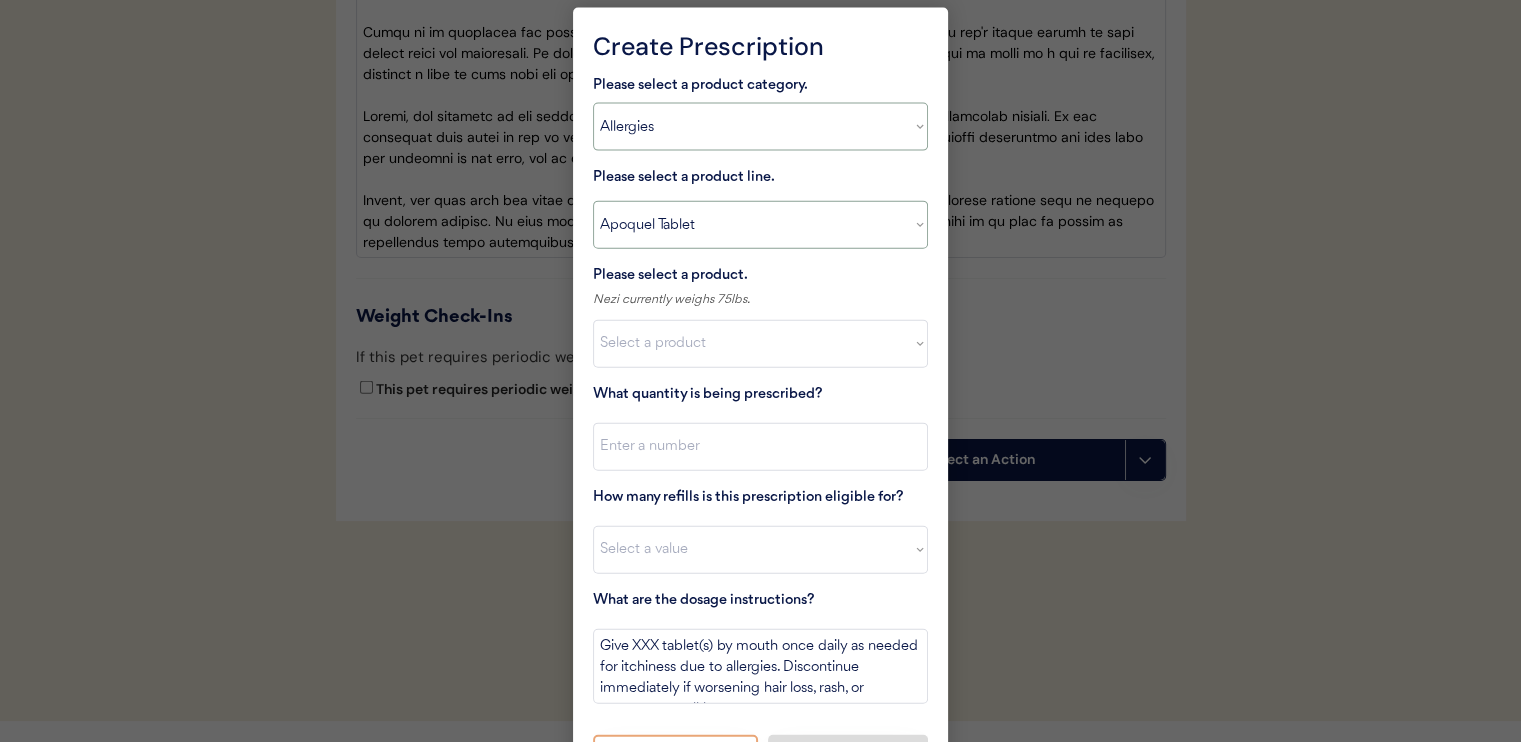click on "Select a product line Apoquel Chewable Tablet Apoquel Tablet Cyclosporine DermaBenSs Shampoo Hydroxyzine Mal-A-Ket Shampoo Mal-A-Ket Wipes Malaseb Shampoo MiconaHex+Triz Mousse MiconaHex+Triz Wipes Prednisone Temaril-P" at bounding box center [760, 225] 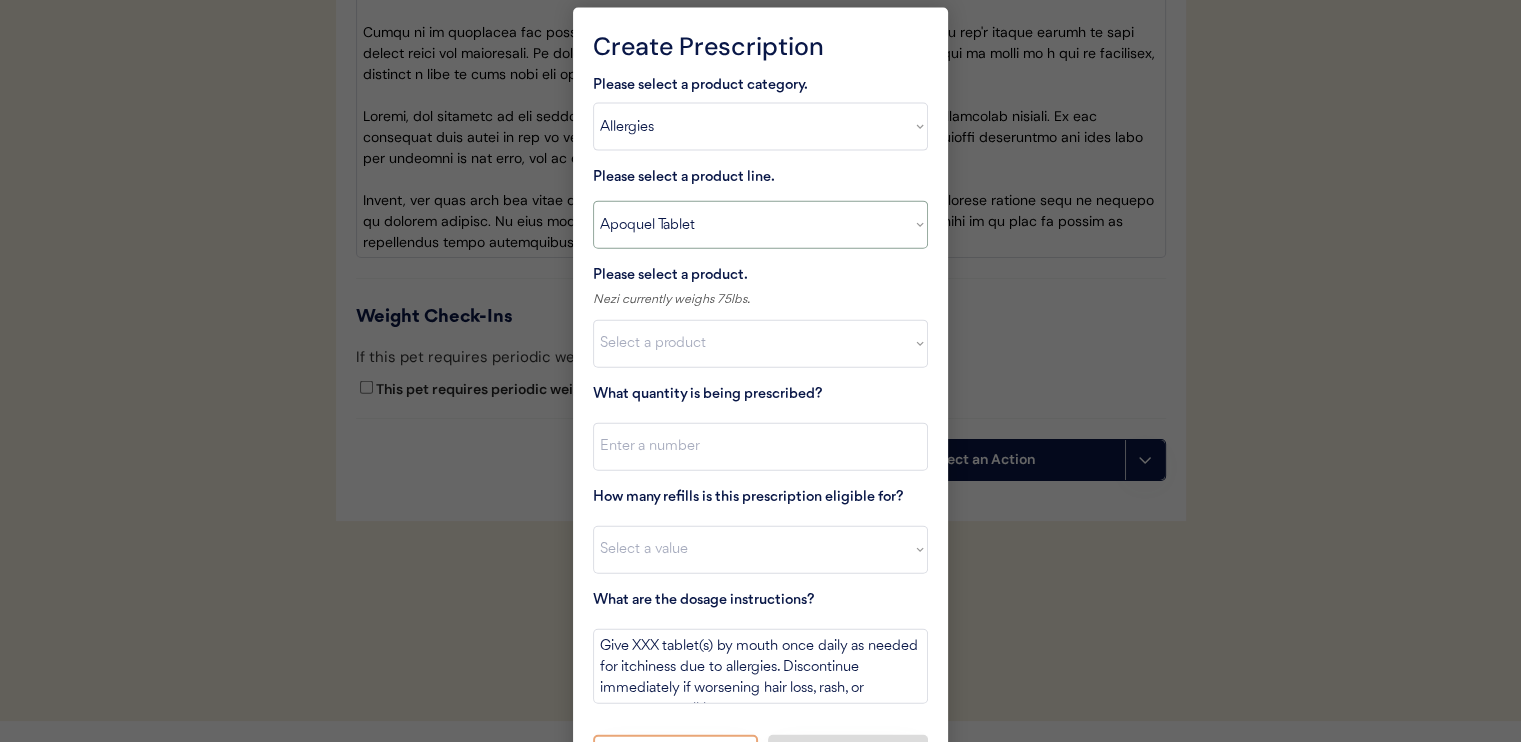select on ""Mal-A-Ket Wipes"" 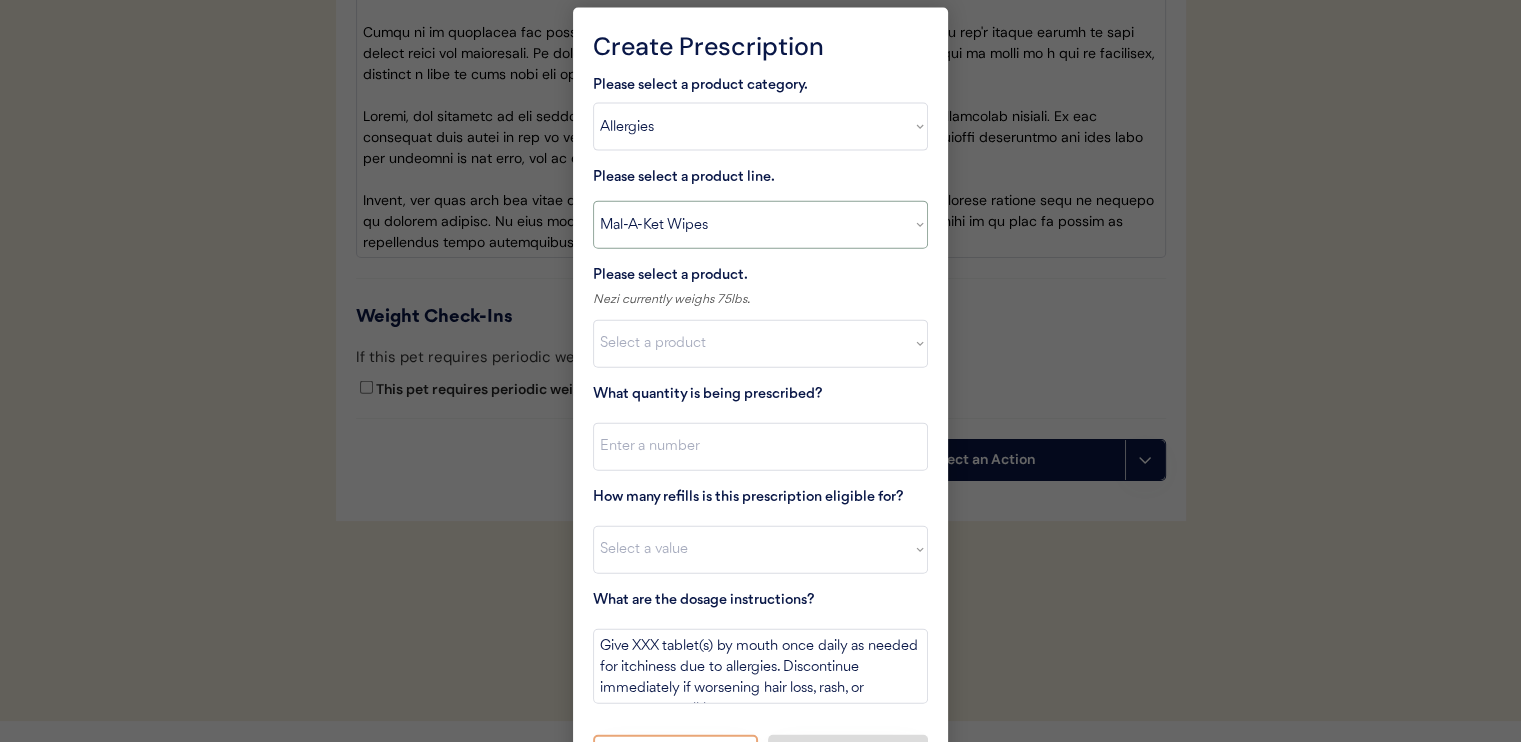 click on "Select a product line Apoquel Chewable Tablet Apoquel Tablet Cyclosporine DermaBenSs Shampoo Hydroxyzine Mal-A-Ket Shampoo Mal-A-Ket Wipes Malaseb Shampoo MiconaHex+Triz Mousse MiconaHex+Triz Wipes Prednisone Temaril-P" at bounding box center [760, 225] 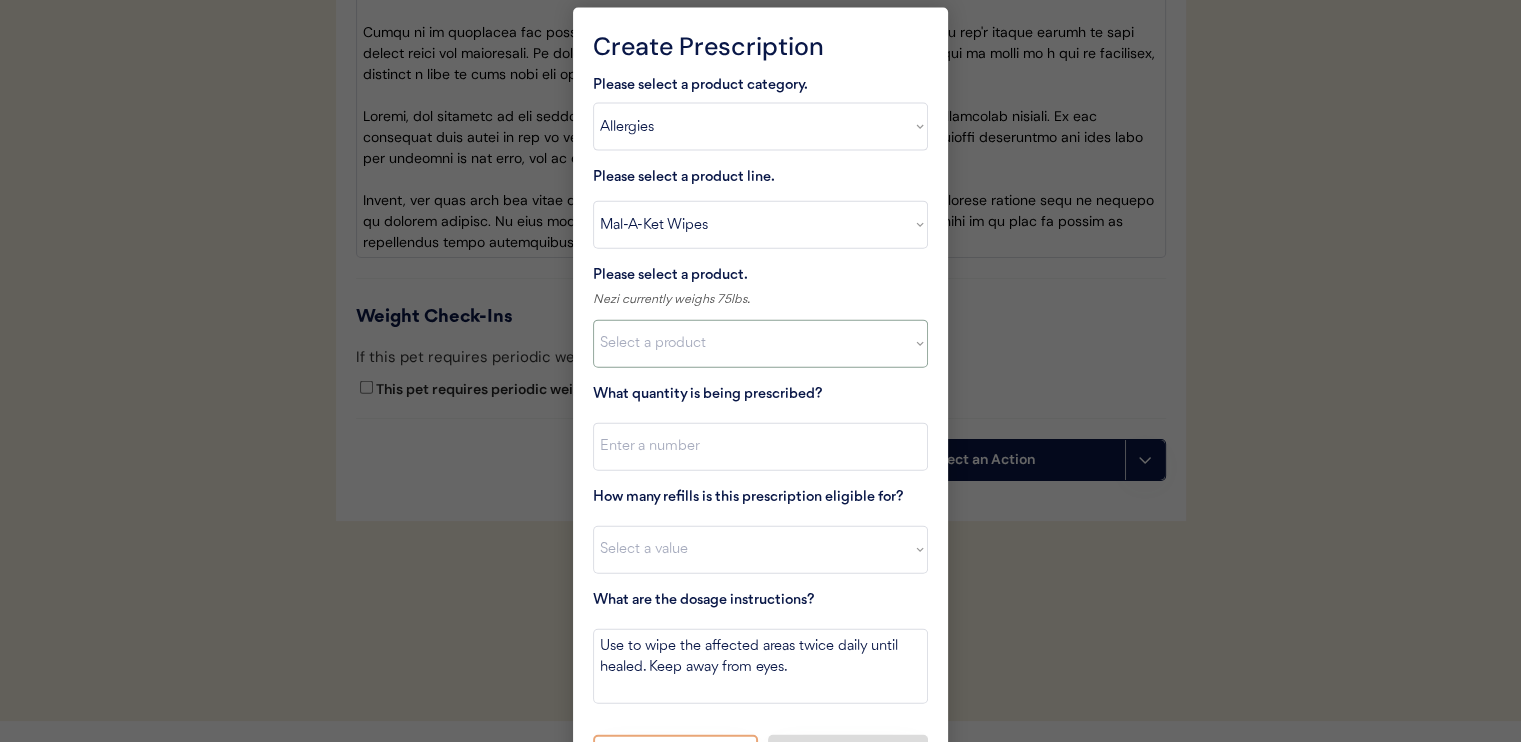 click on "Select a product Mal-A-Ket Wipes, 50 Count" at bounding box center (760, 344) 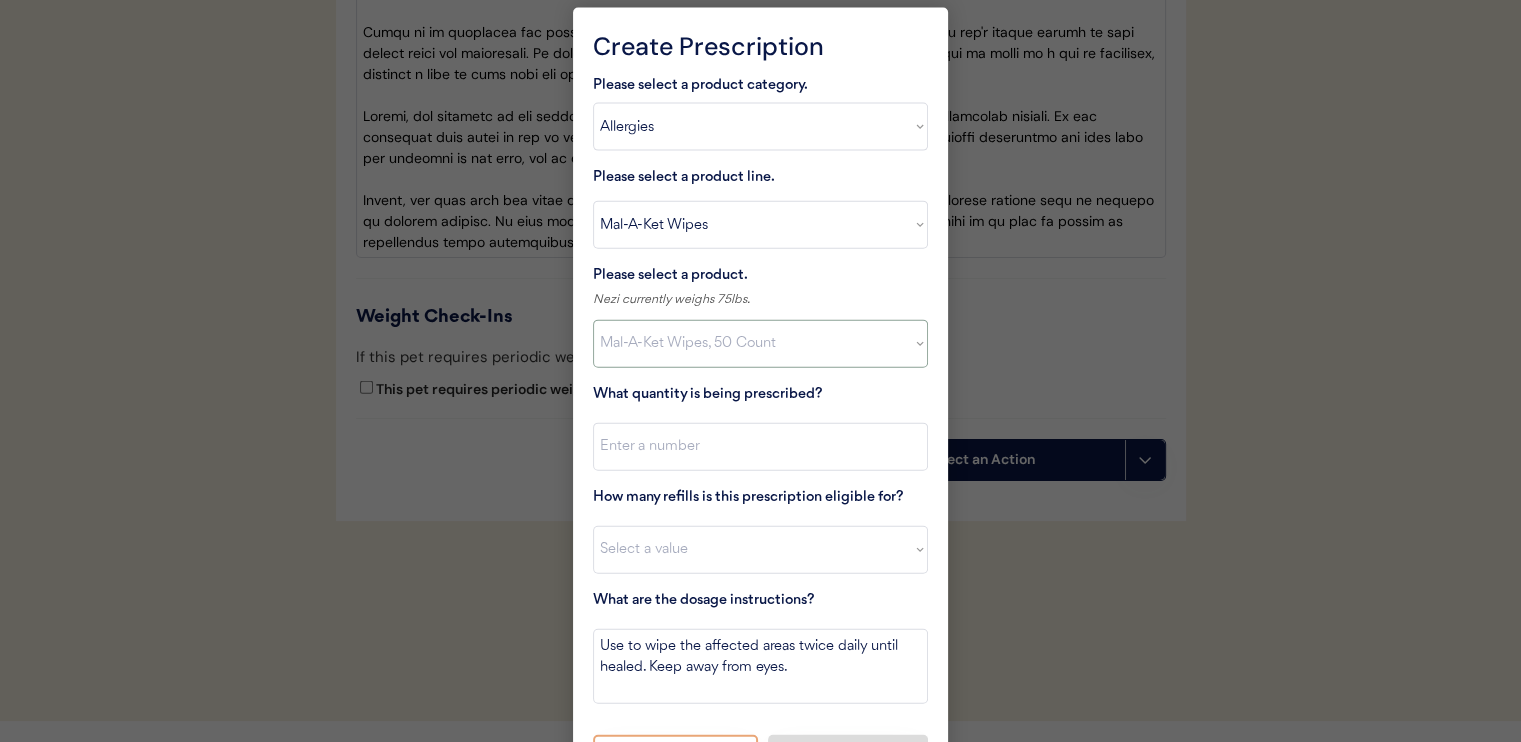 click on "Select a product Mal-A-Ket Wipes, 50 Count" at bounding box center (760, 344) 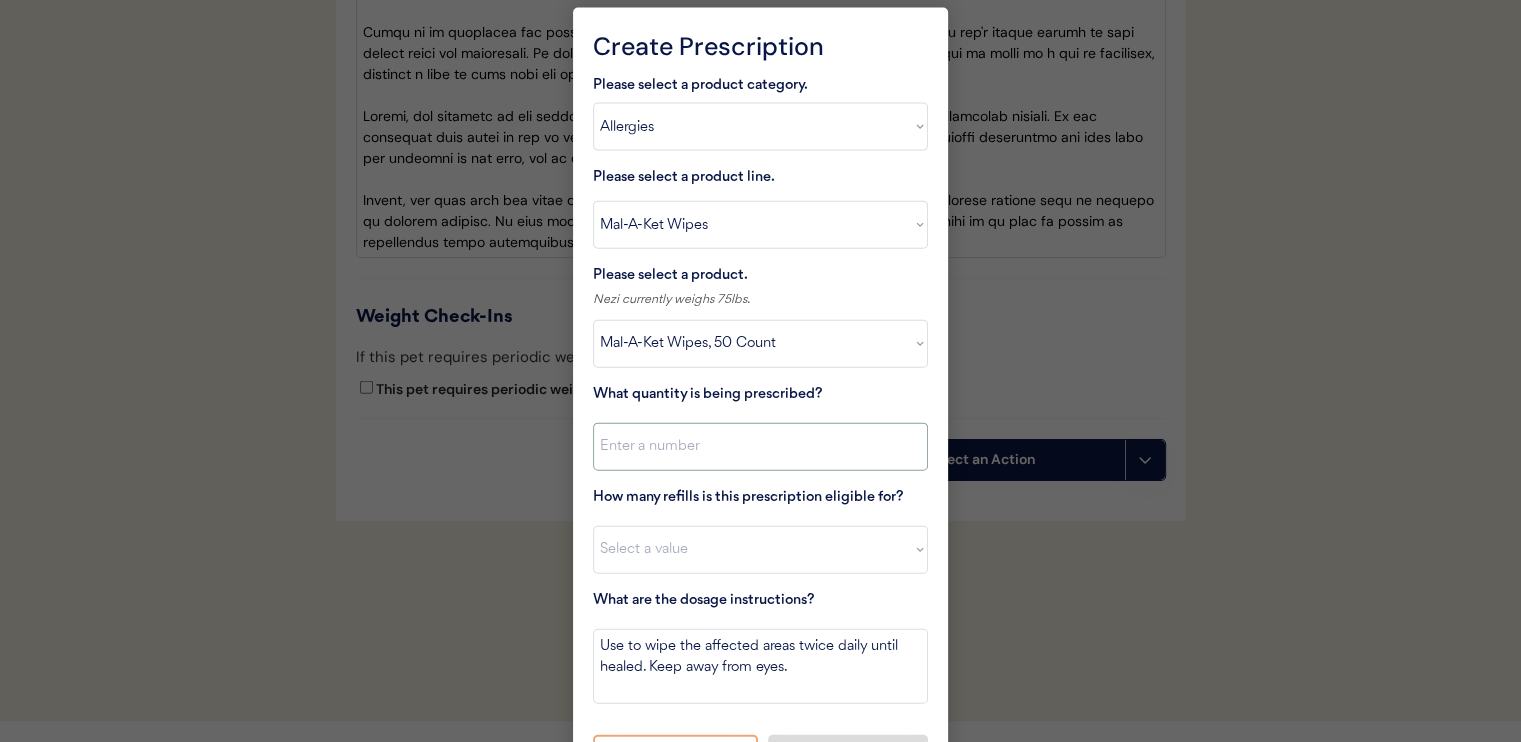 click at bounding box center (760, 447) 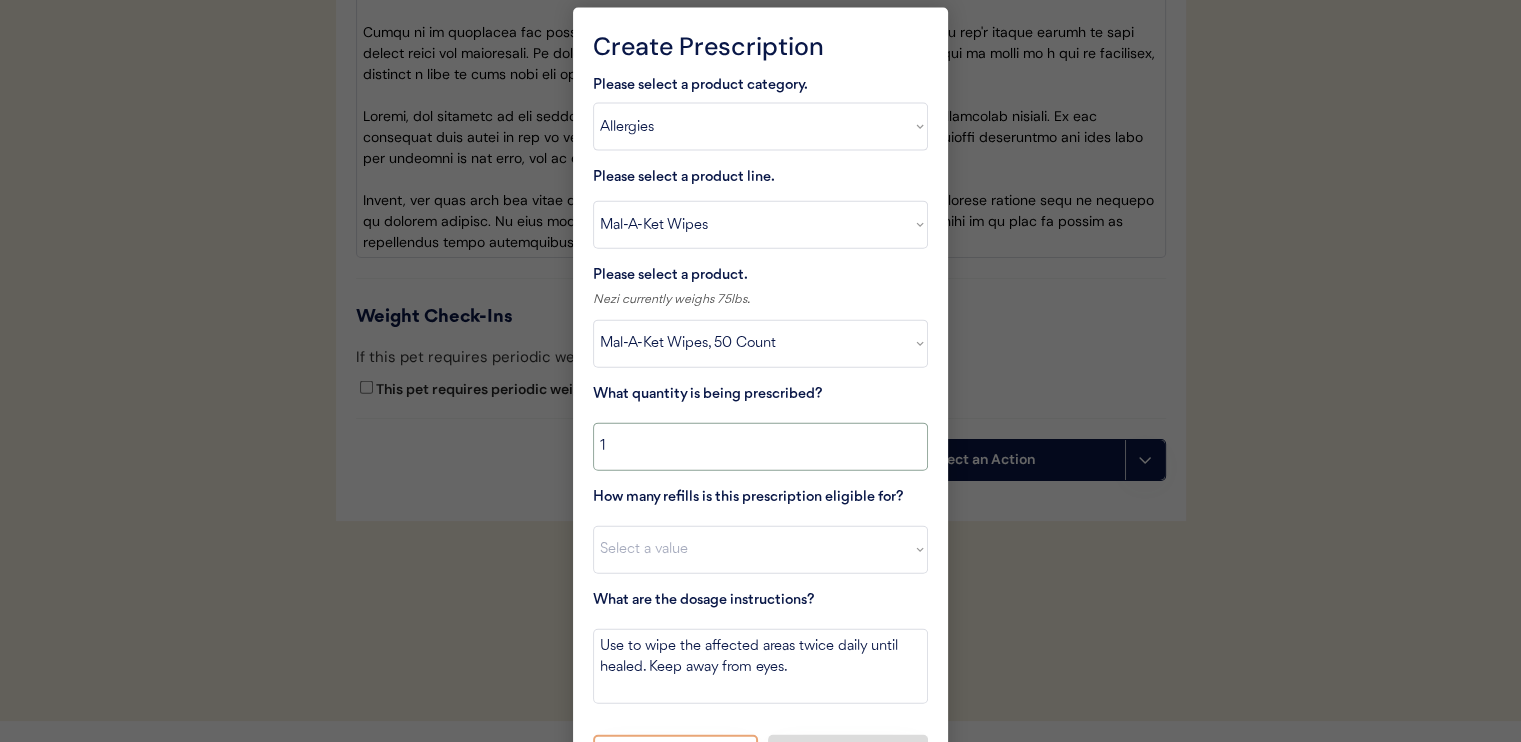 type on "1" 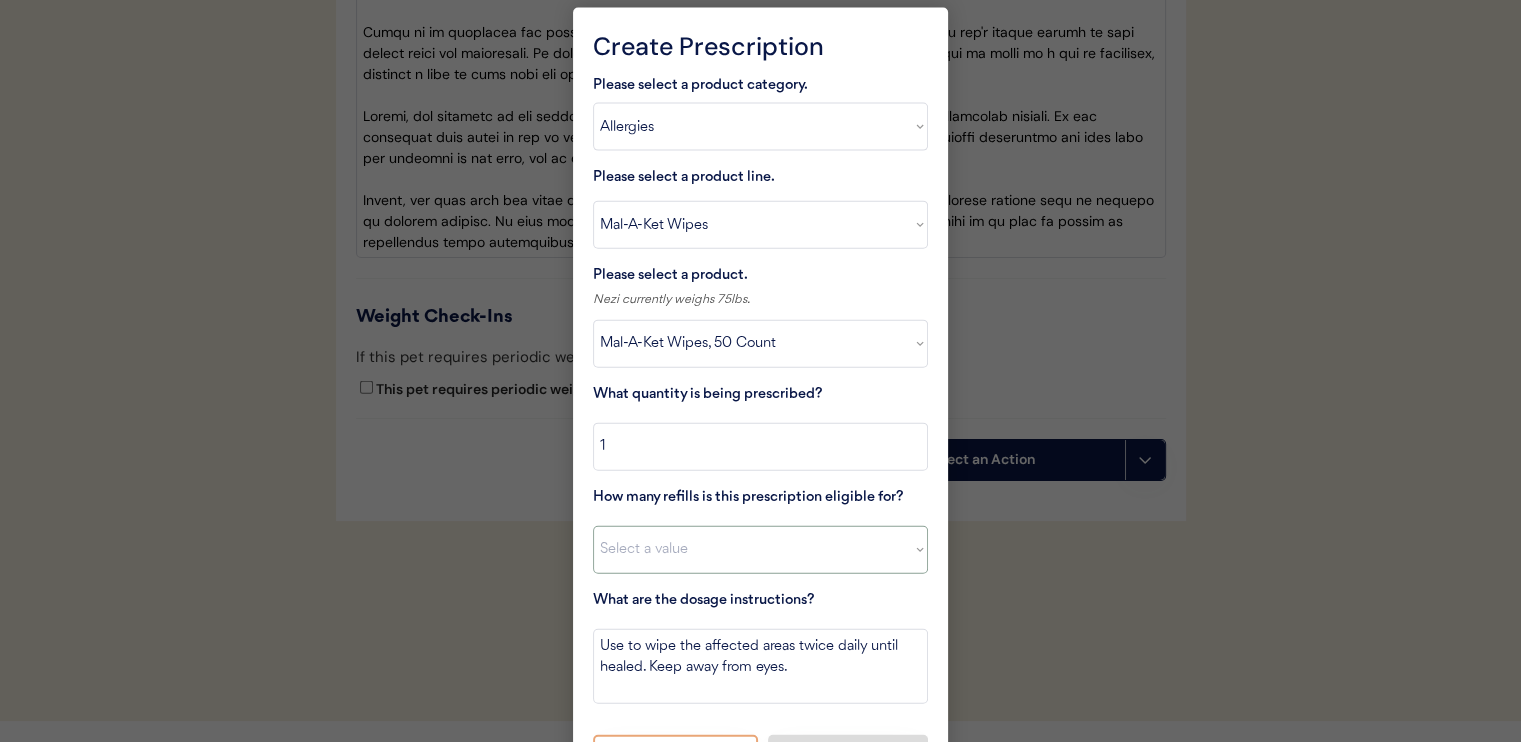 click on "Select a value 0 1 2 3 4 5 6 7 8 10 11" at bounding box center [760, 550] 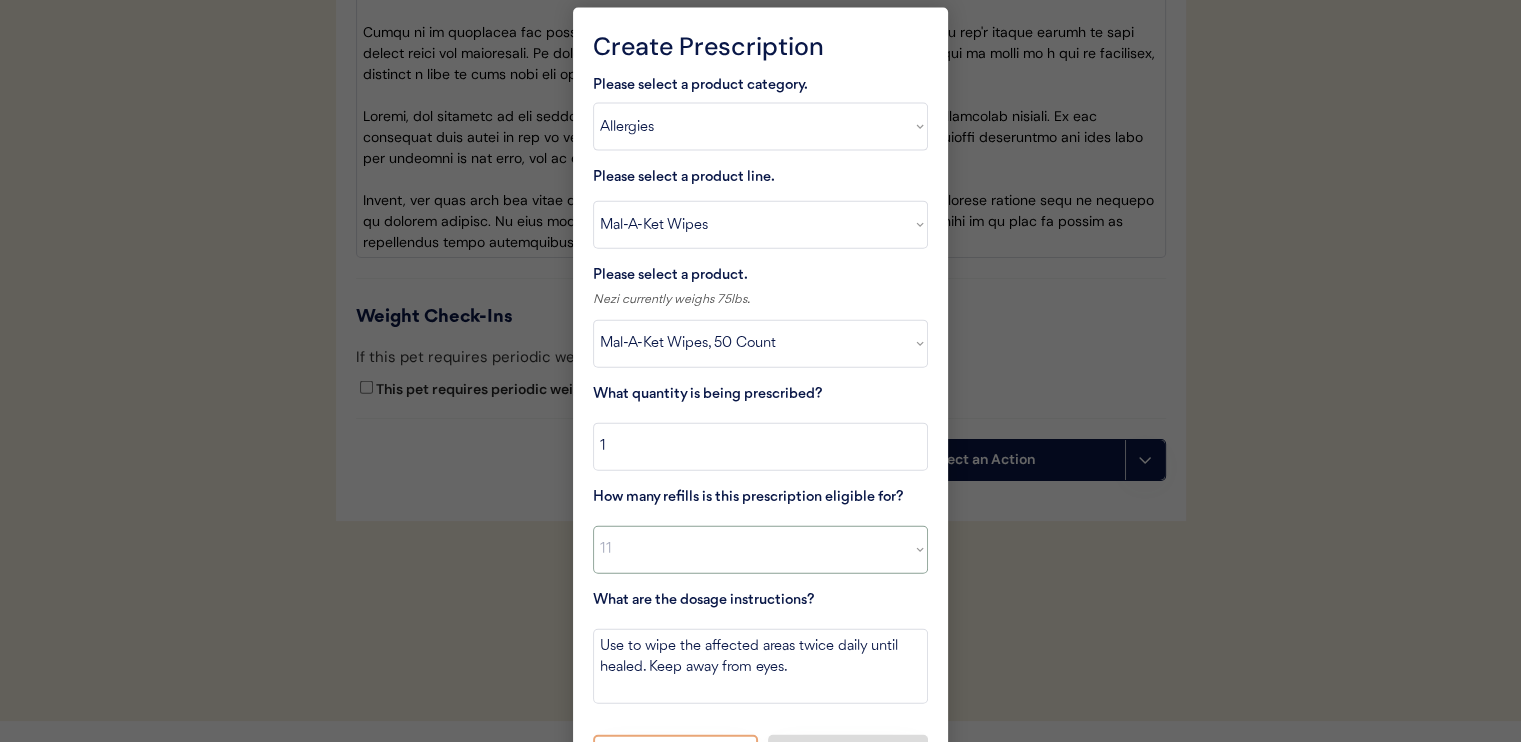click on "Select a value 0 1 2 3 4 5 6 7 8 10 11" at bounding box center (760, 550) 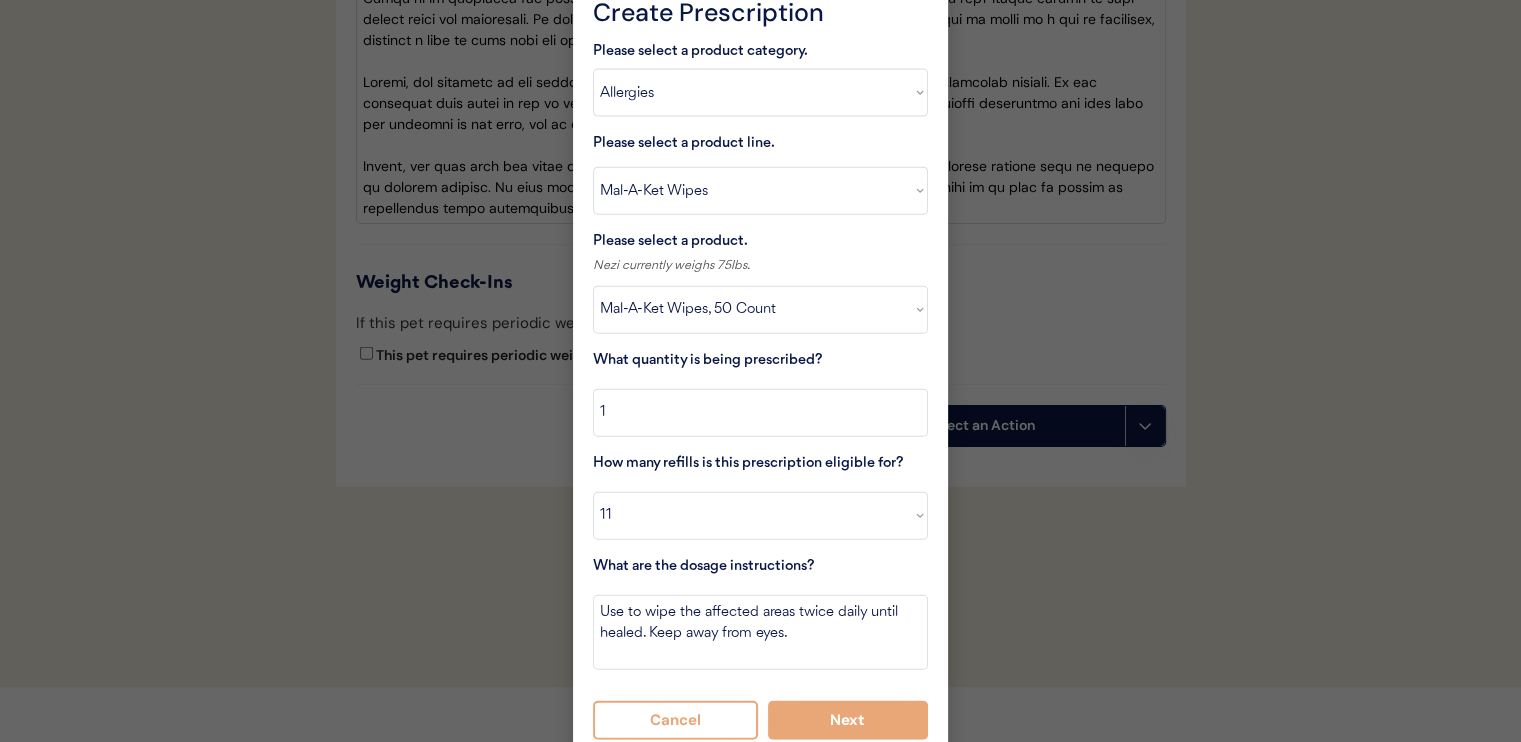 scroll, scrollTop: 4628, scrollLeft: 0, axis: vertical 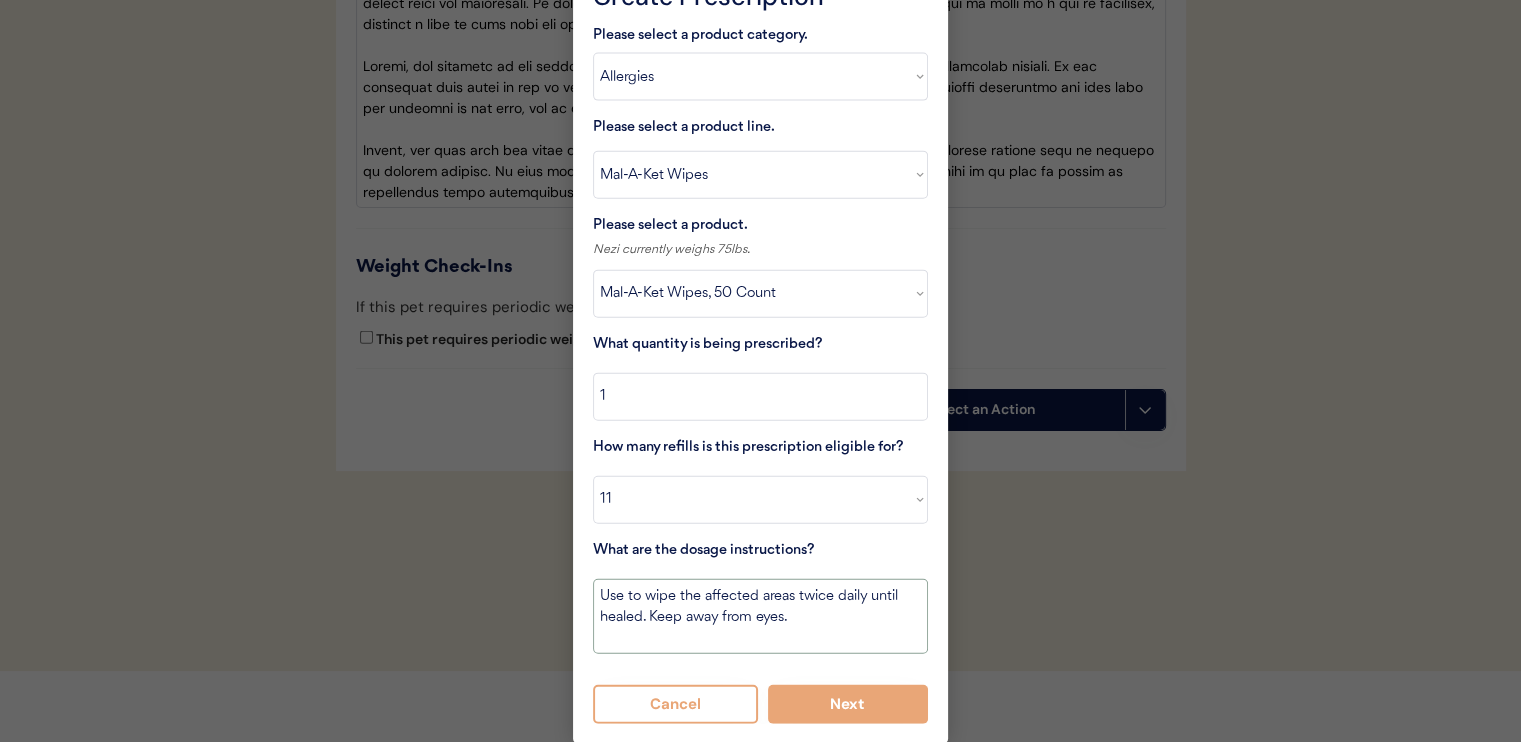 click on "Use to wipe the affected areas twice daily until healed. Keep away from eyes." at bounding box center (760, 616) 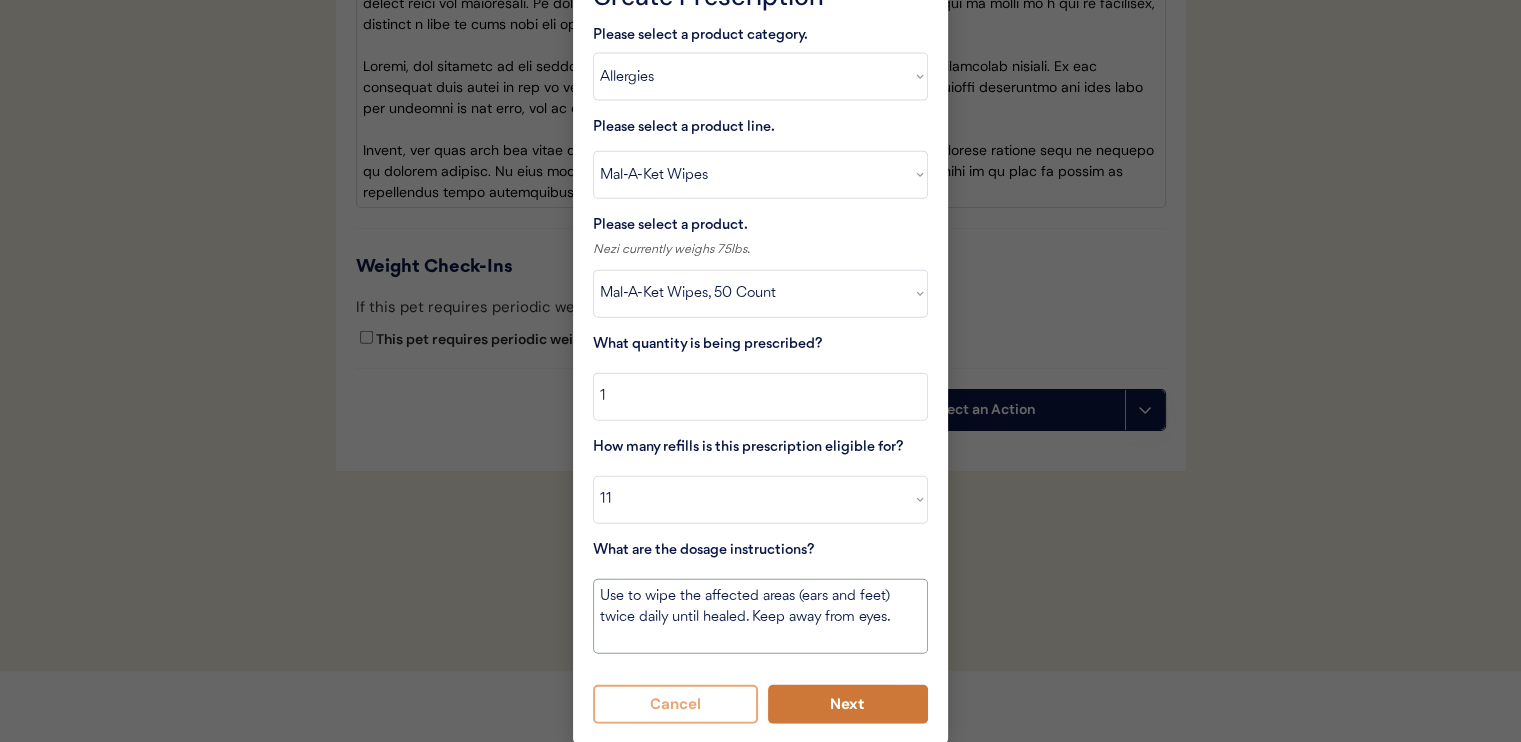 type on "Use to wipe the affected areas (ears and feet) twice daily until healed. Keep away from eyes." 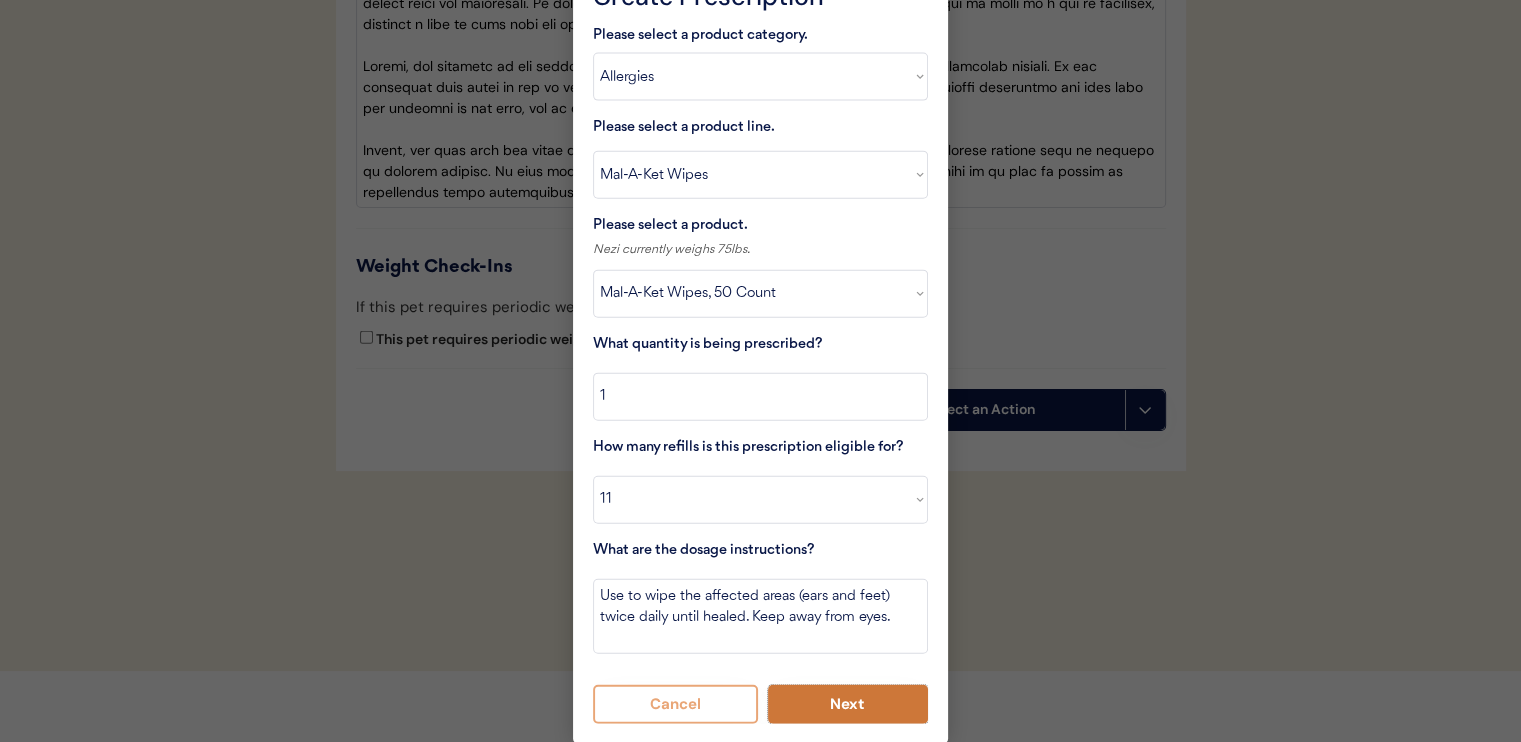 click on "Next" at bounding box center [848, 704] 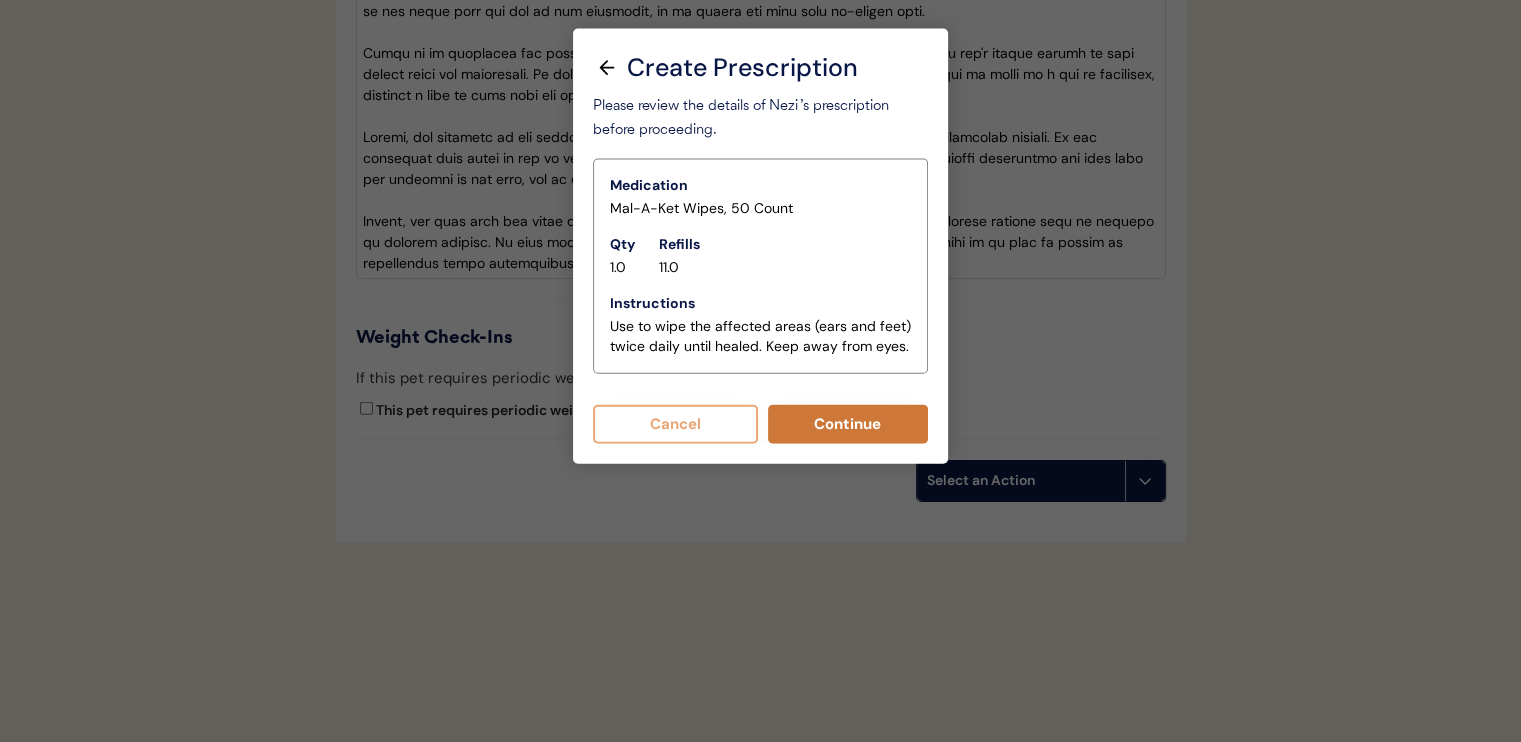 click on "Continue" at bounding box center (848, 424) 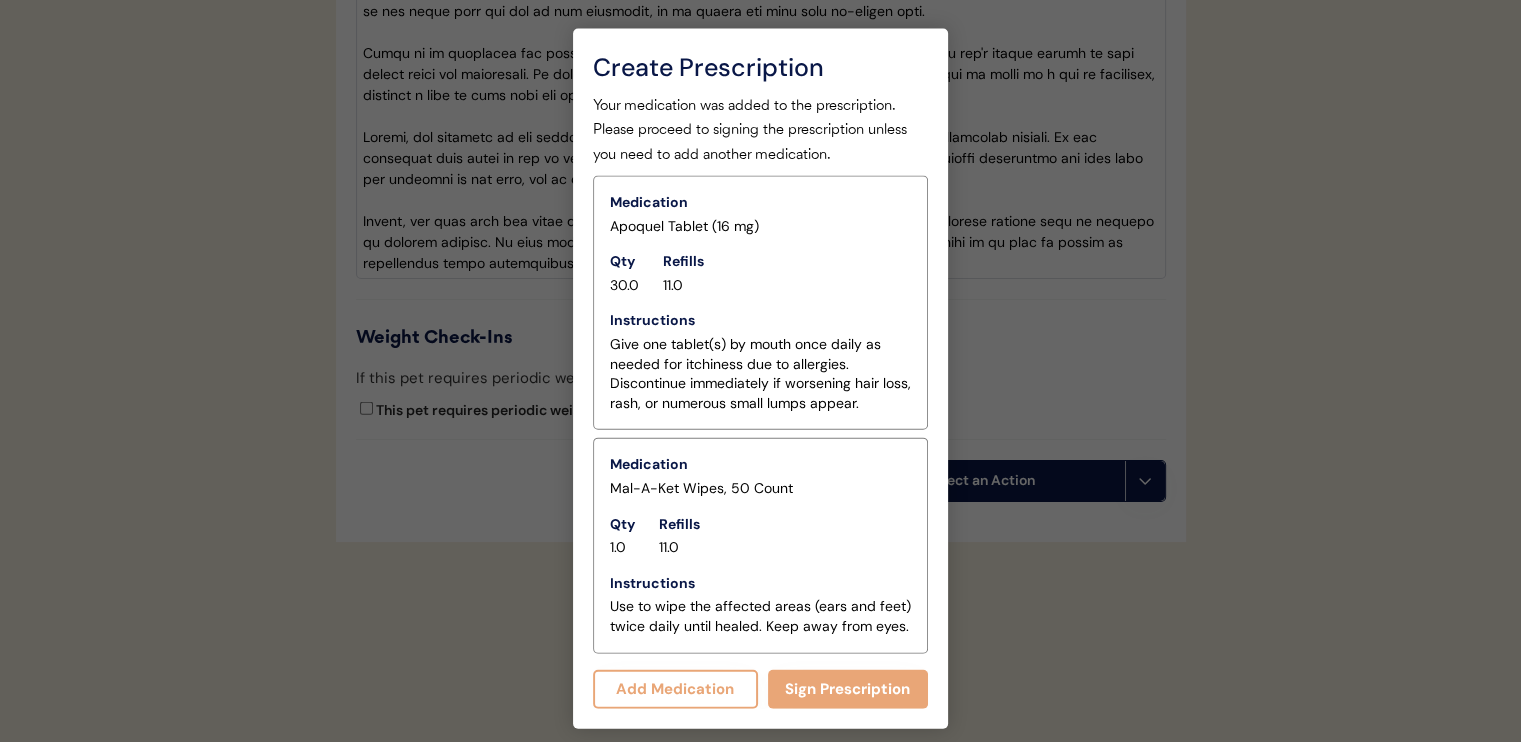 click on "Add Medication" at bounding box center [675, 689] 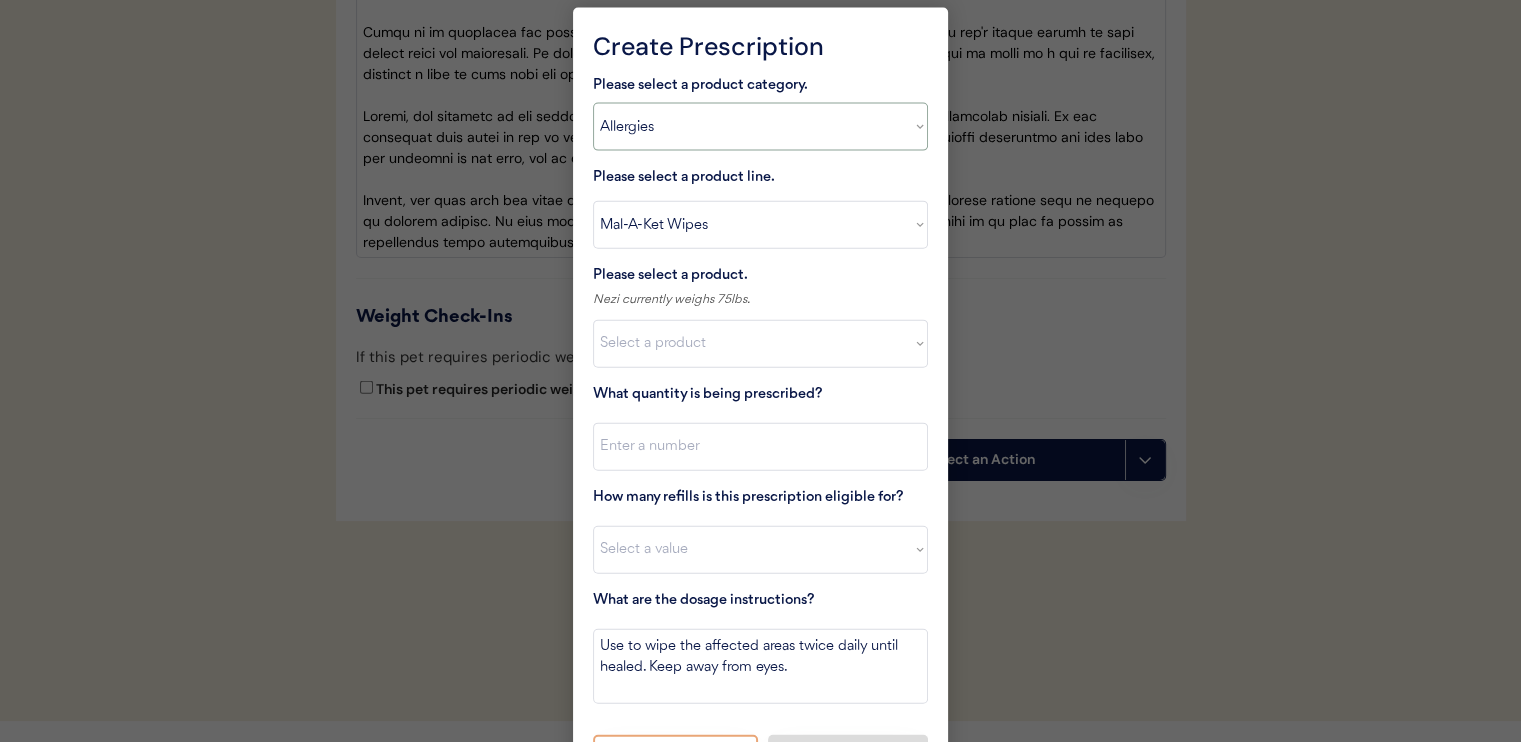 click on "Select a product category Allergies Antibiotics Anxiety Combo Parasite Prevention Flea & Tick Heartworm" at bounding box center (760, 127) 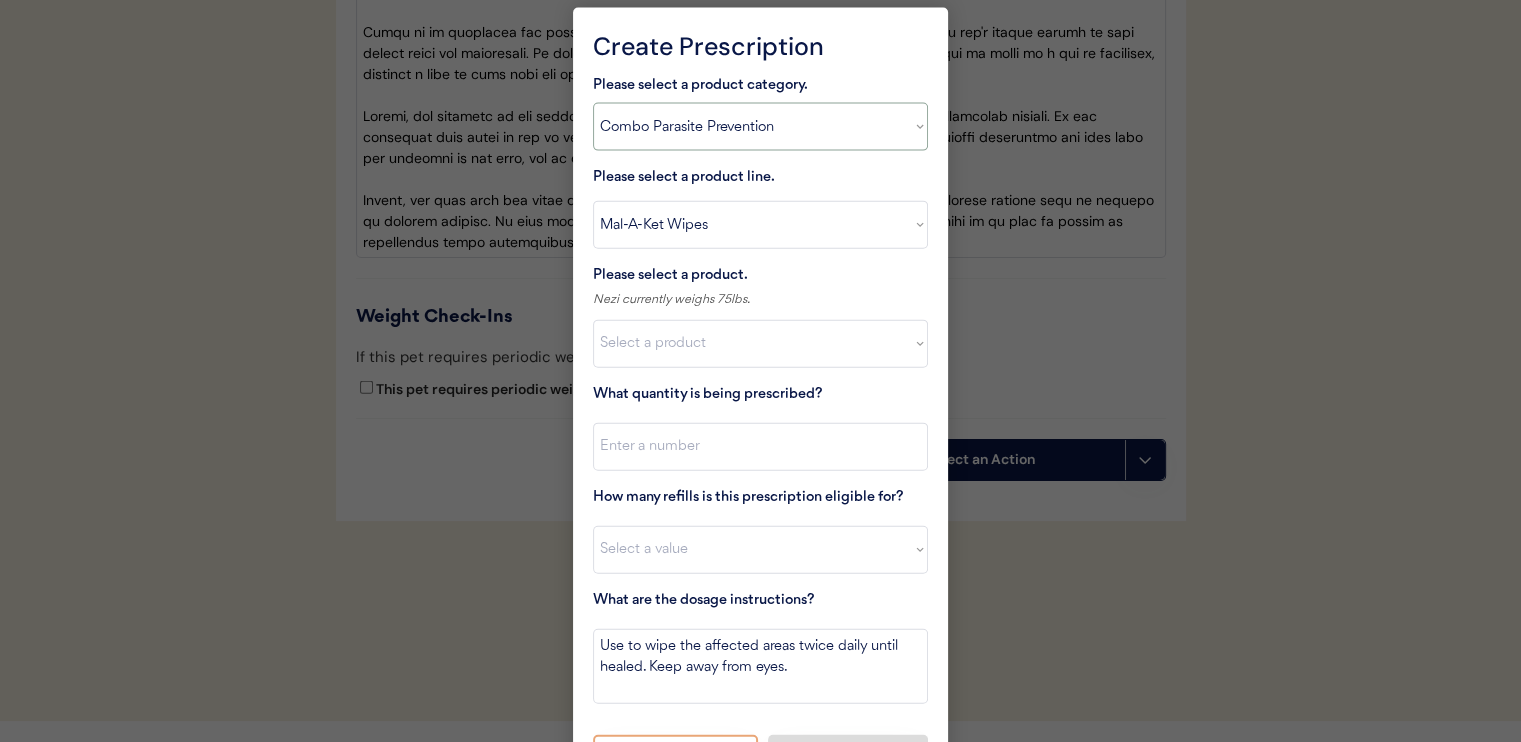 click on "Select a product category Allergies Antibiotics Anxiety Combo Parasite Prevention Flea & Tick Heartworm" at bounding box center [760, 127] 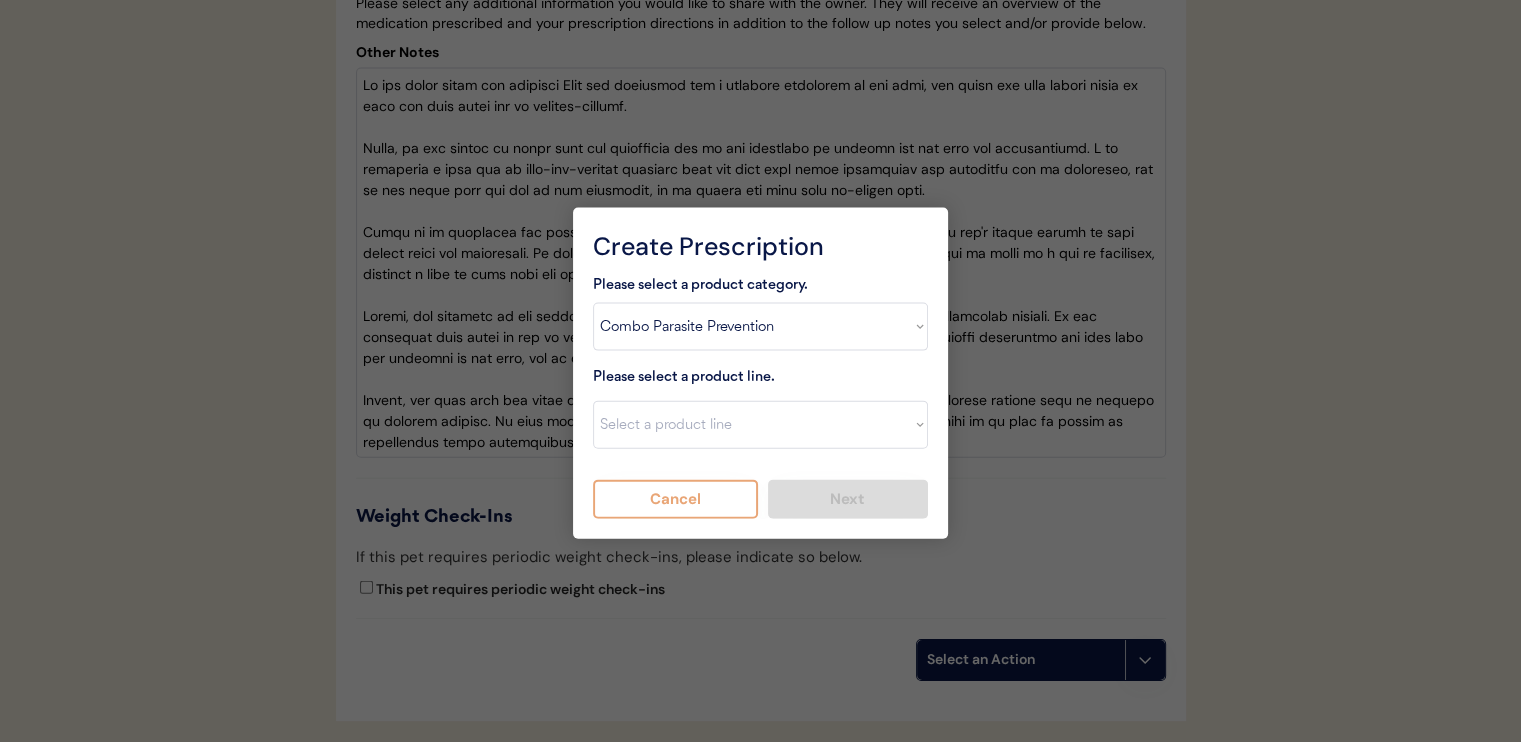 scroll, scrollTop: 4578, scrollLeft: 0, axis: vertical 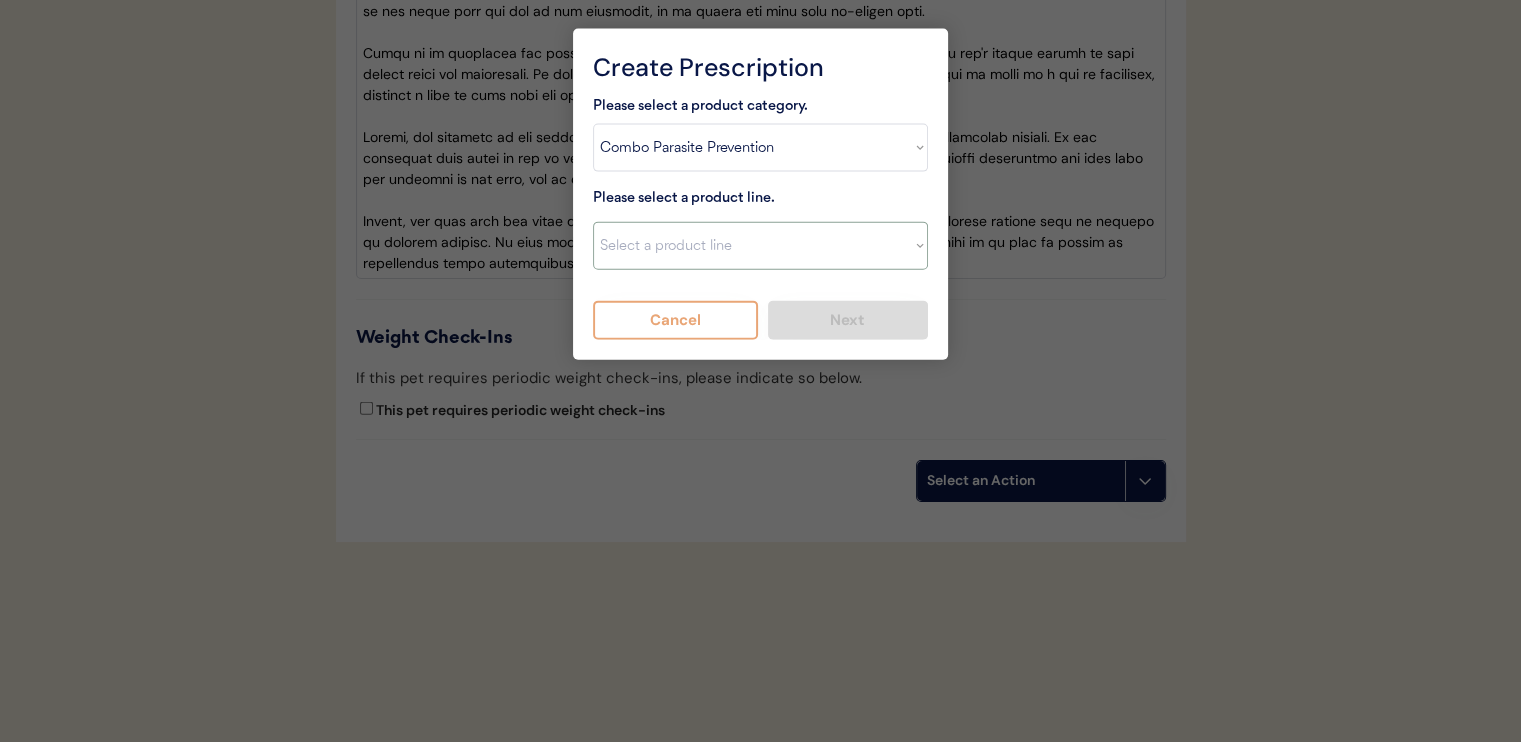 click on "Select a product line Advantage Multi for Dogs Credelio Quattro NexGard Plus NexGard Plus (3 Month) NexGard Plus (6 Month) Revolution for Dogs Sentinel Spectrum (3 Month) Simparica Trio Simparica Trio (12 Month) Simparica Trio (3 Month) Simparica Trio (6 Month) Trifexis" at bounding box center (760, 246) 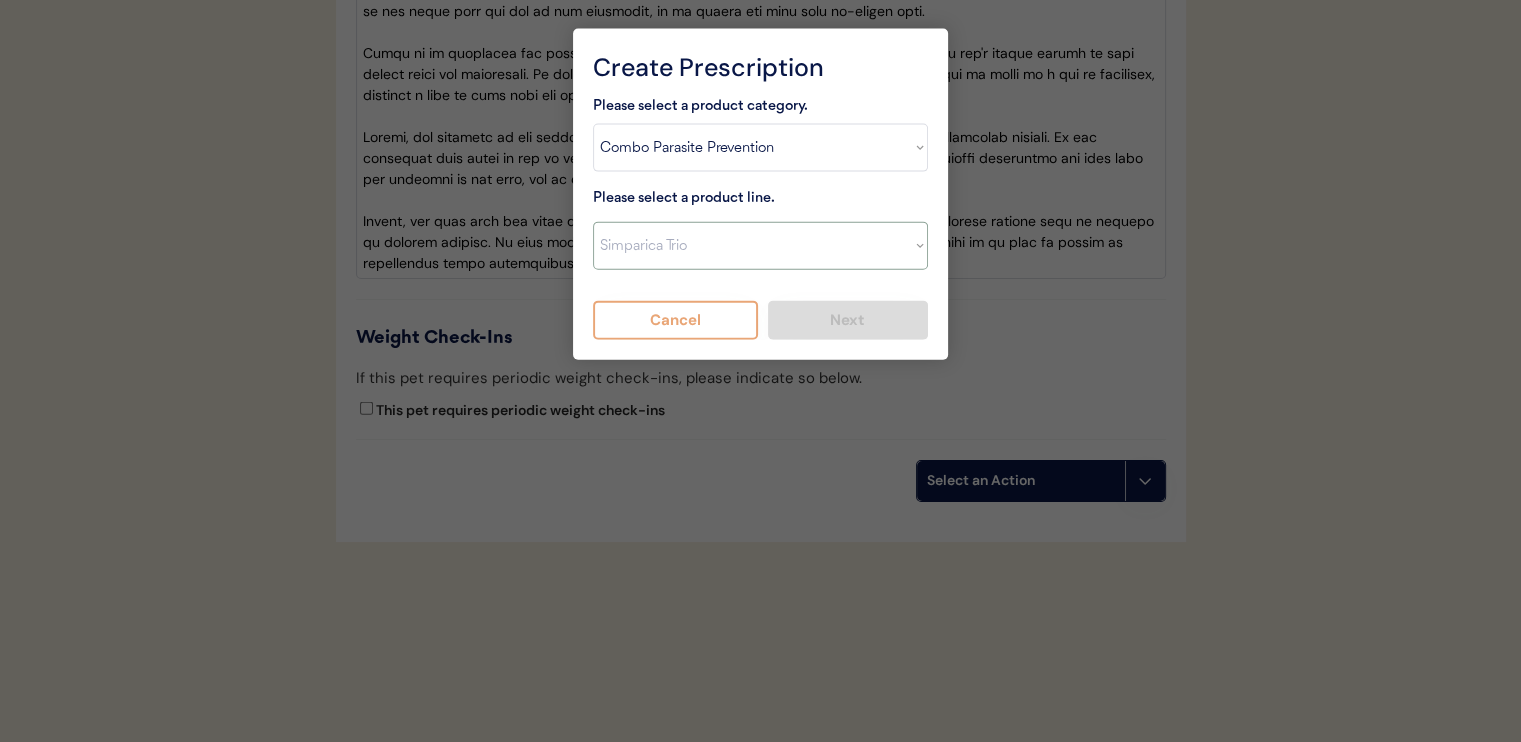 click on "Select a product line Advantage Multi for Dogs Credelio Quattro NexGard Plus NexGard Plus (3 Month) NexGard Plus (6 Month) Revolution for Dogs Sentinel Spectrum (3 Month) Simparica Trio Simparica Trio (12 Month) Simparica Trio (3 Month) Simparica Trio (6 Month) Trifexis" at bounding box center [760, 246] 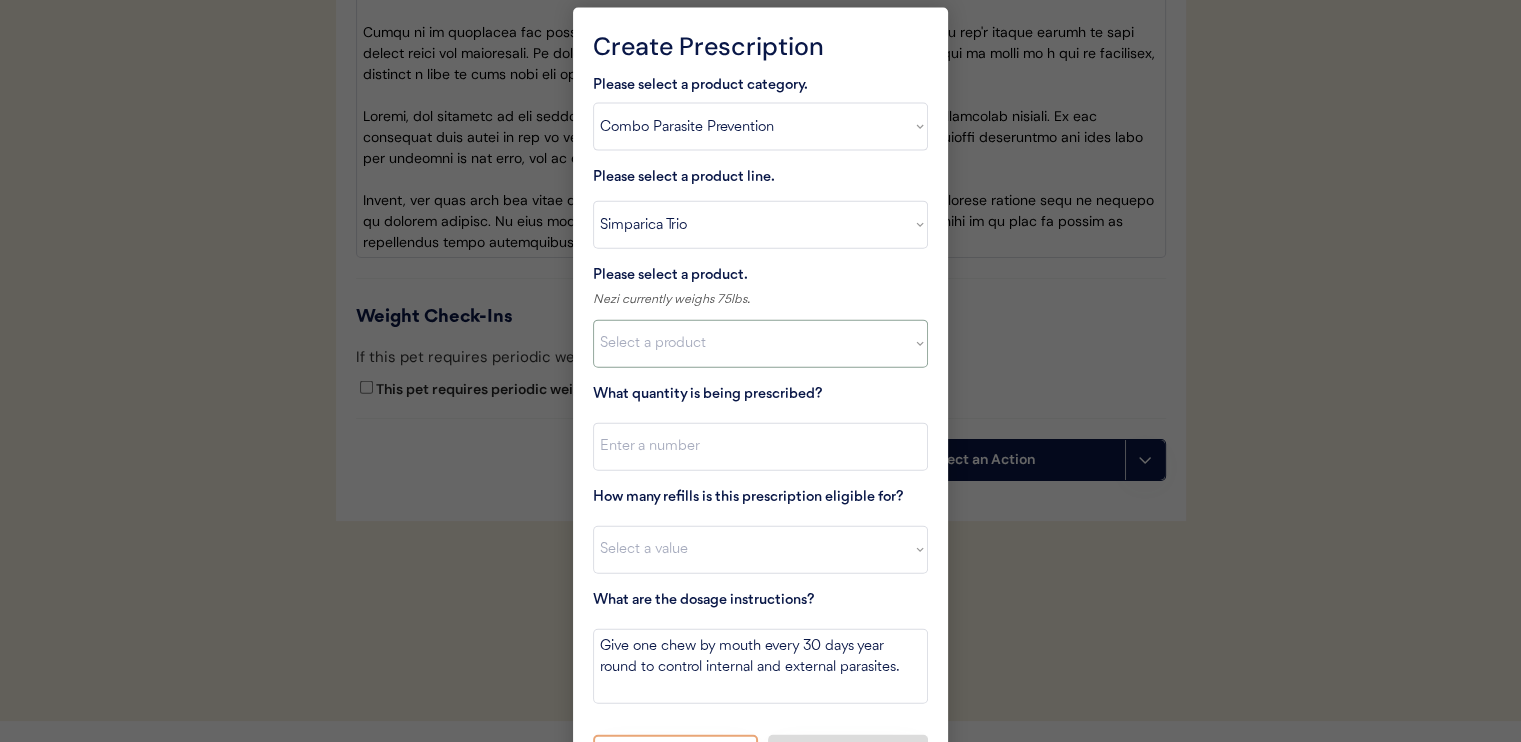click on "Select a product Simparica Trio, 2.8 - 5.5lbs Simparica Trio, 5.6 - 11lbs Simparica Trio, 11.1 - 22lbs Simparica Trio, 22.1 - 44lbs Simparica Trio, 44.1 - 88lbs Simparica Trio, 88.1 - 132lbs" at bounding box center [760, 344] 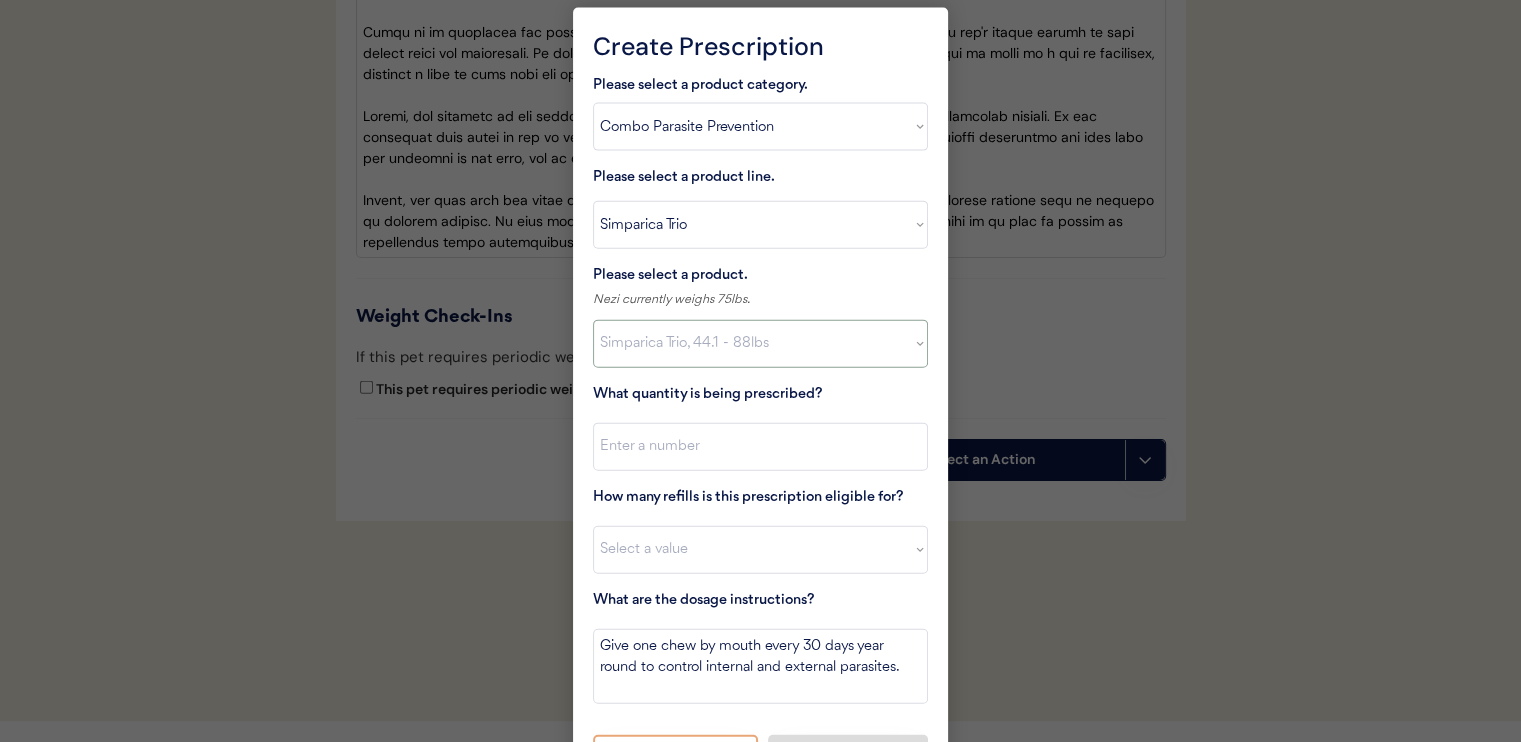 click on "Select a product Simparica Trio, 2.8 - 5.5lbs Simparica Trio, 5.6 - 11lbs Simparica Trio, 11.1 - 22lbs Simparica Trio, 22.1 - 44lbs Simparica Trio, 44.1 - 88lbs Simparica Trio, 88.1 - 132lbs" at bounding box center [760, 344] 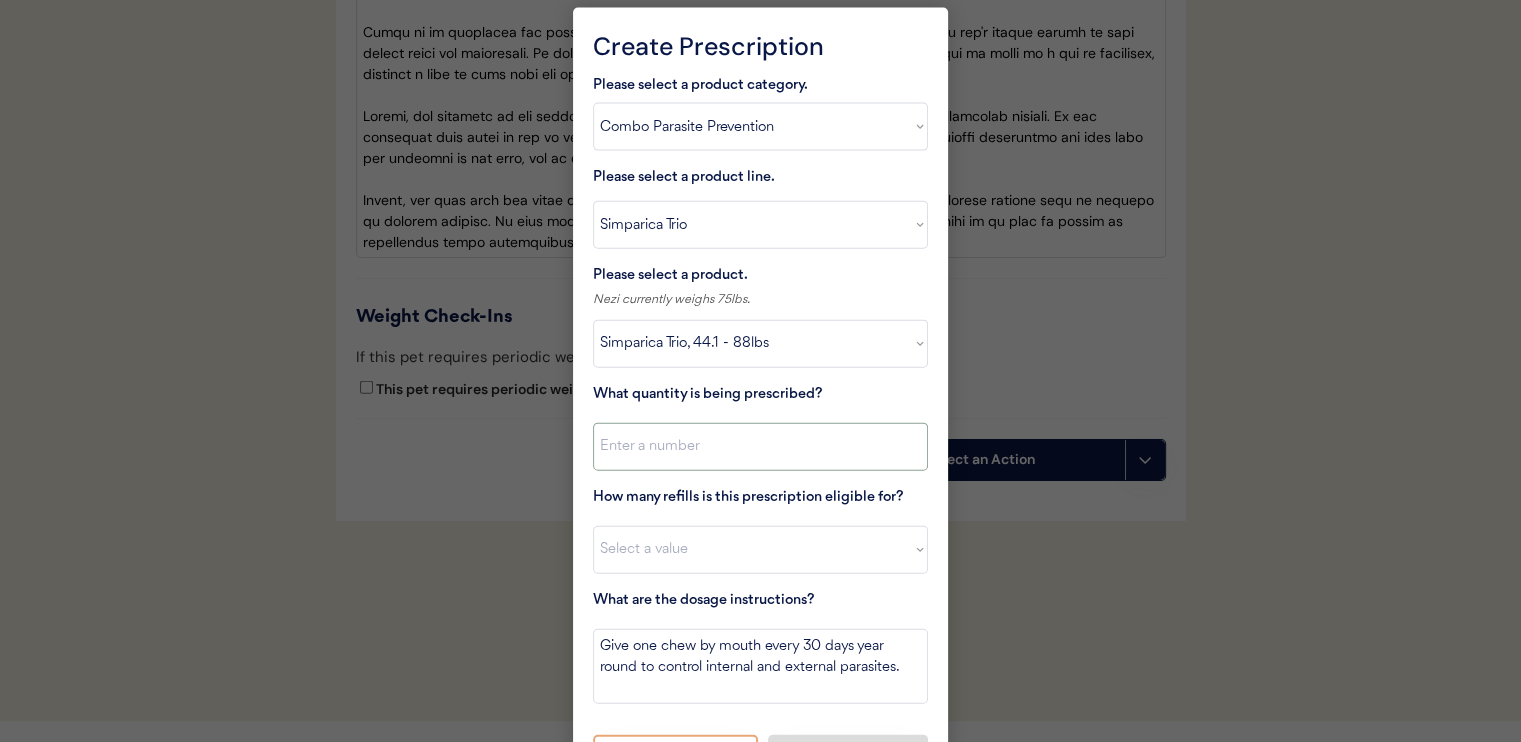 click at bounding box center [760, 447] 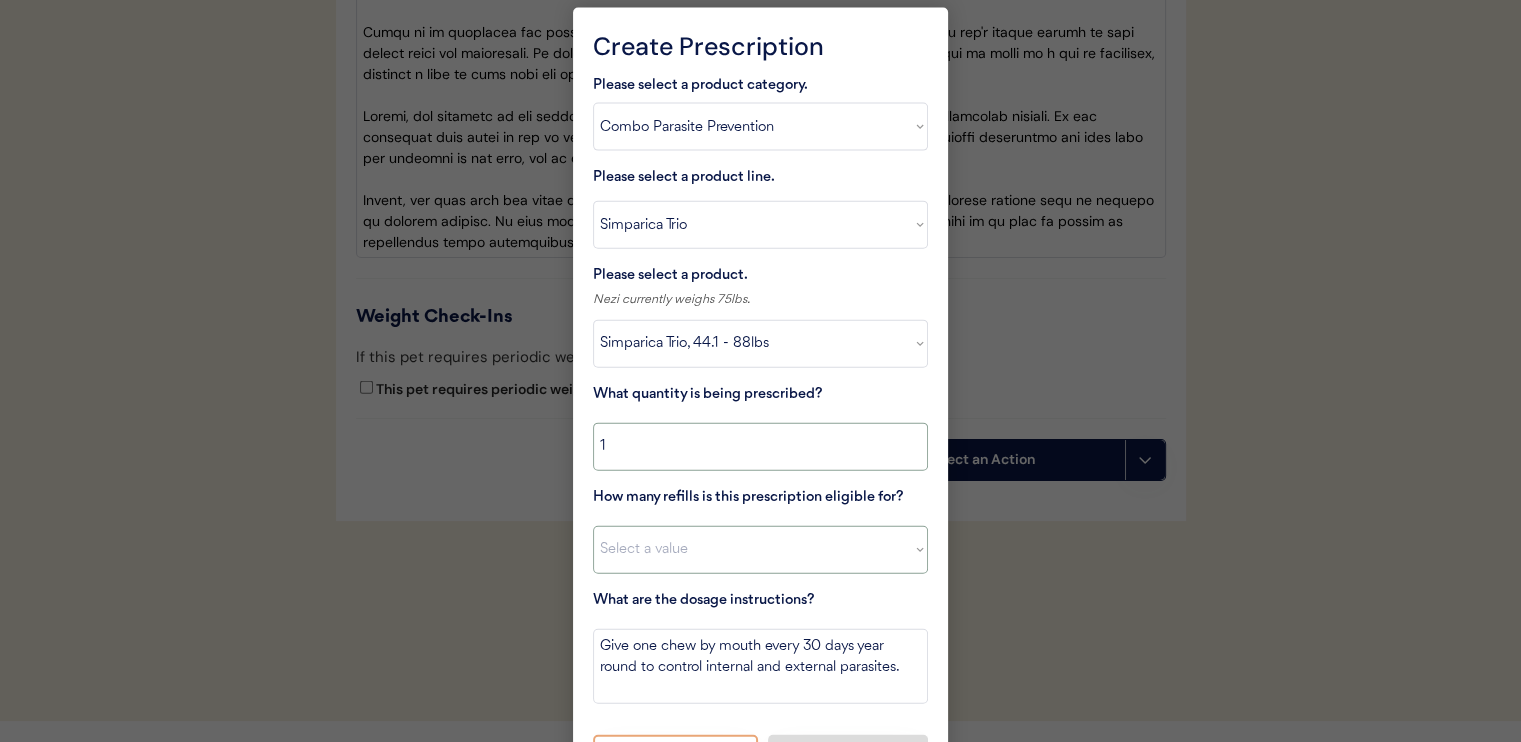 type on "1" 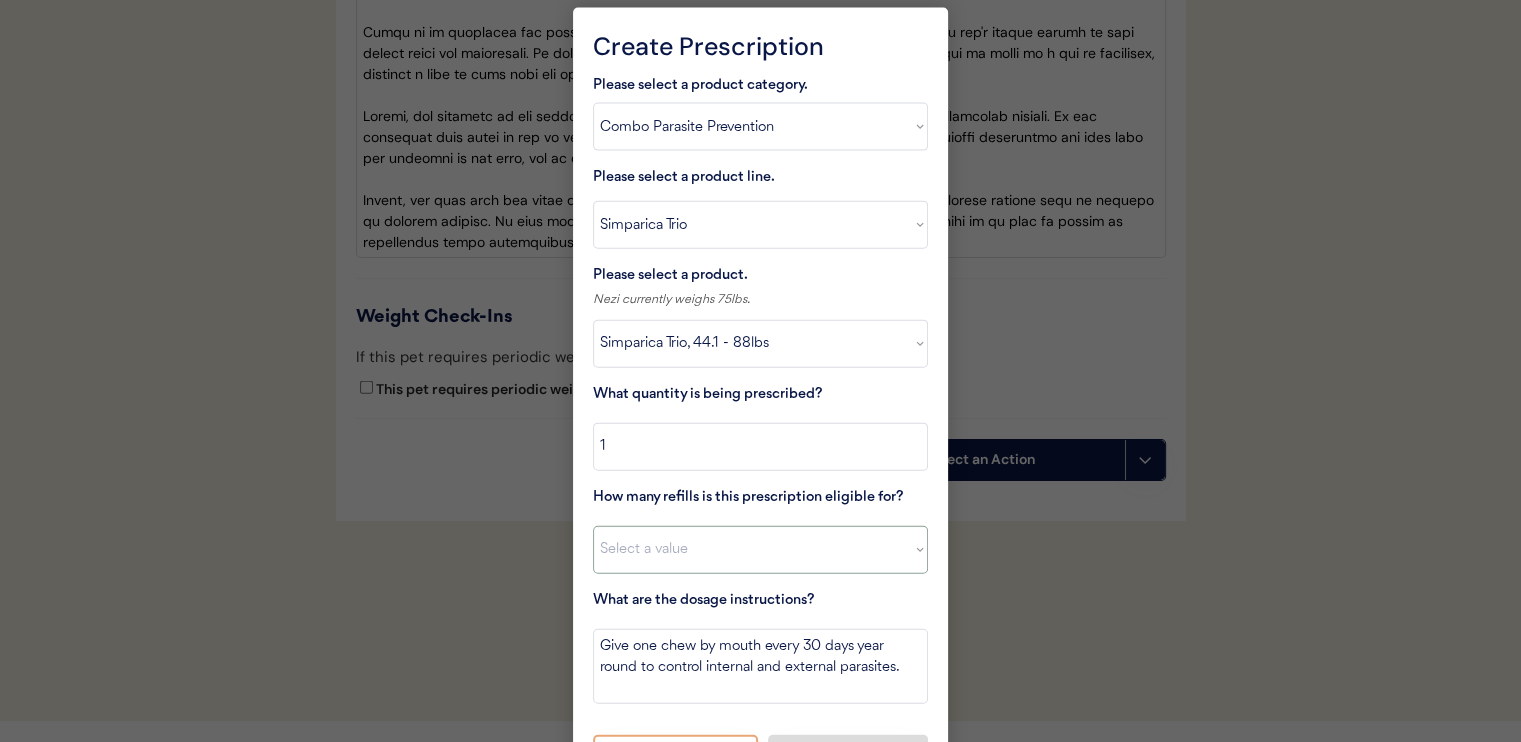 select on "11" 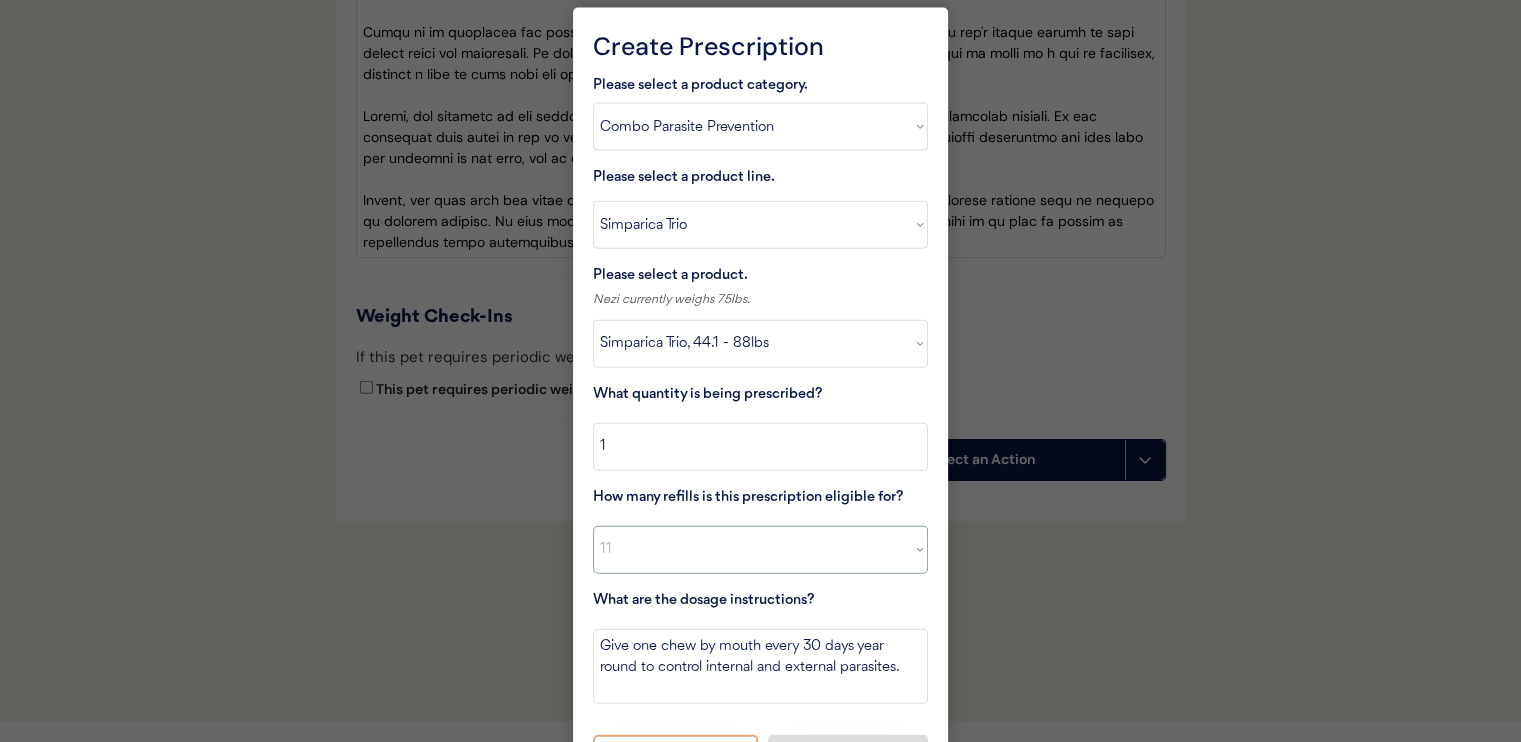 click on "Select a value 0 1 2 3 4 5 6 7 8 10 11" at bounding box center (760, 550) 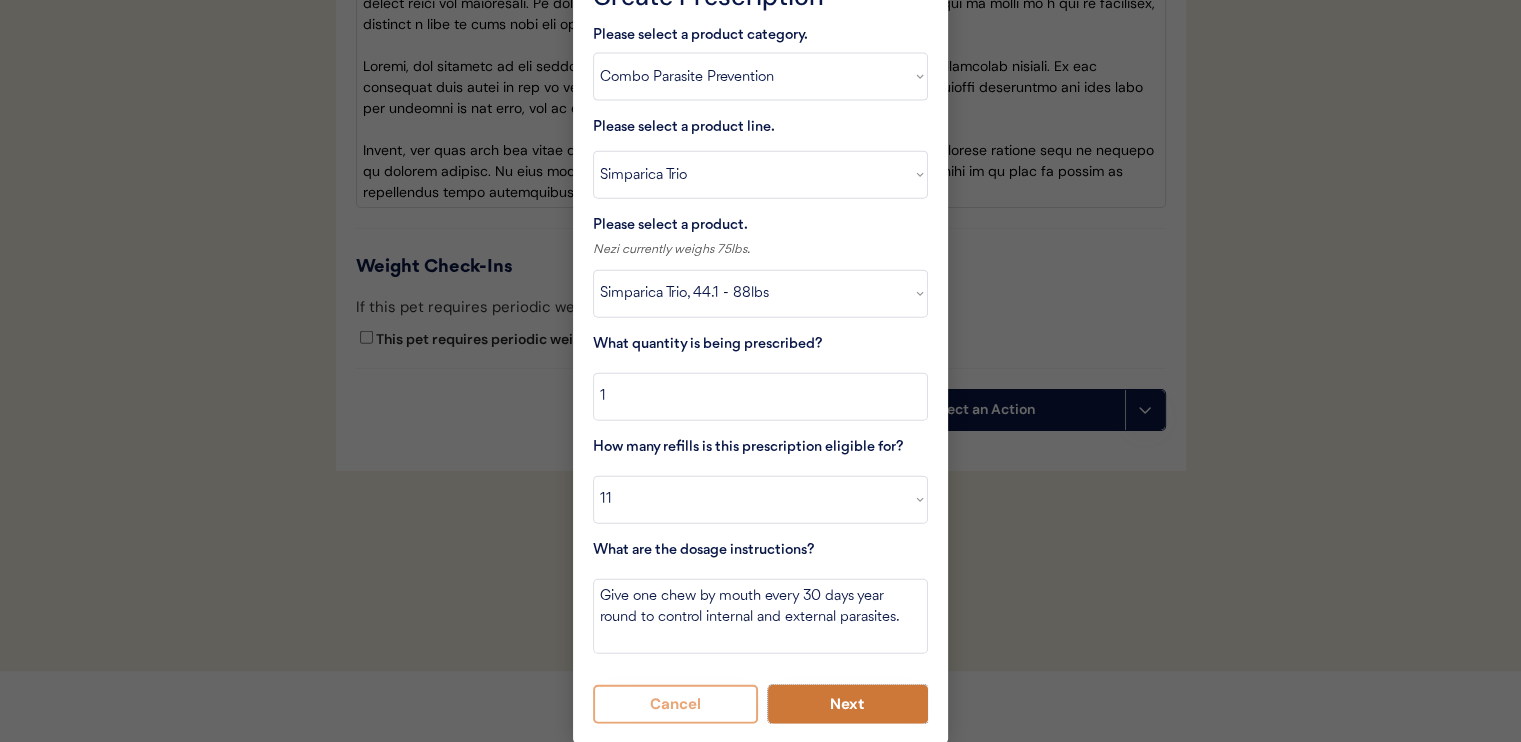 click on "Next" at bounding box center (848, 704) 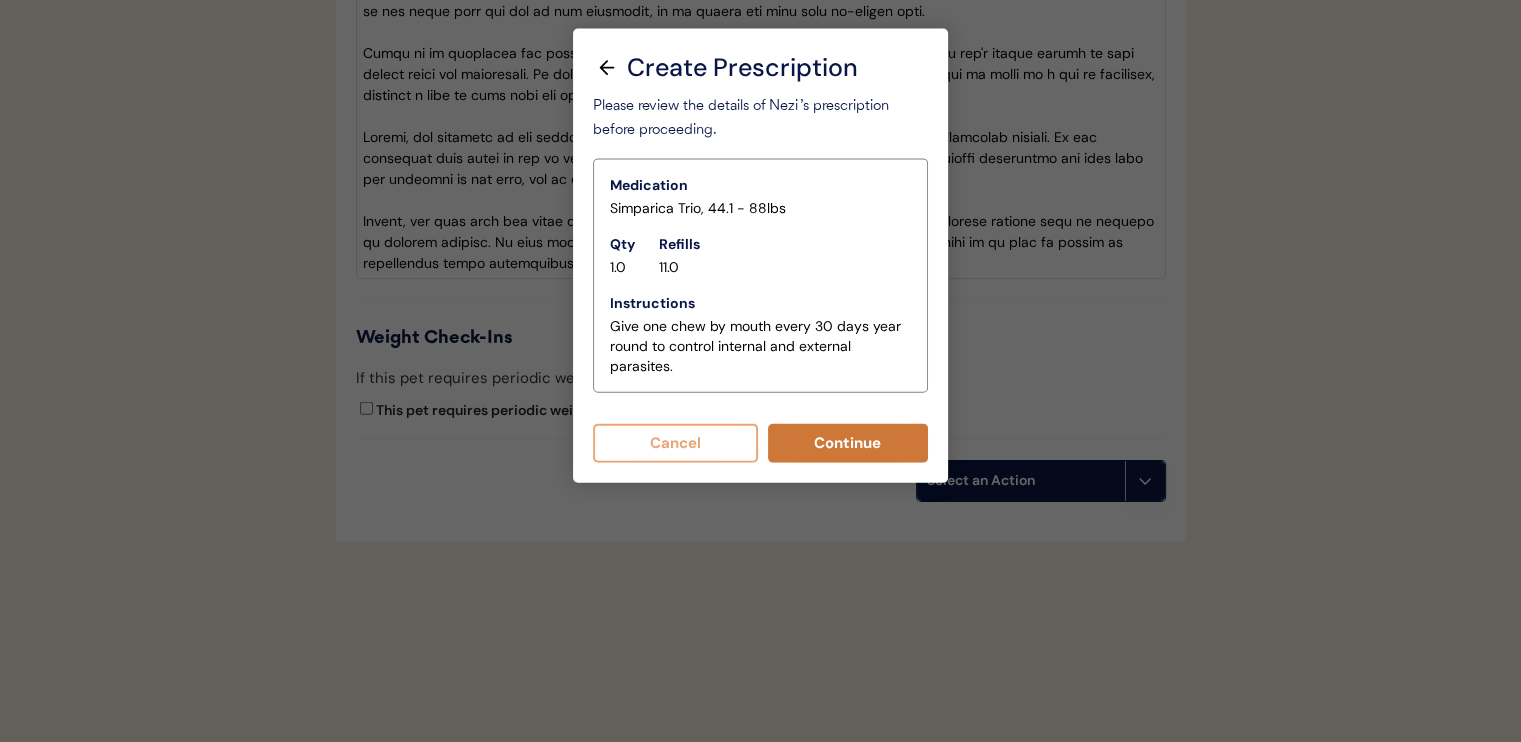 click on "Continue" at bounding box center [848, 443] 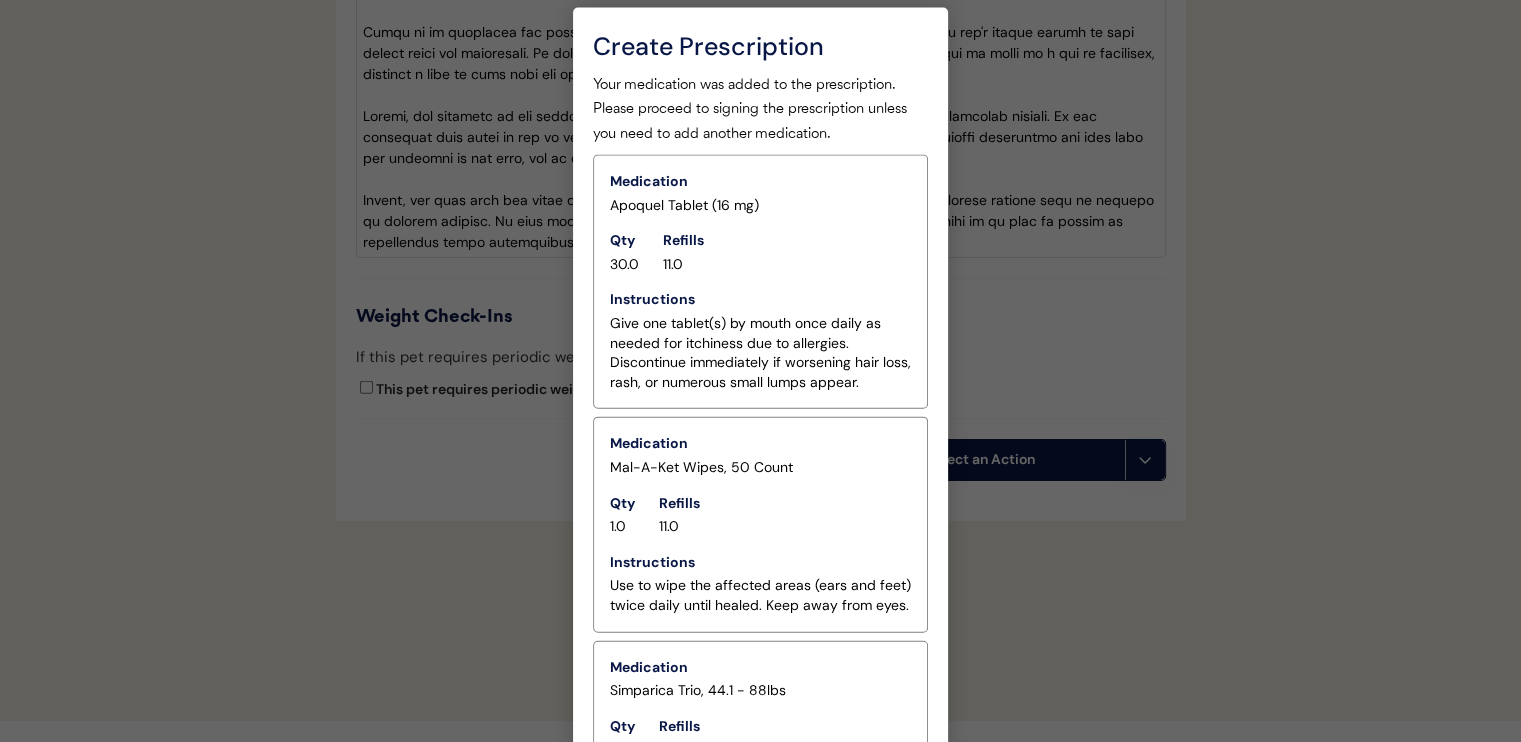scroll, scrollTop: 4784, scrollLeft: 0, axis: vertical 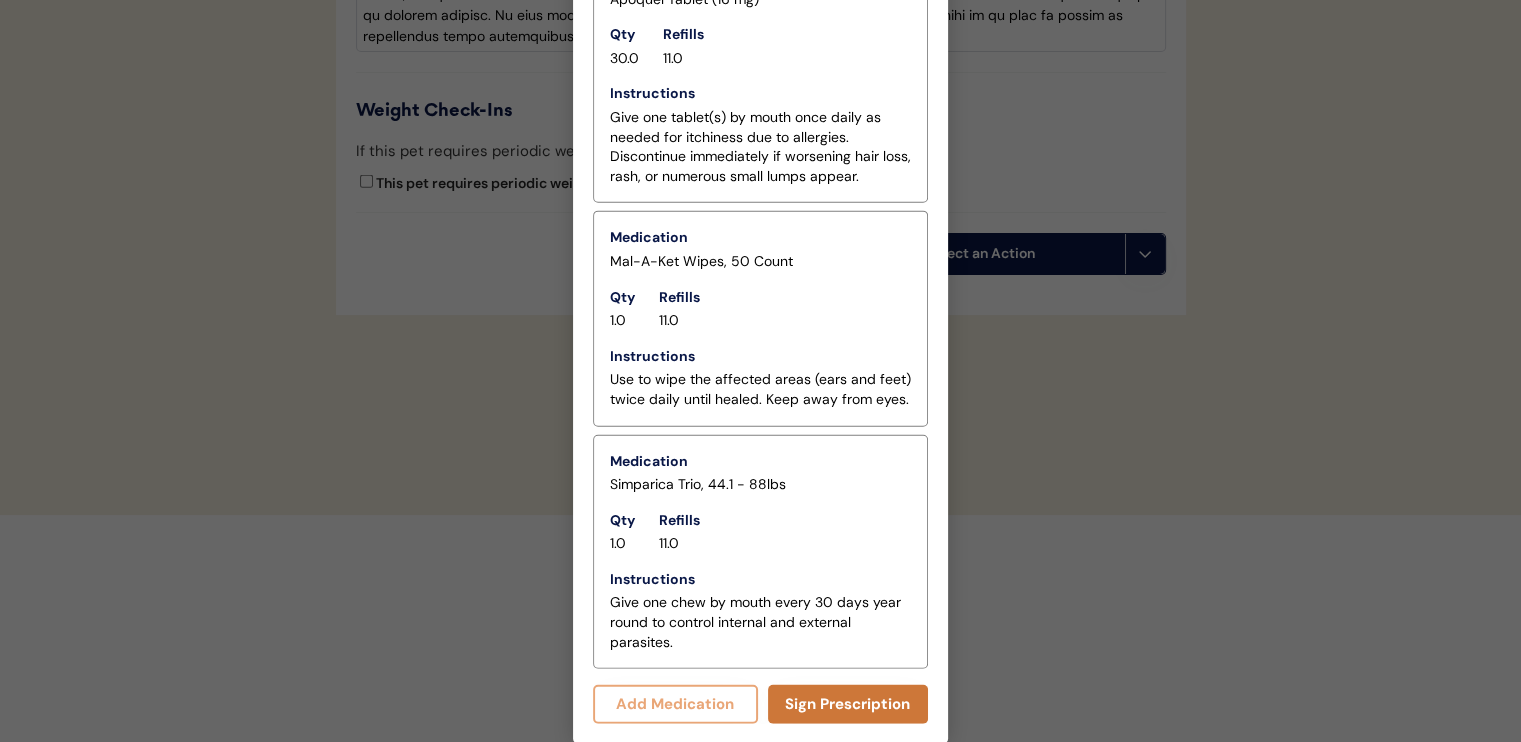 click on "Sign Prescription" at bounding box center [848, 704] 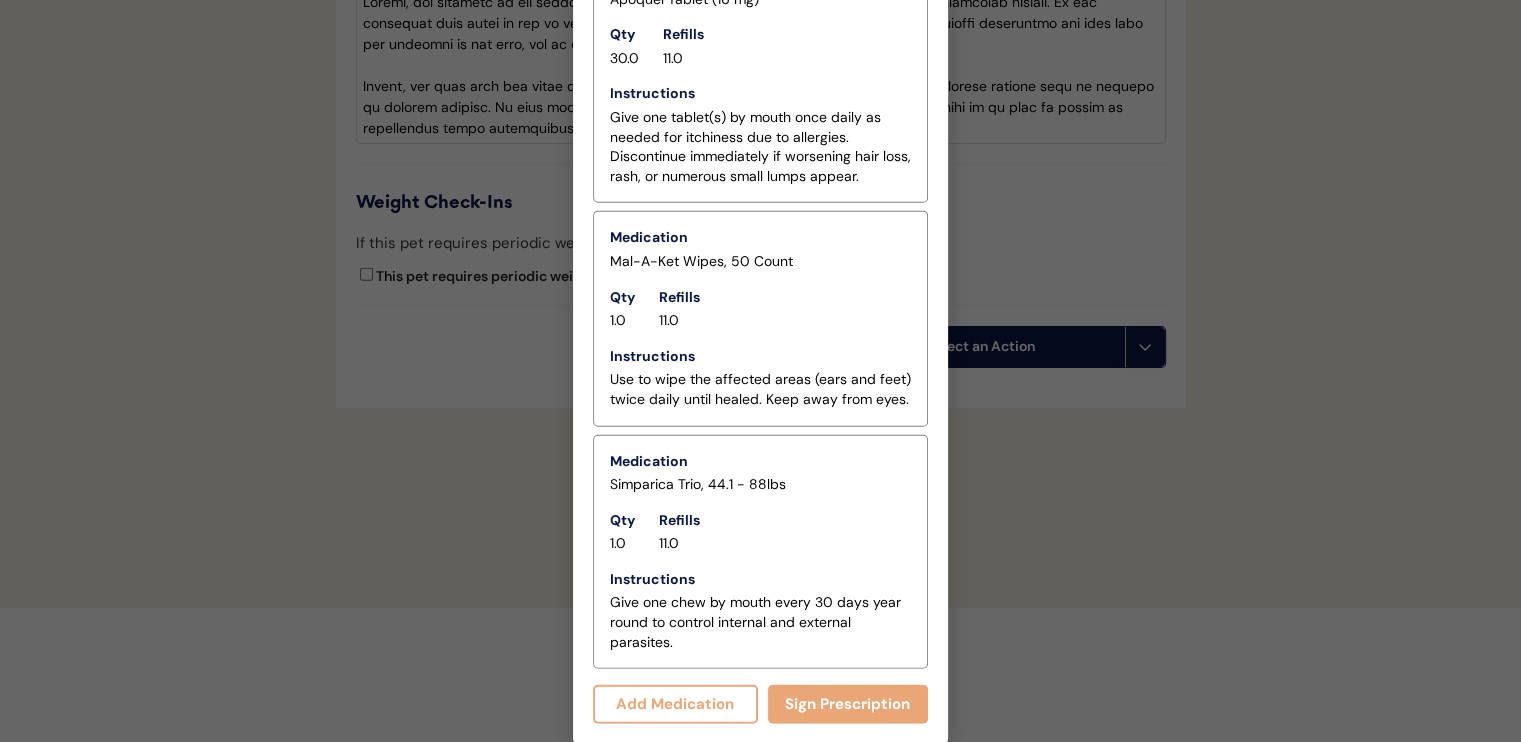 scroll, scrollTop: 5014, scrollLeft: 0, axis: vertical 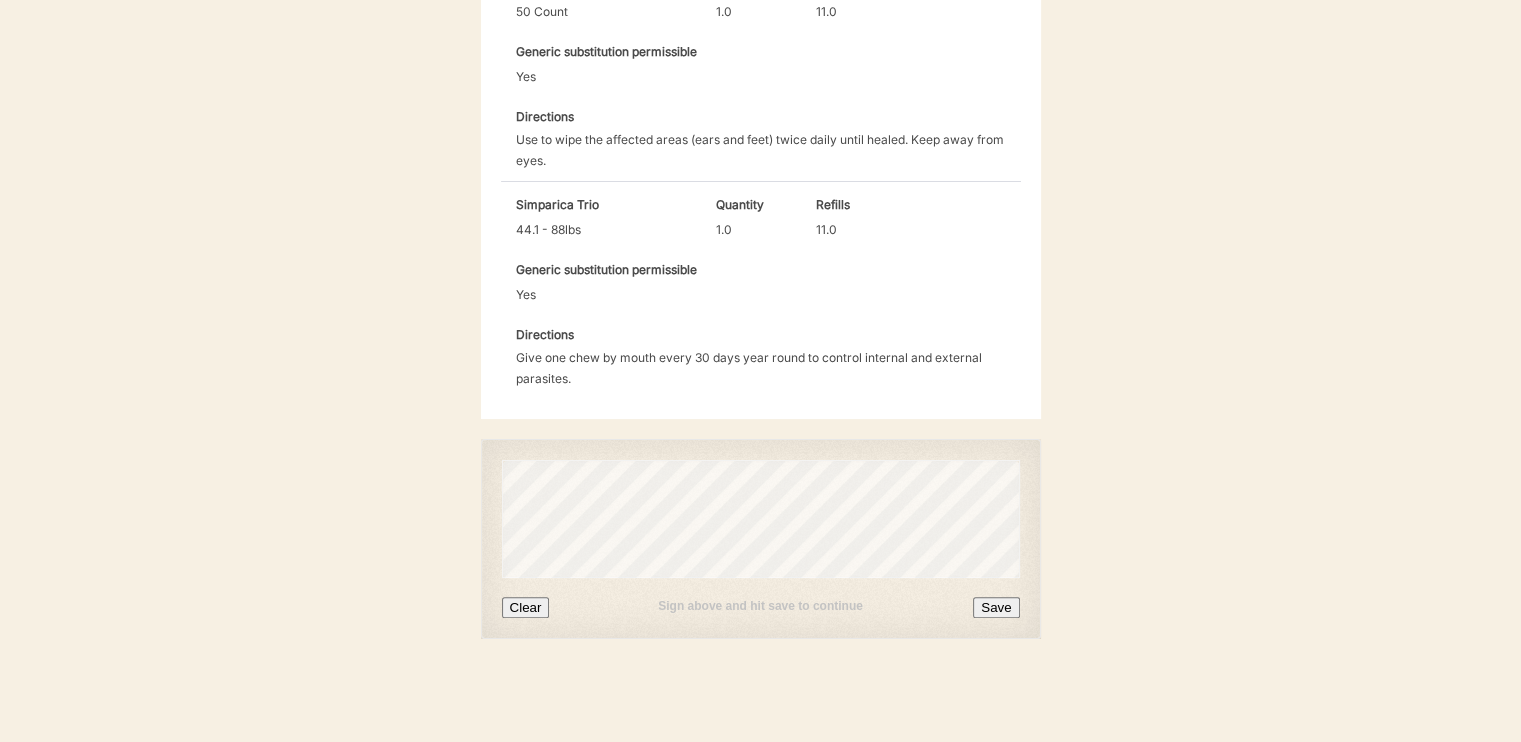 click on "Save" at bounding box center (996, 607) 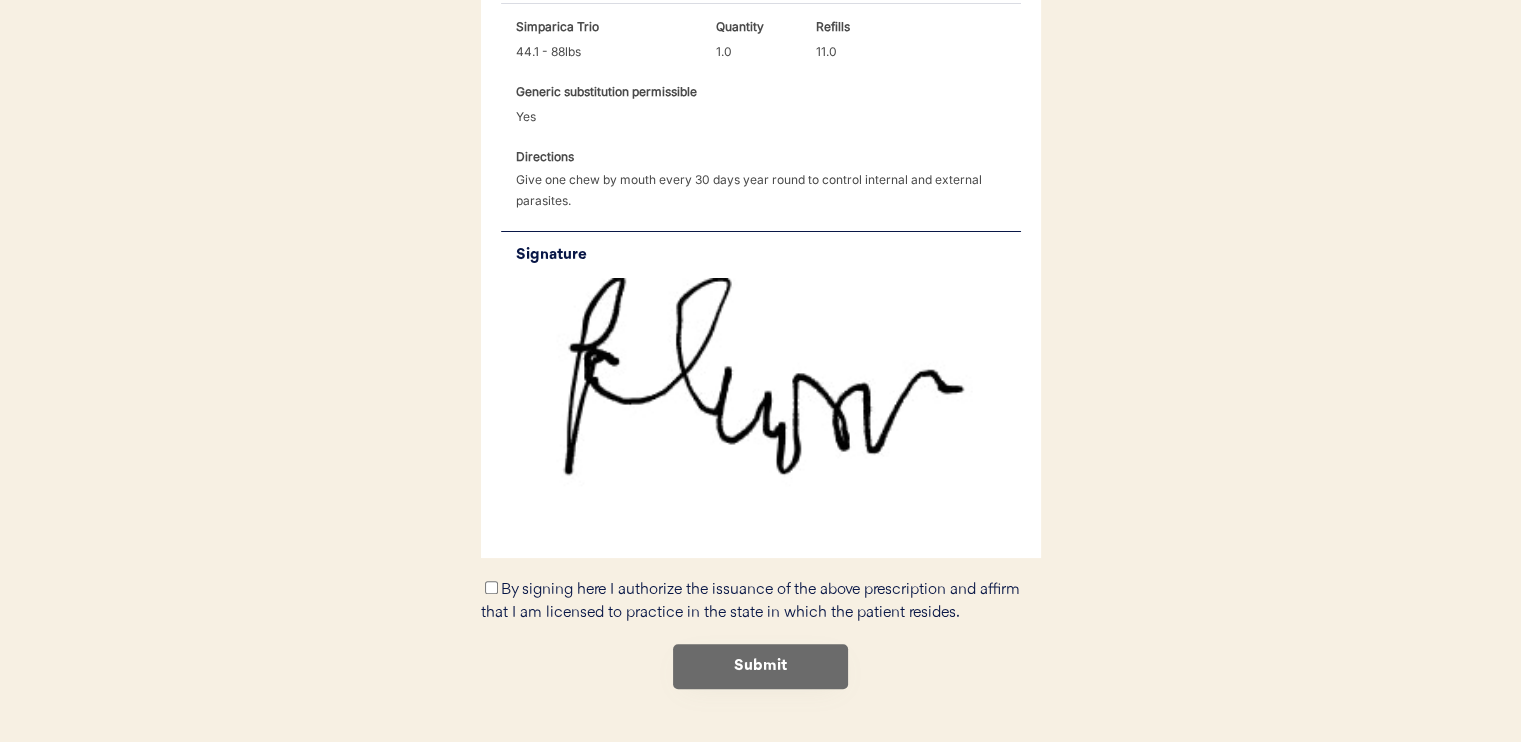 scroll, scrollTop: 1149, scrollLeft: 0, axis: vertical 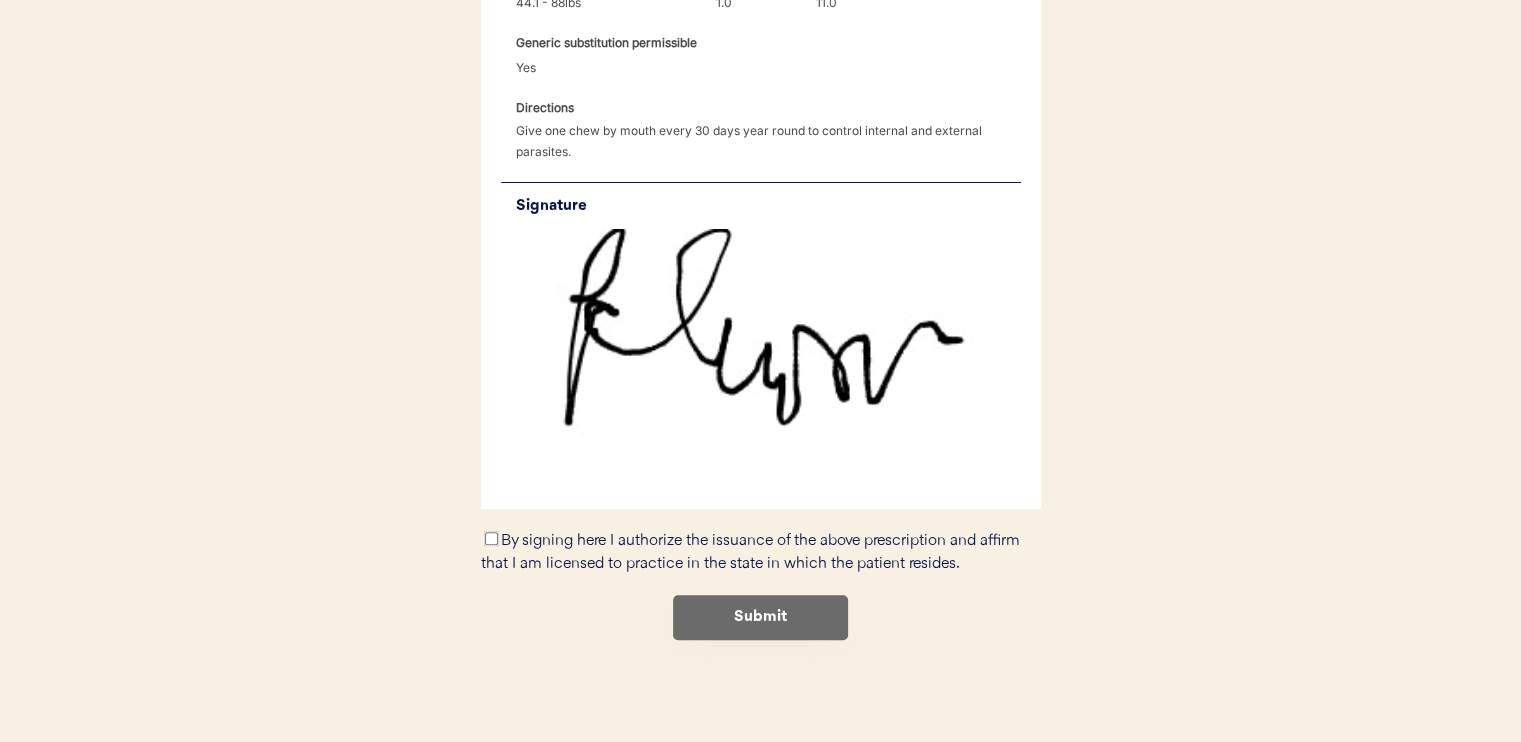 click on "By signing here I authorize the issuance of the above prescription and affirm that I am licensed to practice in the state in which the patient resides." at bounding box center [491, 538] 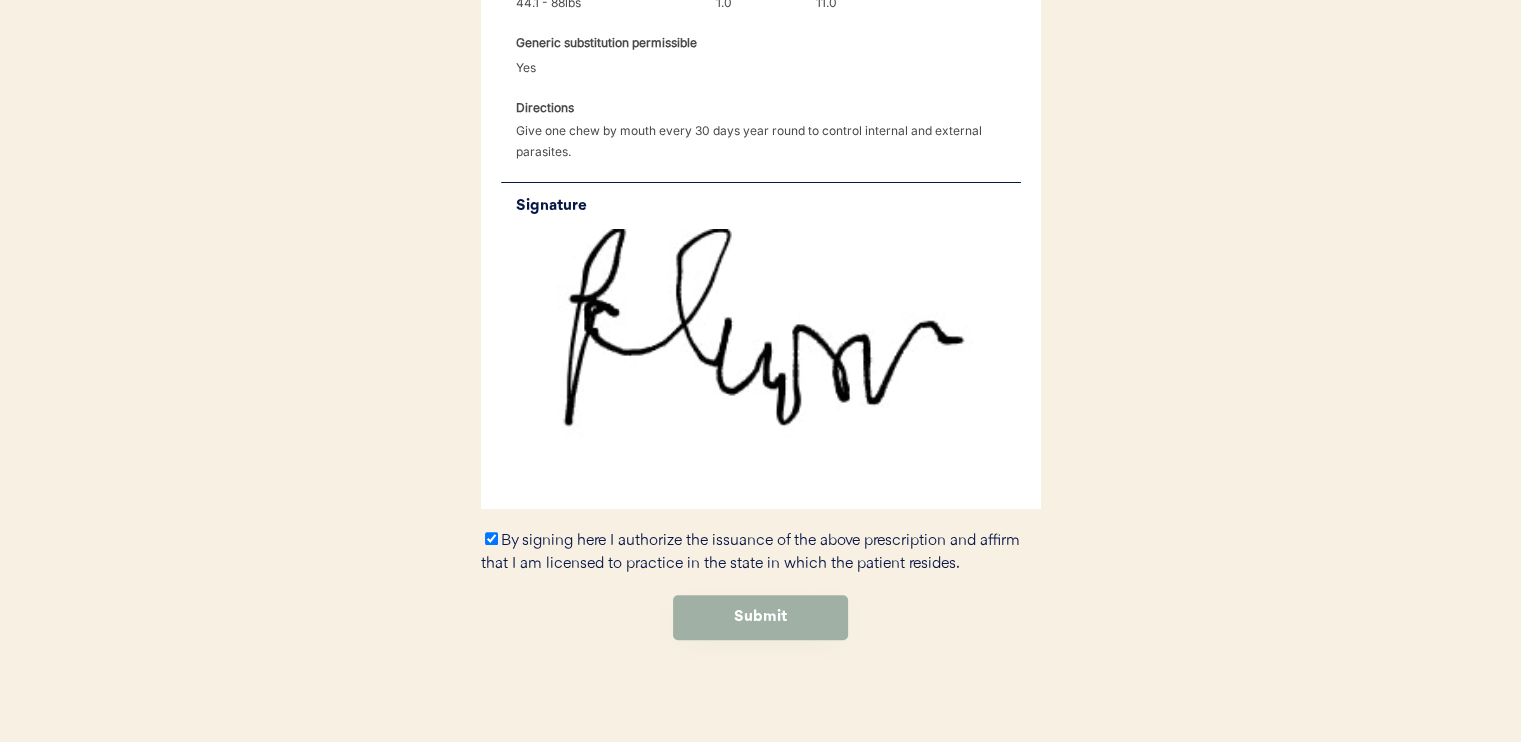 click on "Submit" at bounding box center [760, 617] 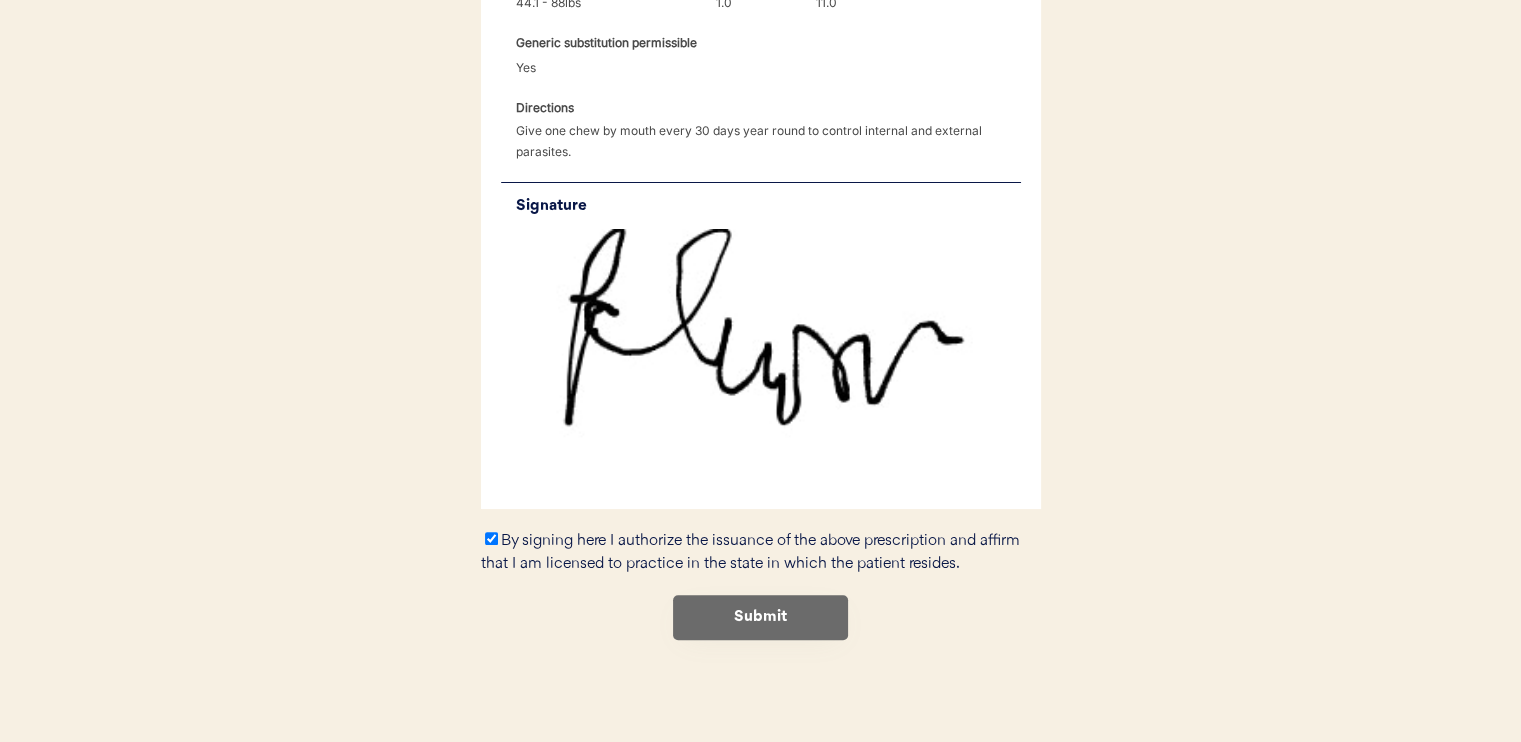scroll, scrollTop: 0, scrollLeft: 0, axis: both 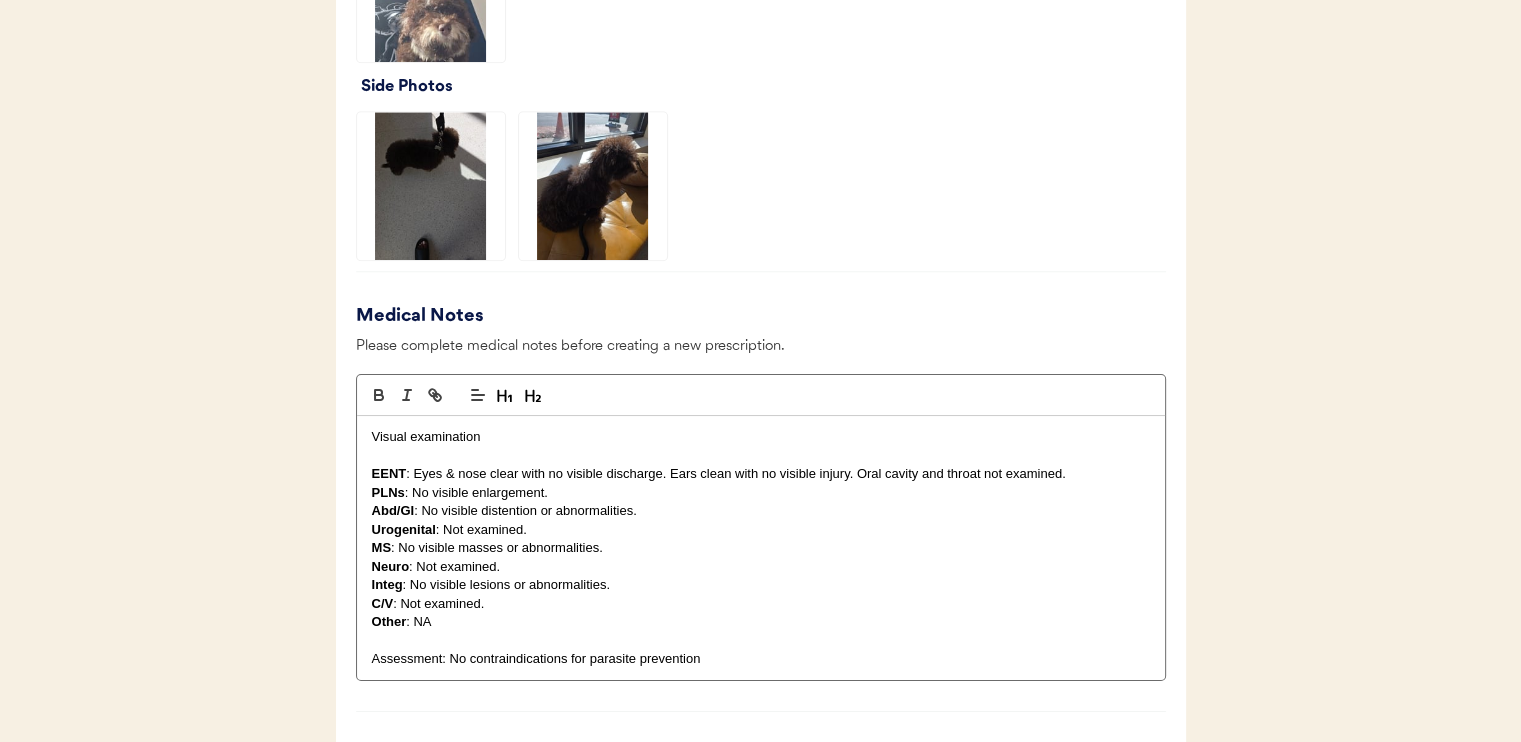click 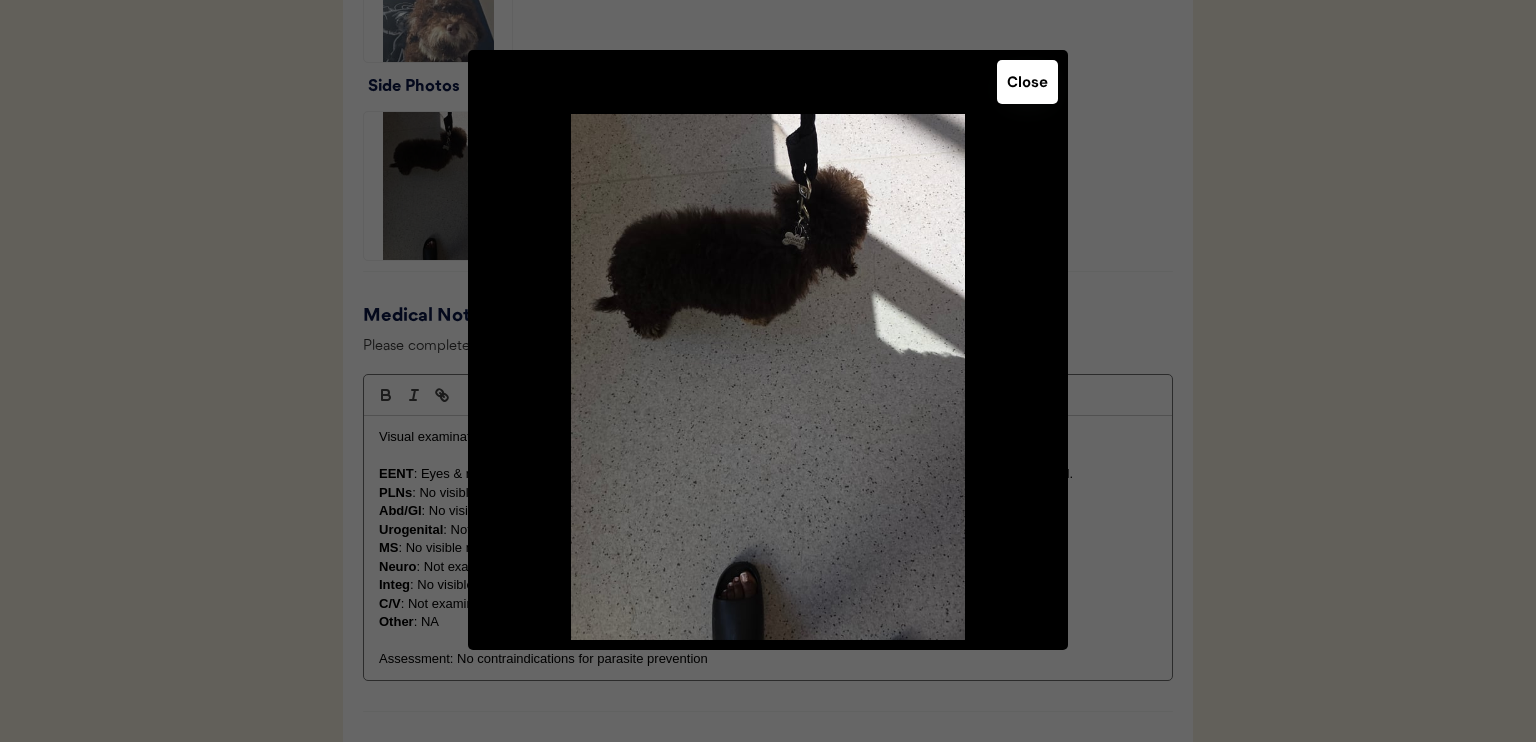 click on "Close" at bounding box center (1027, 82) 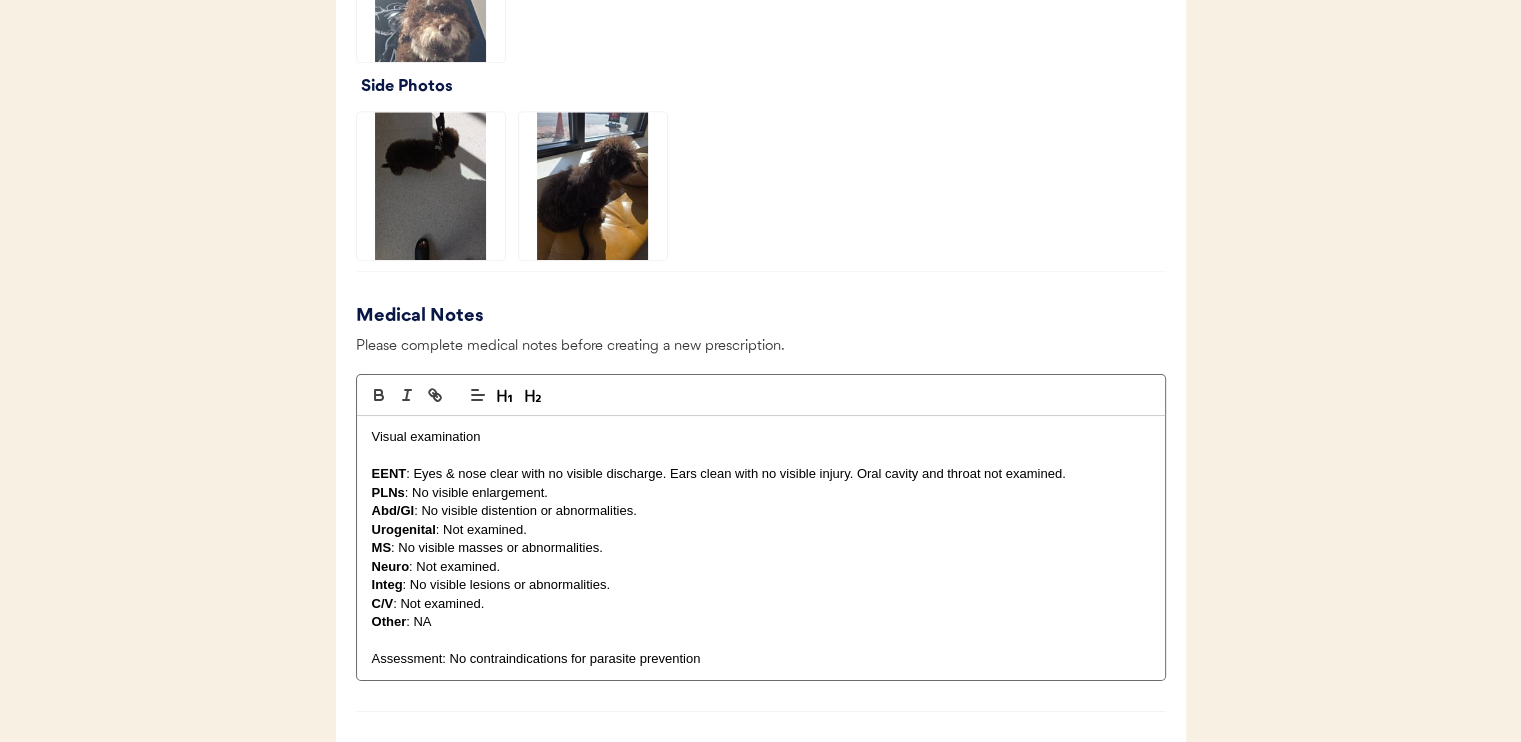 click 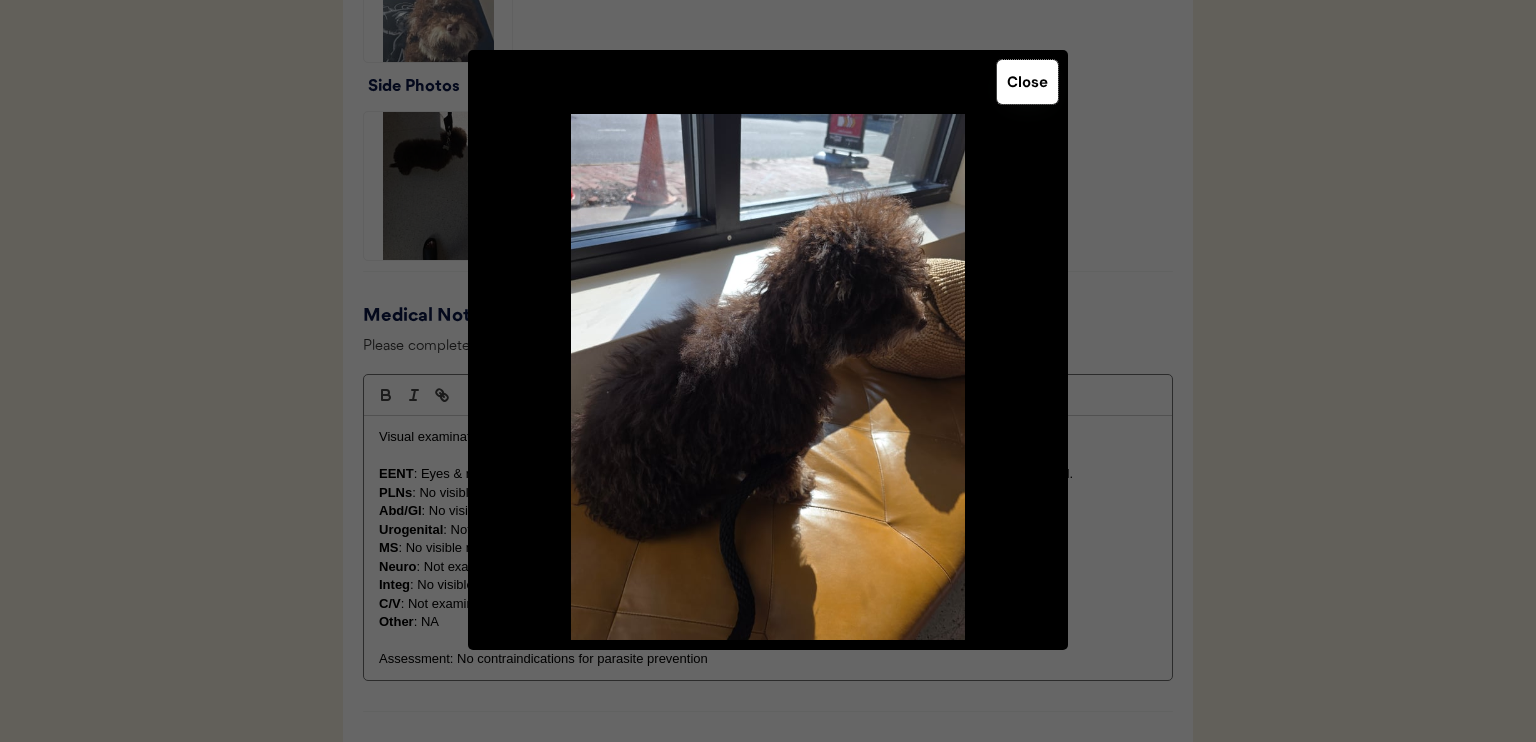 click on "Close" at bounding box center [1027, 82] 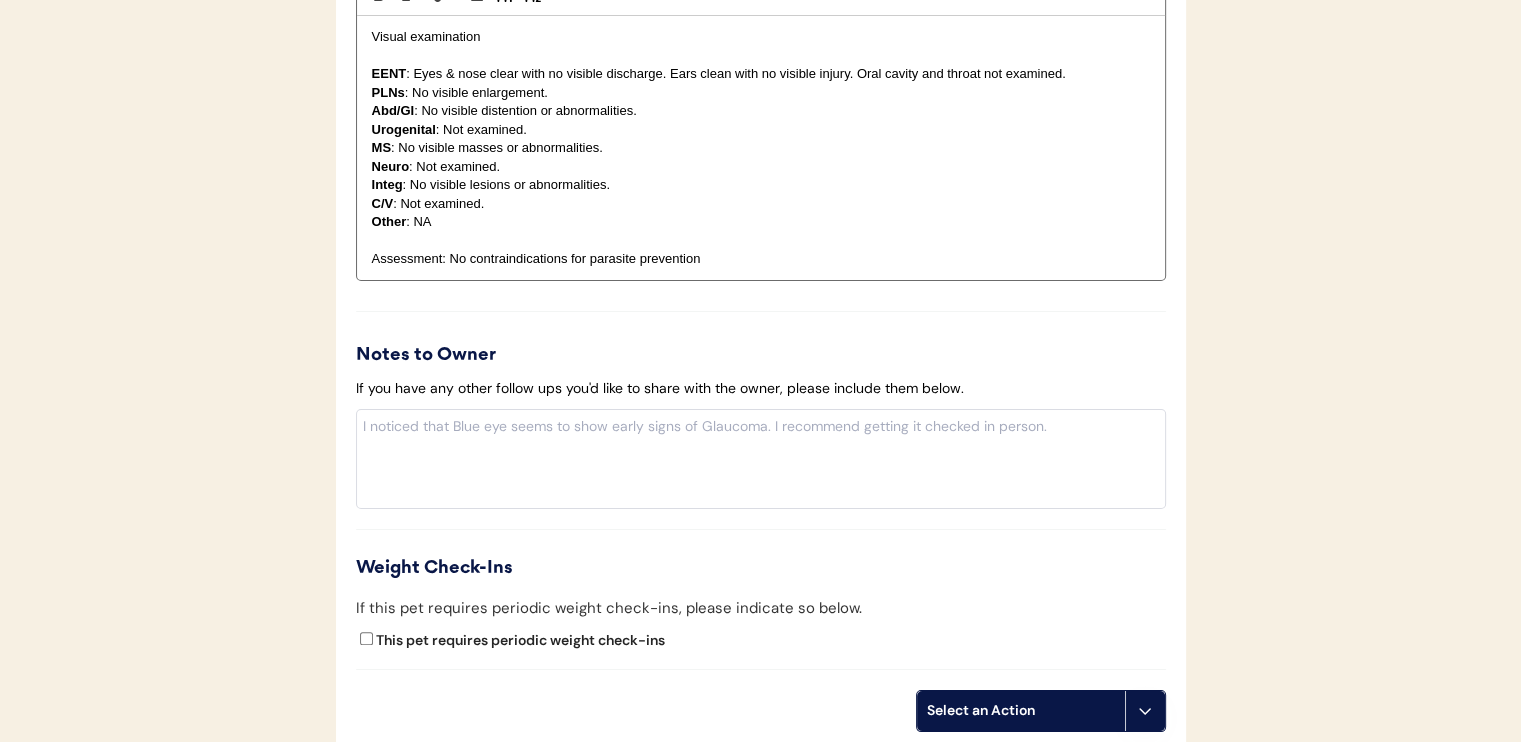 scroll, scrollTop: 2000, scrollLeft: 0, axis: vertical 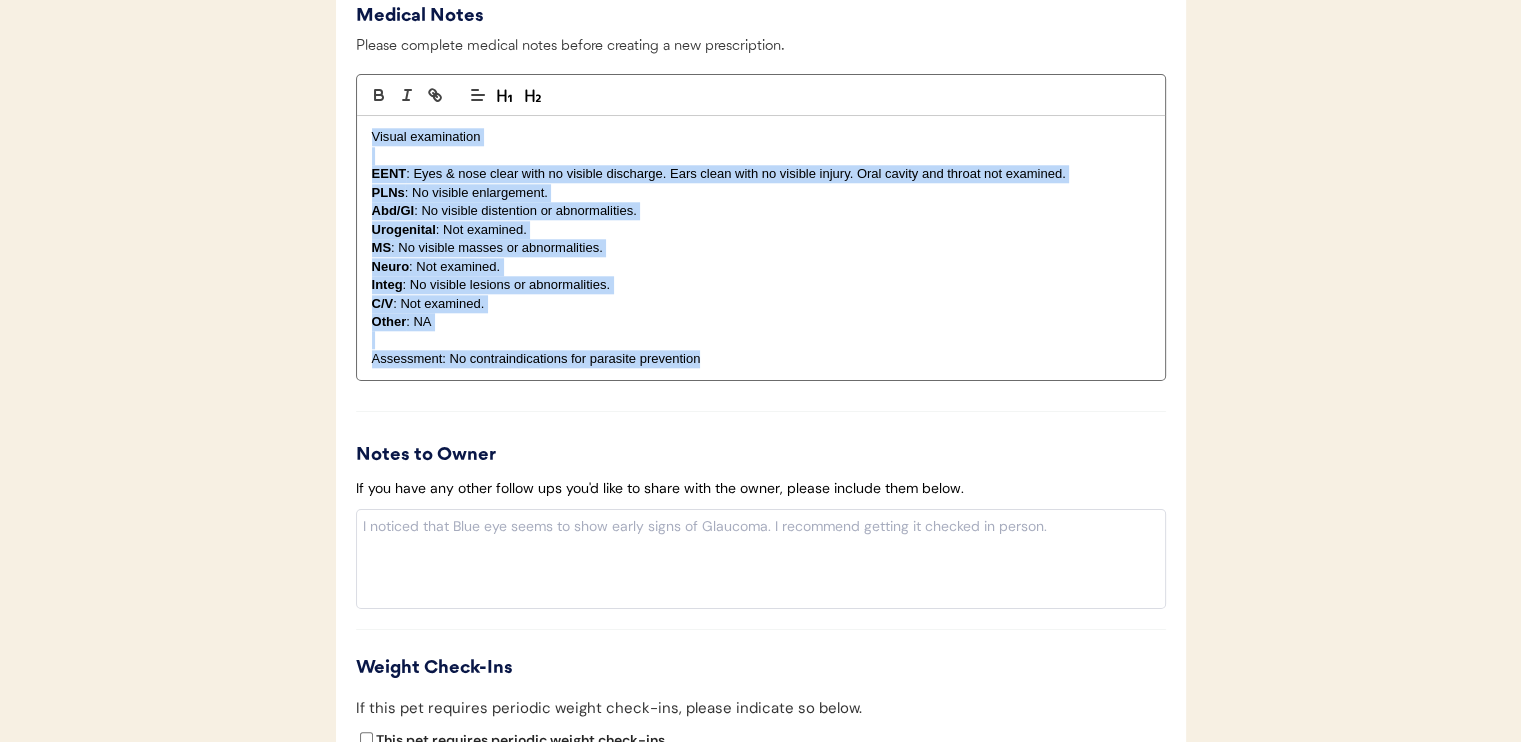 drag, startPoint x: 363, startPoint y: 134, endPoint x: 852, endPoint y: 355, distance: 536.6209 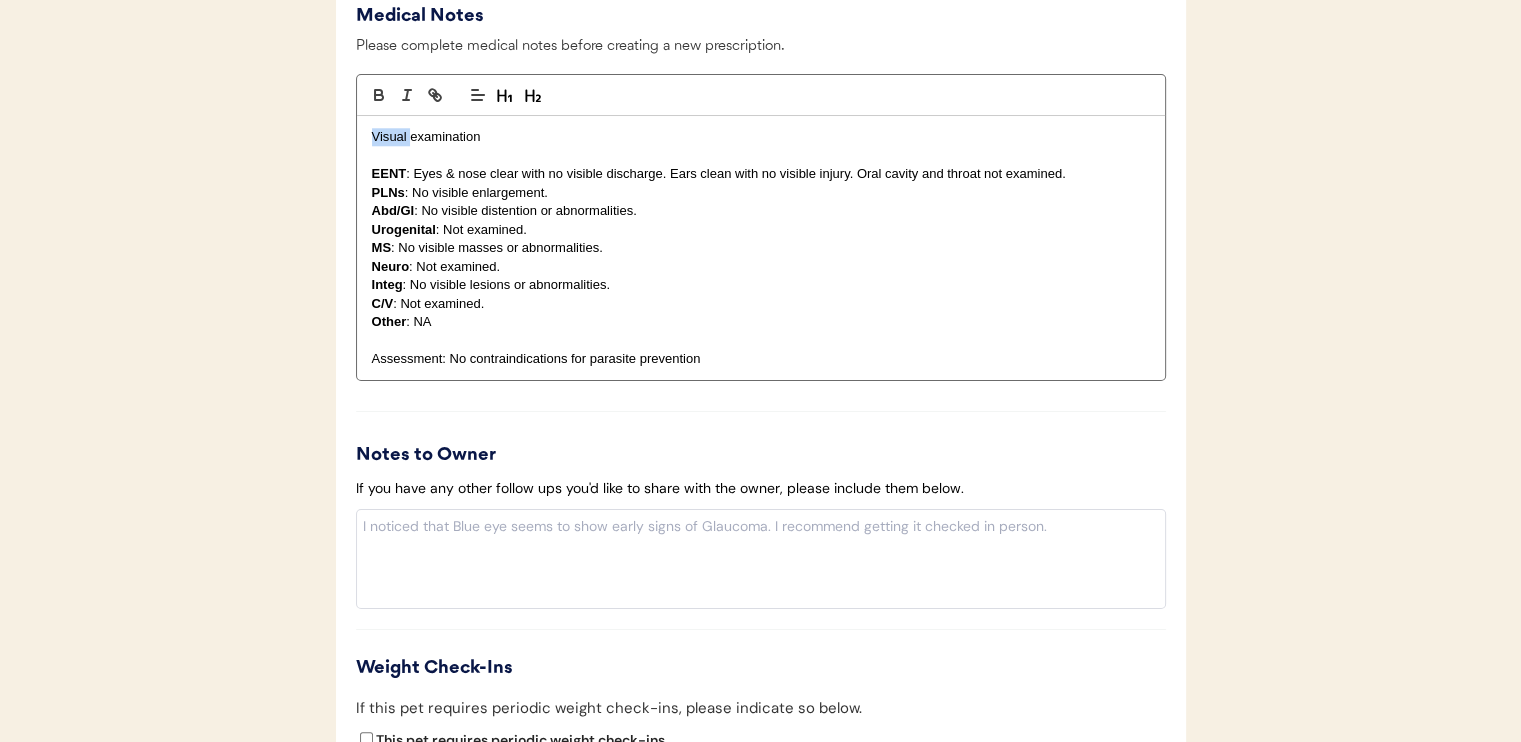 click on "Visual examination" at bounding box center (761, 137) 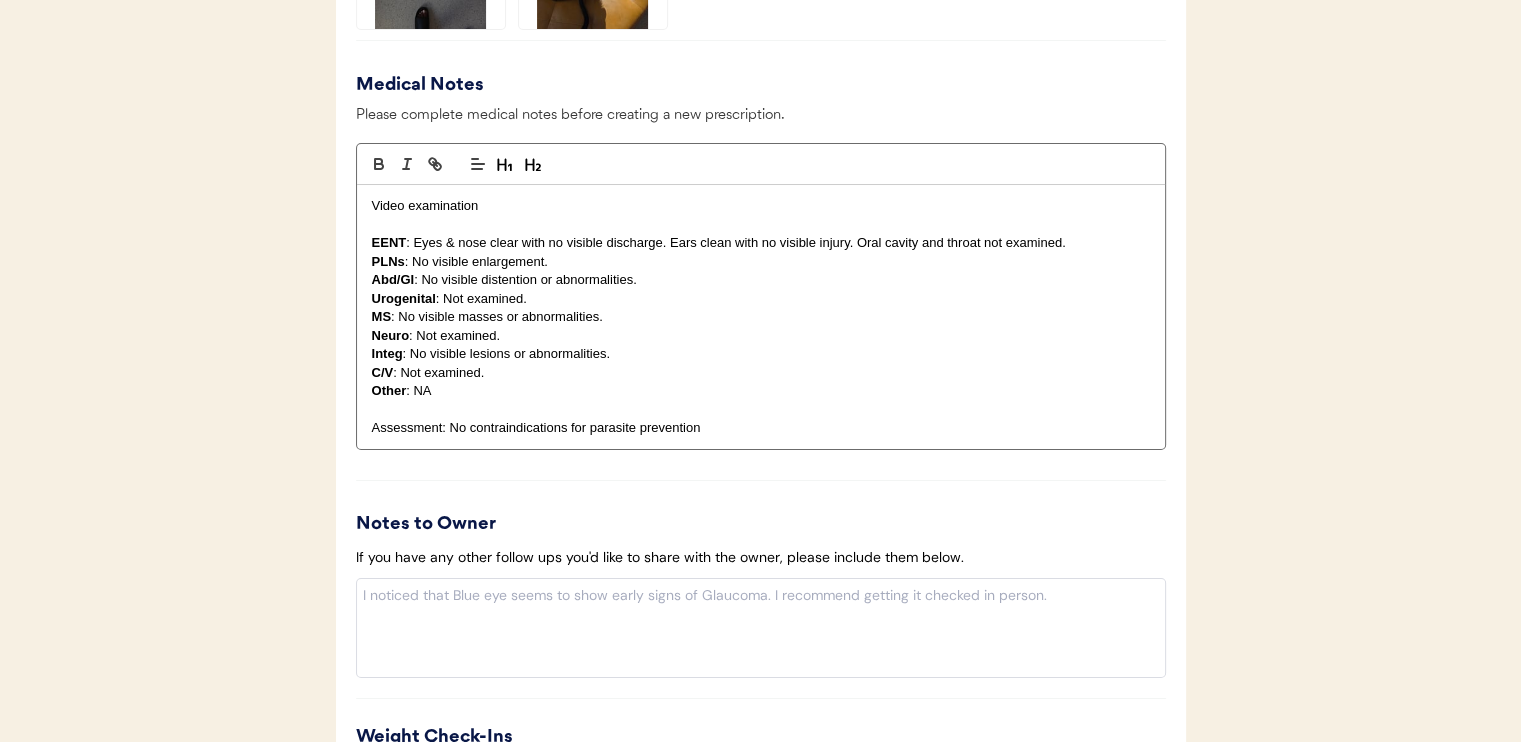 scroll, scrollTop: 1900, scrollLeft: 0, axis: vertical 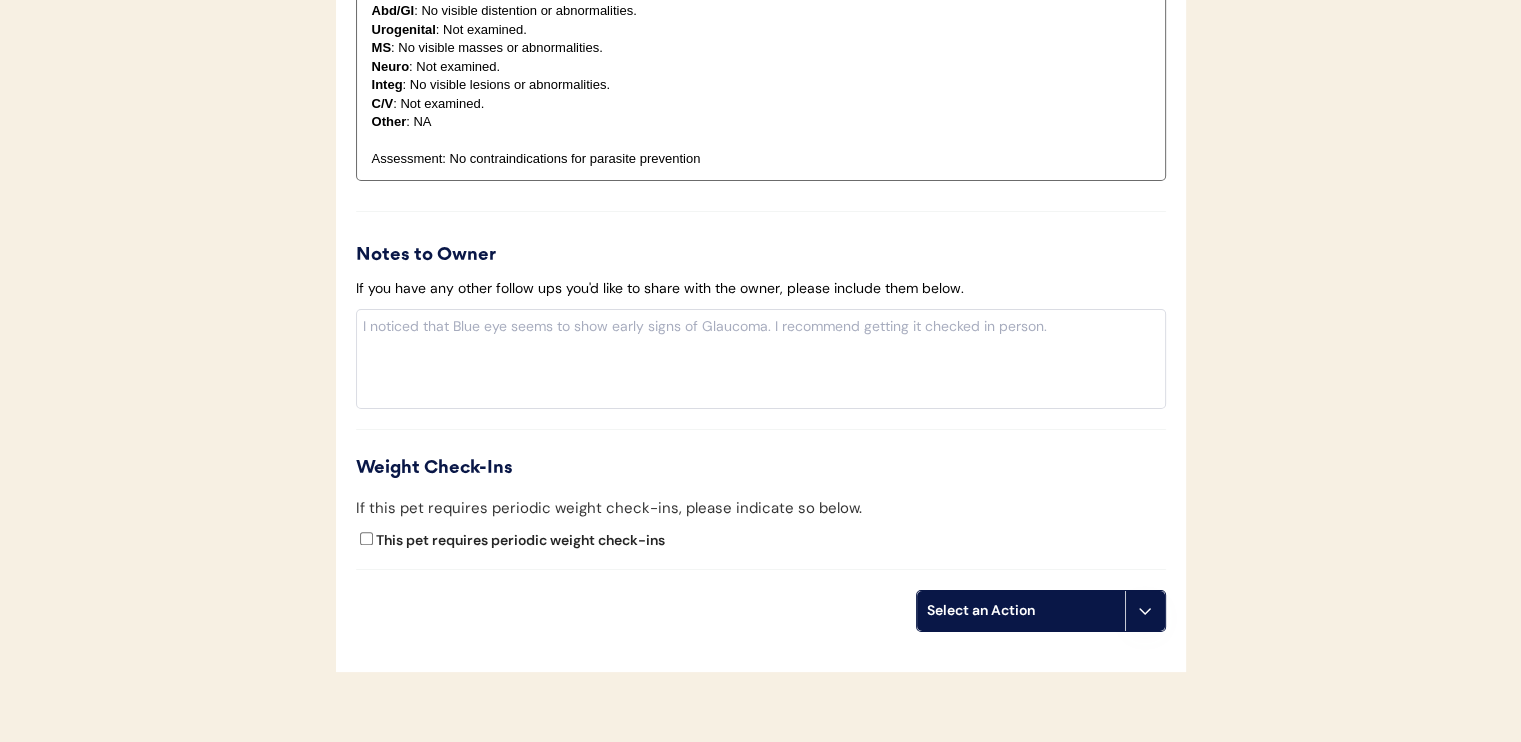 click on "Select an Action" at bounding box center [1021, 611] 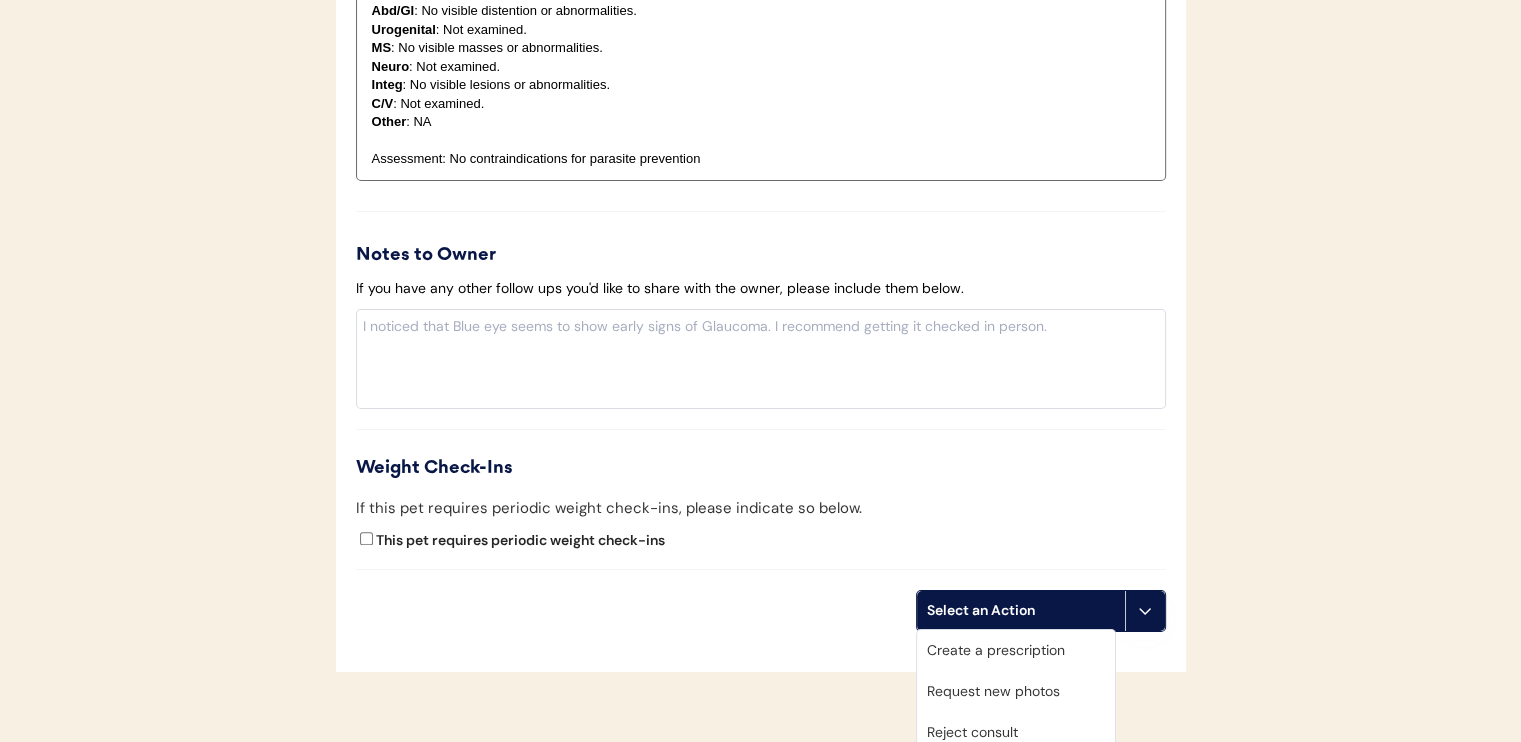 click on "Create a prescription" at bounding box center (1016, 650) 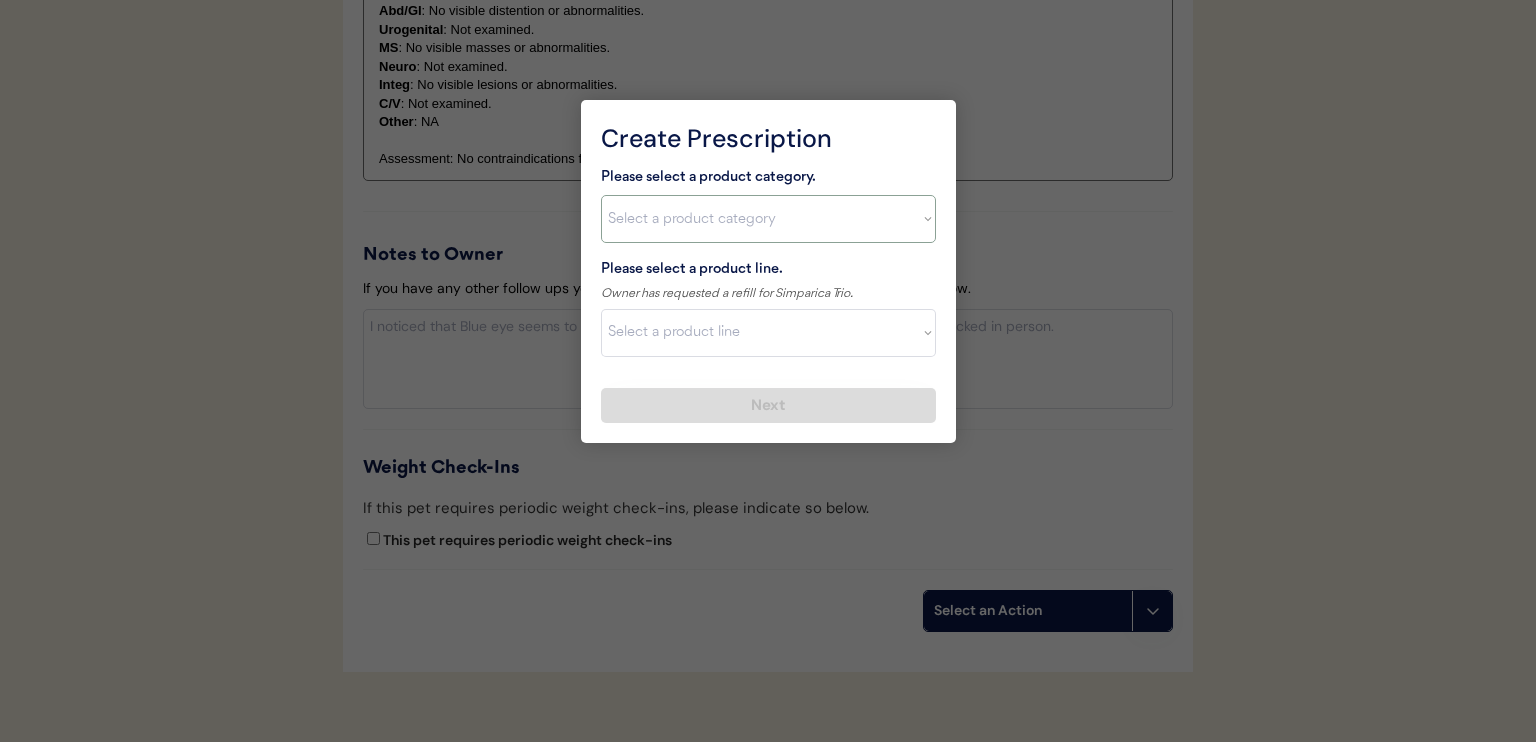 click on "Select a product category Allergies Antibiotics Anxiety Combo Parasite Prevention Flea & Tick Heartworm" at bounding box center [768, 219] 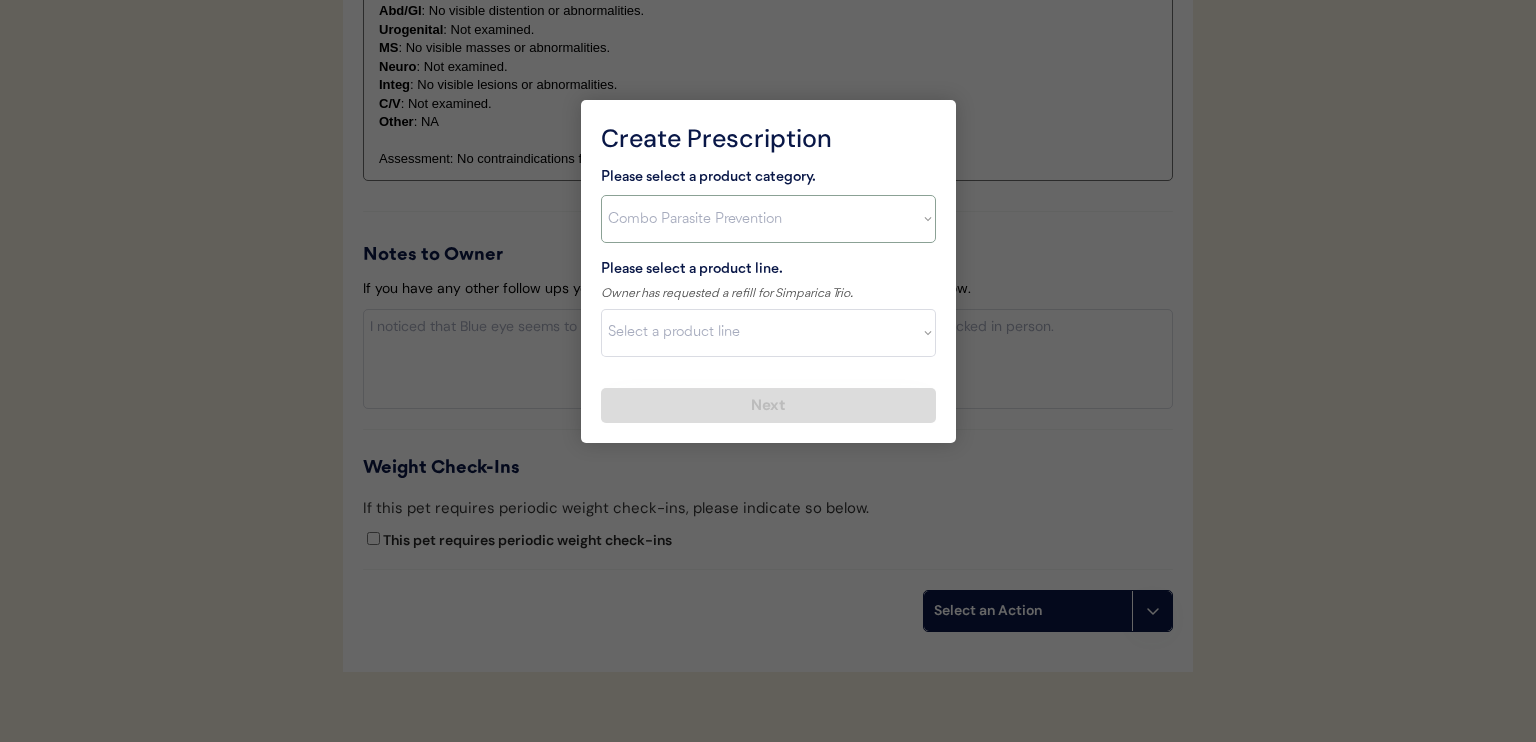 click on "Select a product category Allergies Antibiotics Anxiety Combo Parasite Prevention Flea & Tick Heartworm" at bounding box center [768, 219] 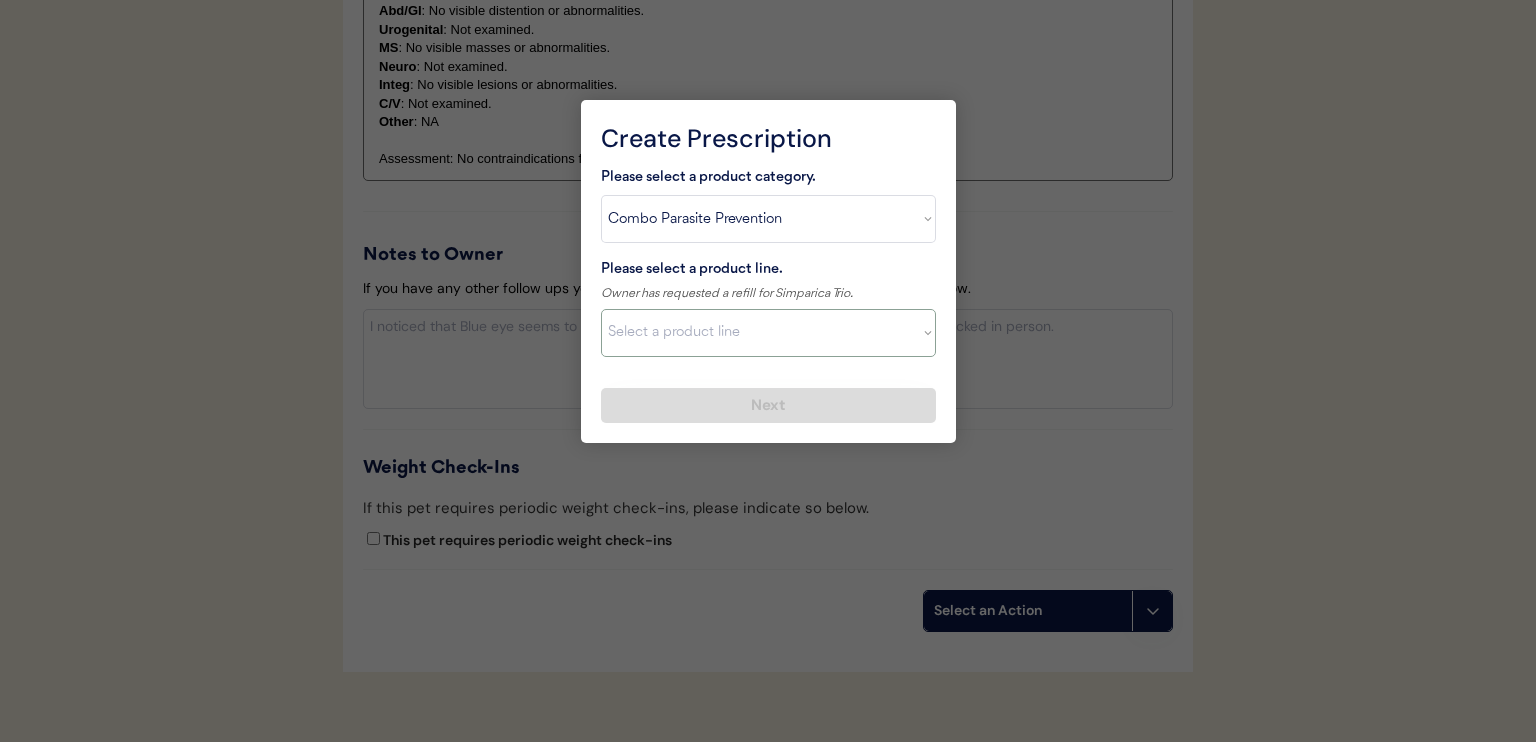 click on "Select a product line Advantage Multi for Dogs Credelio Quattro NexGard Plus NexGard Plus (3 Month) NexGard Plus (6 Month) Revolution for Dogs Sentinel Spectrum (3 Month) Simparica Trio Simparica Trio (12 Month) Simparica Trio (3 Month) Simparica Trio (6 Month) Trifexis" at bounding box center (768, 333) 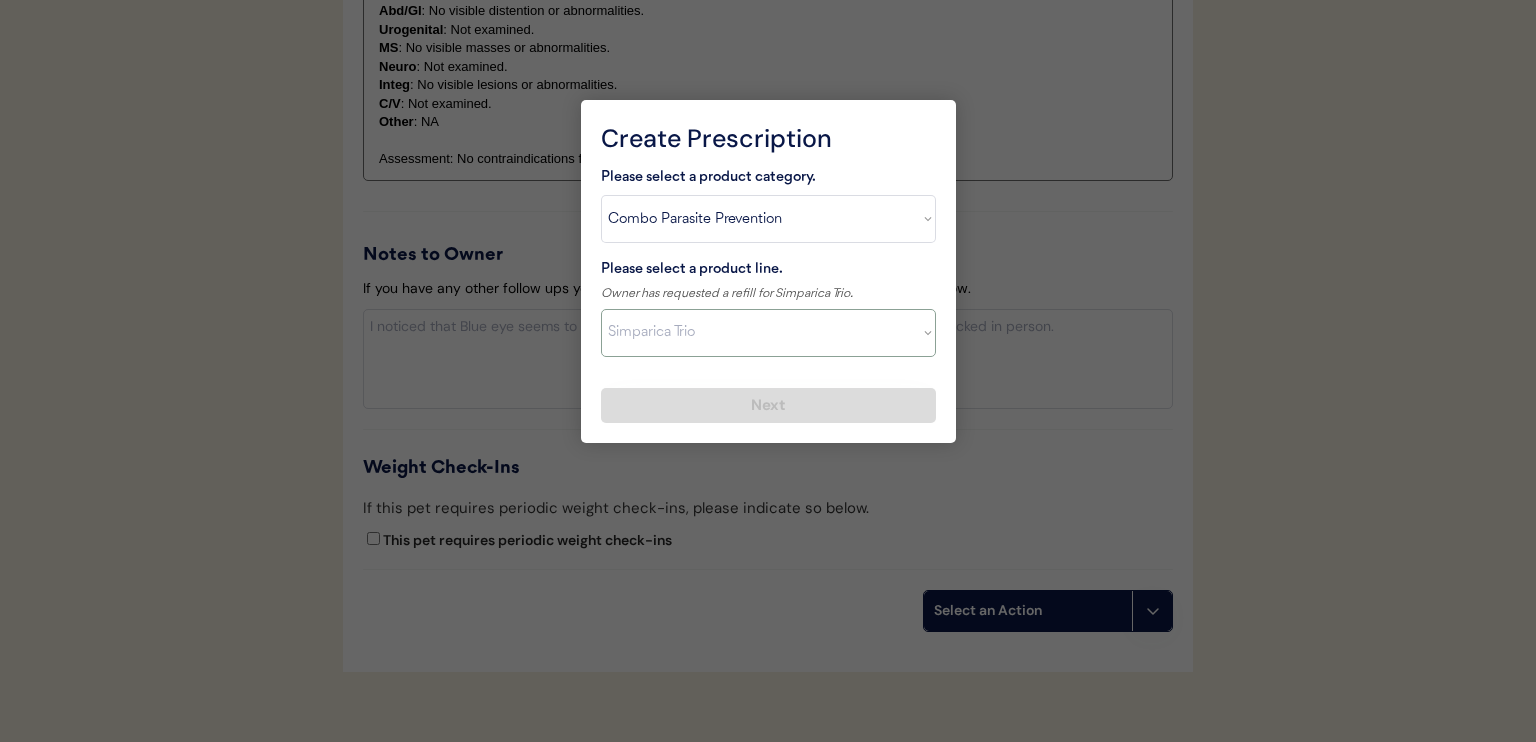 click on "Select a product line Advantage Multi for Dogs Credelio Quattro NexGard Plus NexGard Plus (3 Month) NexGard Plus (6 Month) Revolution for Dogs Sentinel Spectrum (3 Month) Simparica Trio Simparica Trio (12 Month) Simparica Trio (3 Month) Simparica Trio (6 Month) Trifexis" at bounding box center (768, 333) 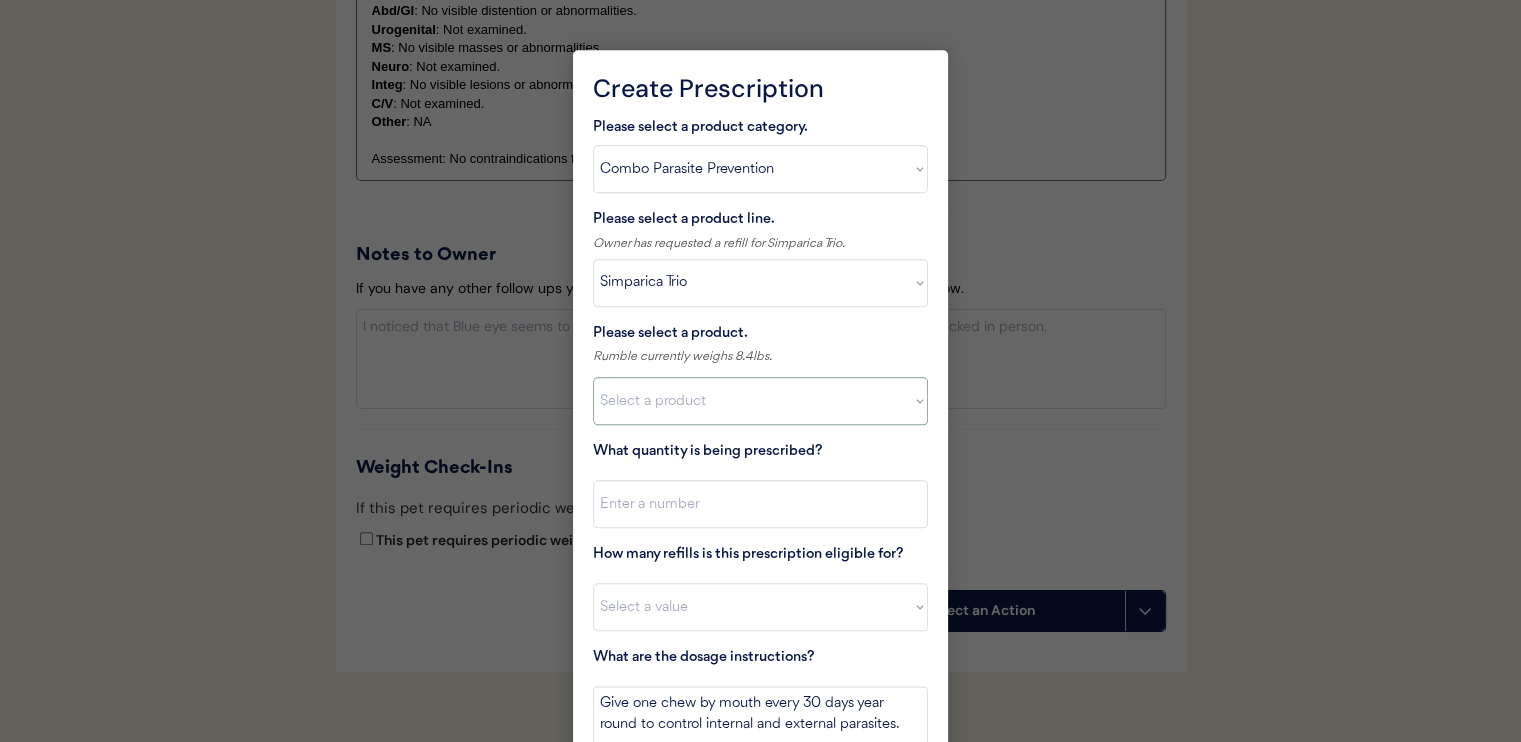 click on "Select a product Simparica Trio, 2.8 - 5.5lbs Simparica Trio, 5.6 - 11lbs Simparica Trio, 11.1 - 22lbs Simparica Trio, 22.1 - 44lbs Simparica Trio, 44.1 - 88lbs Simparica Trio, 88.1 - 132lbs" at bounding box center [760, 401] 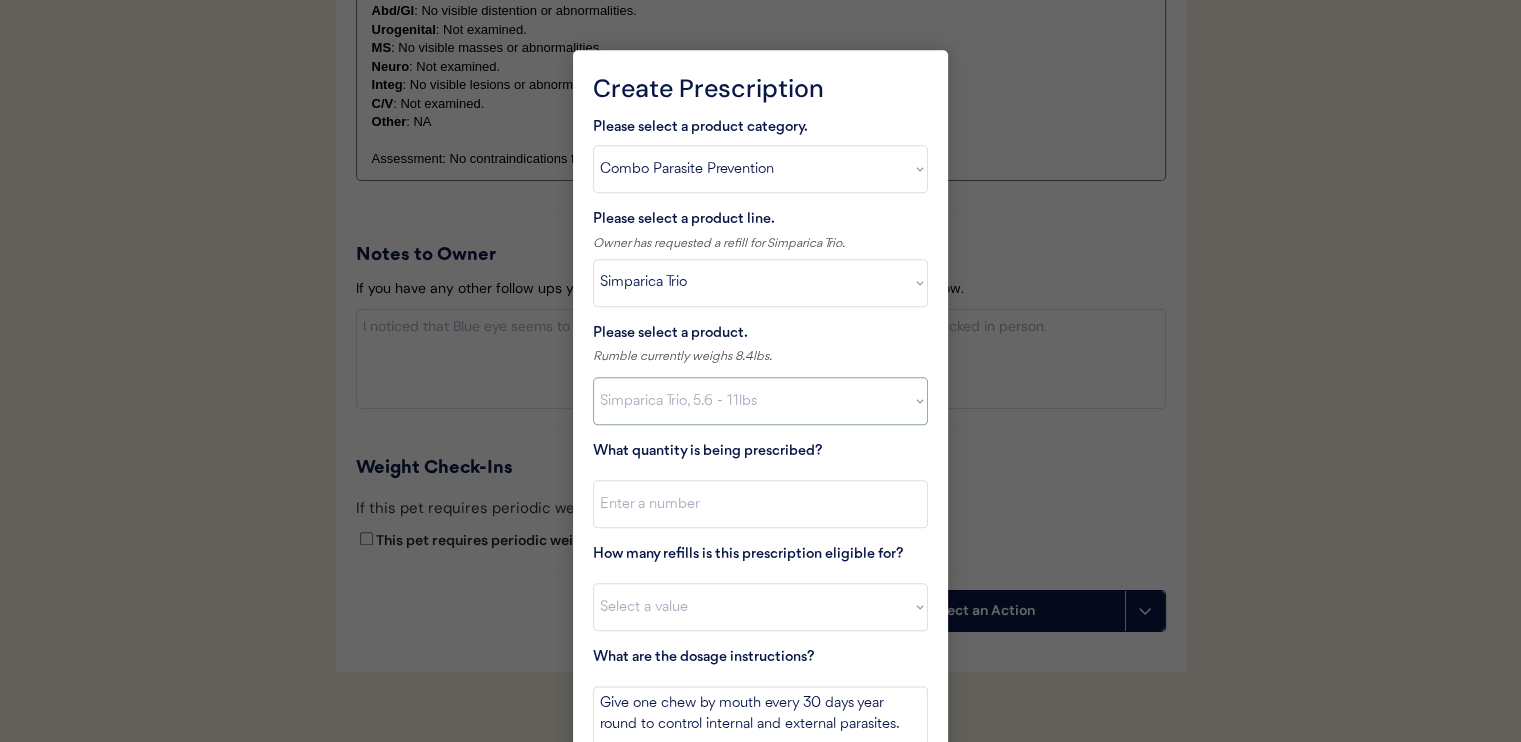click on "Select a product Simparica Trio, 2.8 - 5.5lbs Simparica Trio, 5.6 - 11lbs Simparica Trio, 11.1 - 22lbs Simparica Trio, 22.1 - 44lbs Simparica Trio, 44.1 - 88lbs Simparica Trio, 88.1 - 132lbs" at bounding box center [760, 401] 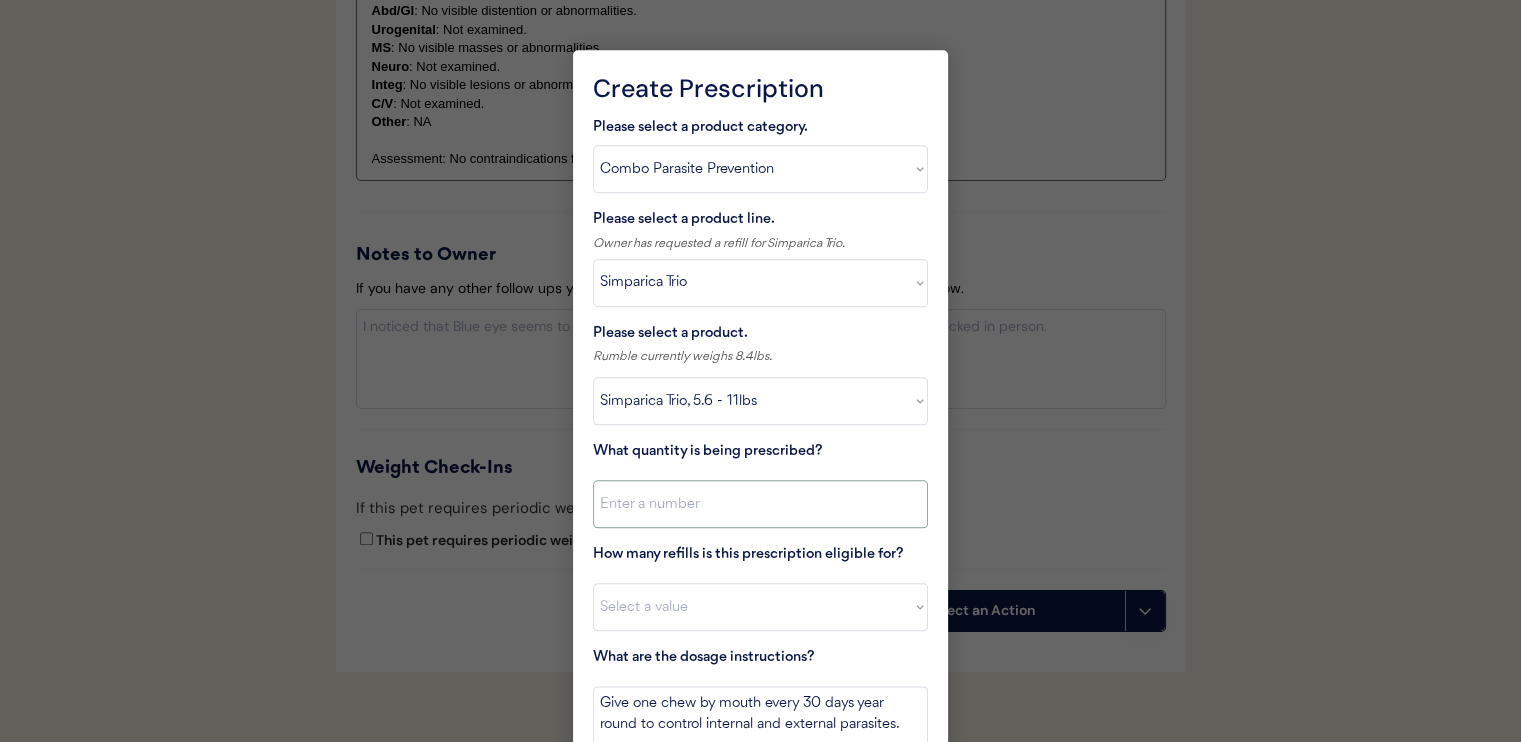 click at bounding box center (760, 504) 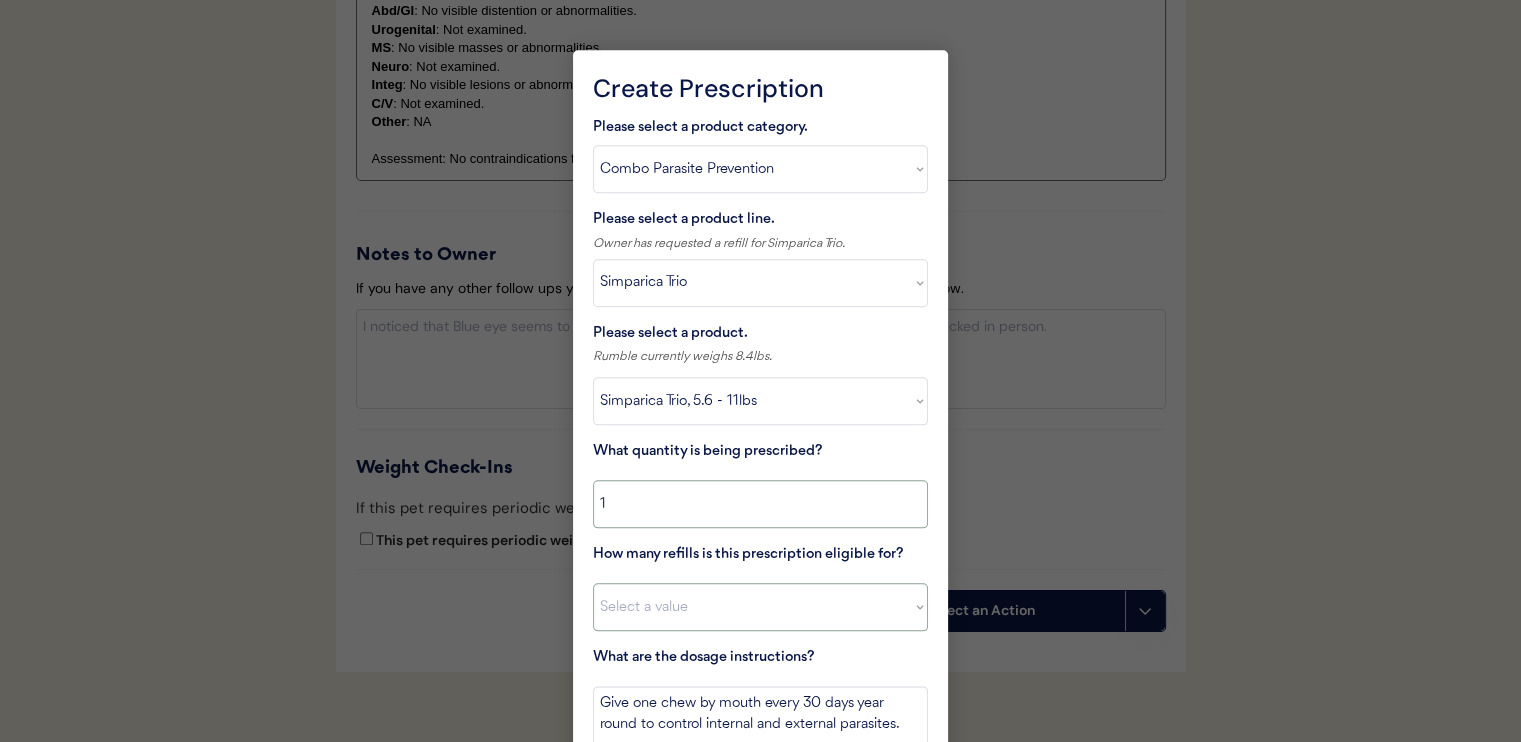type on "1" 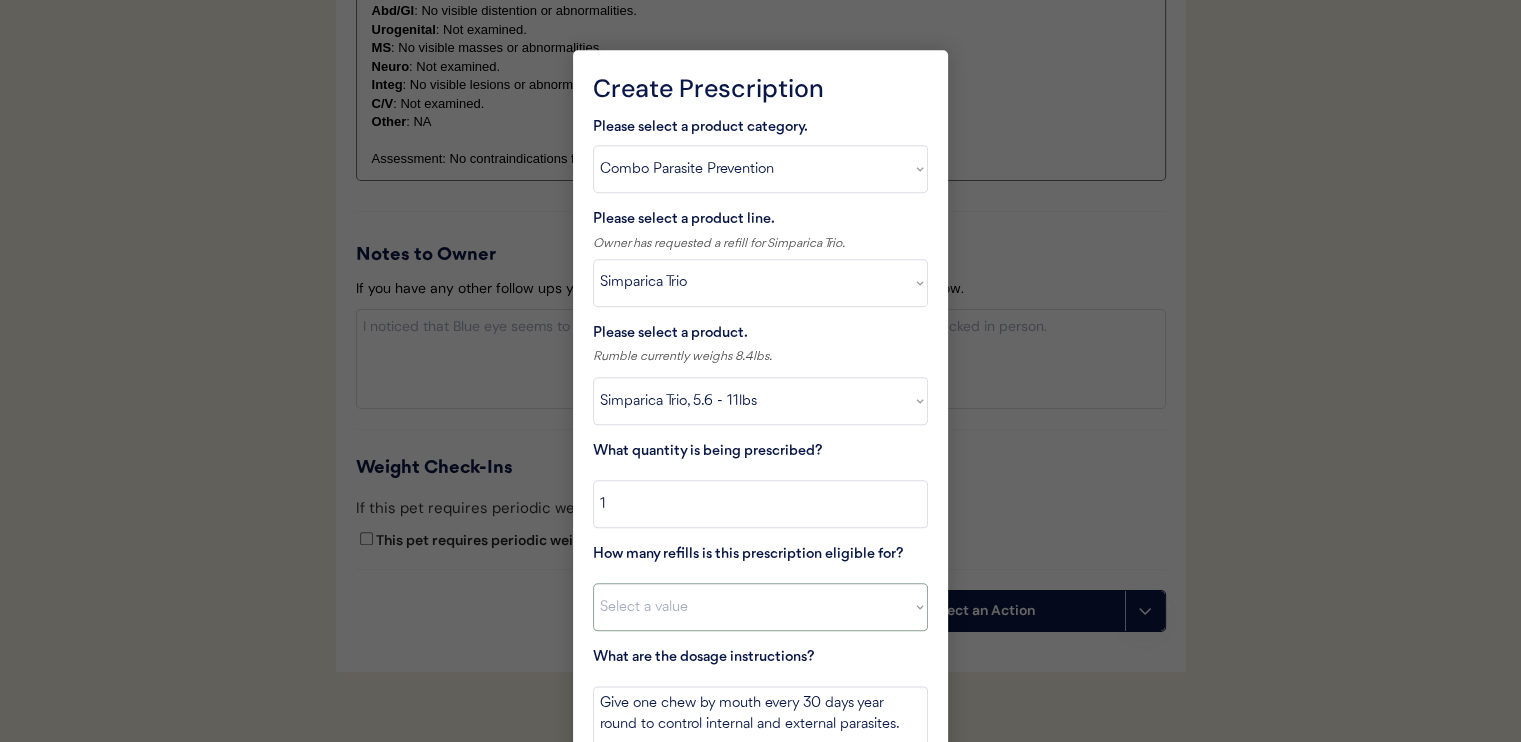 select on "2" 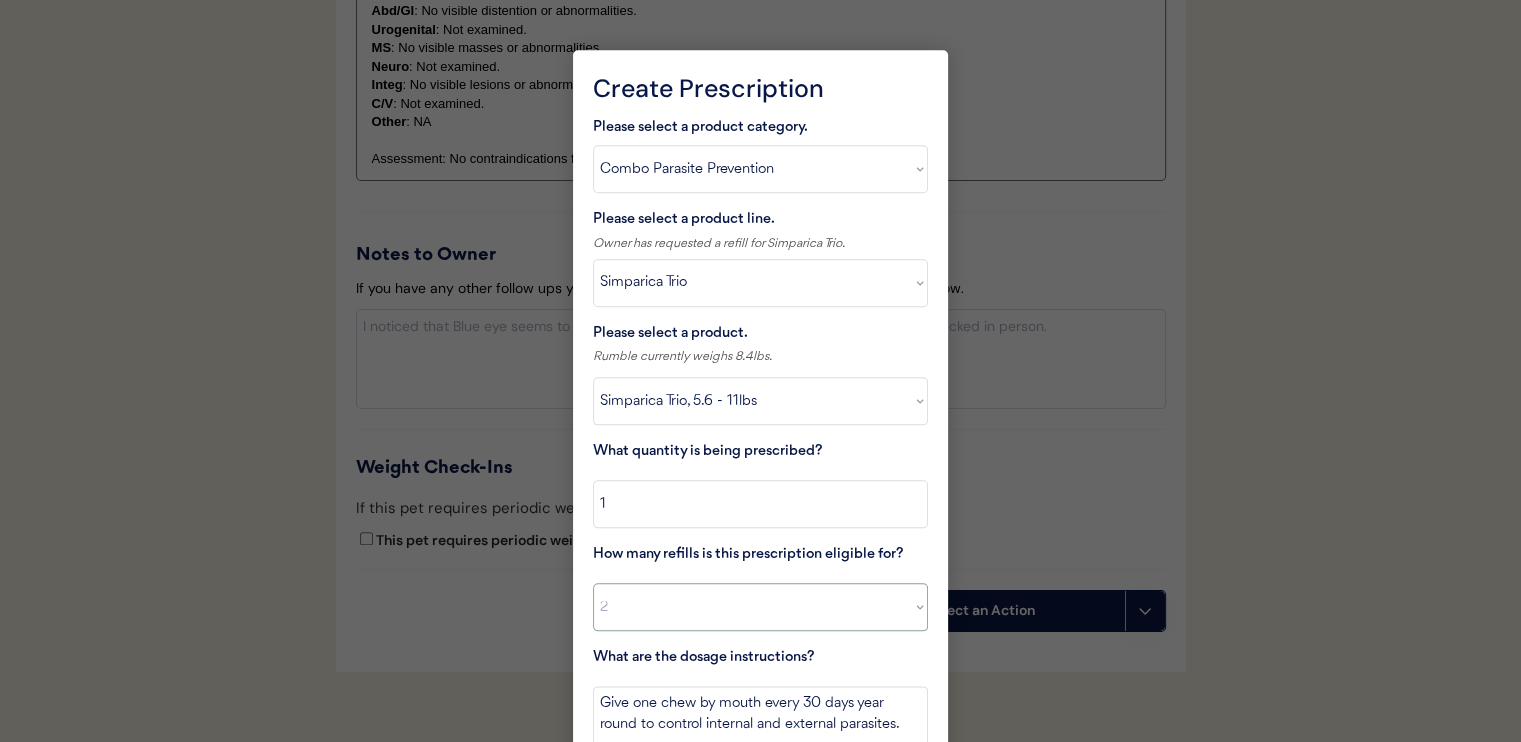 click on "Select a value 0 1 2 3 4 5 6 7 8 10 11" at bounding box center [760, 607] 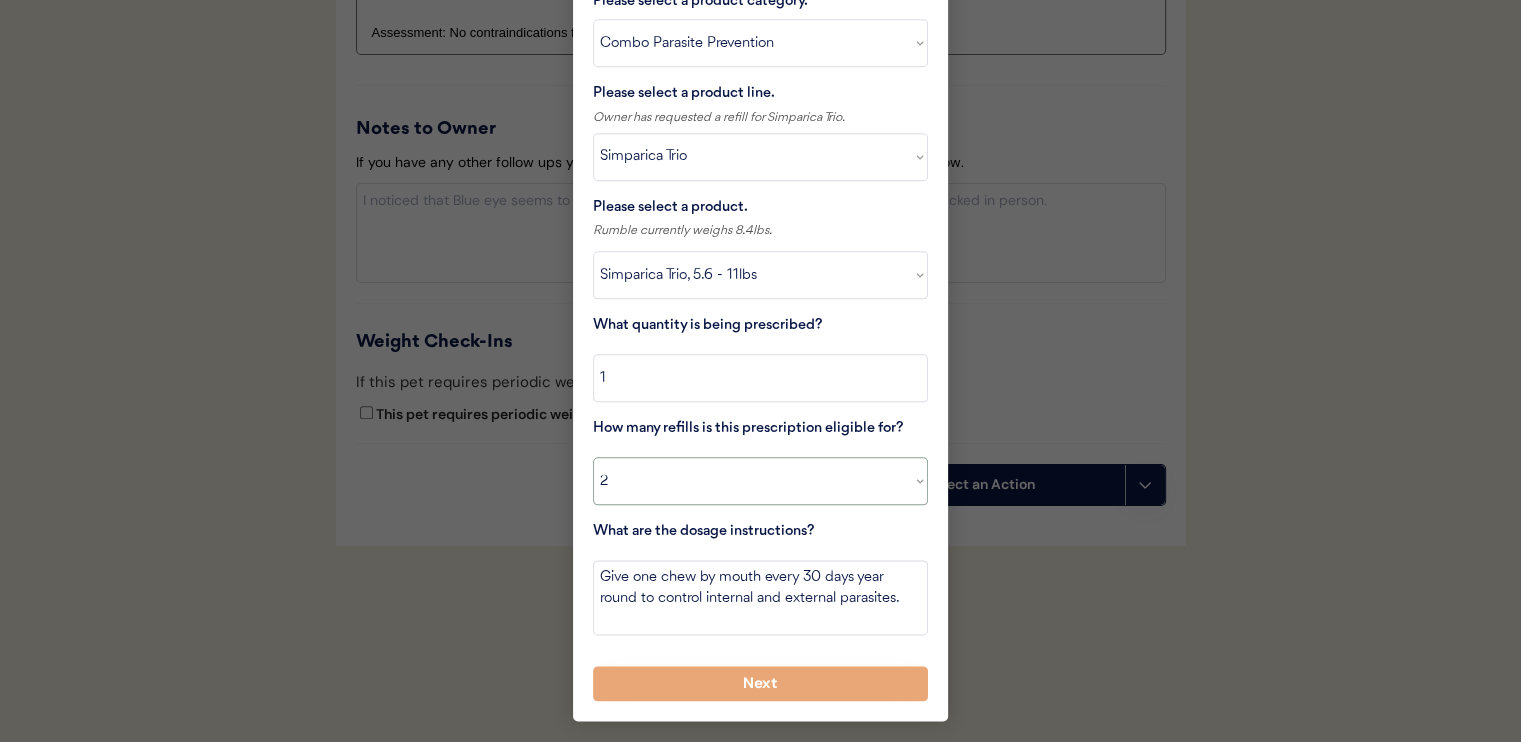 scroll, scrollTop: 2328, scrollLeft: 0, axis: vertical 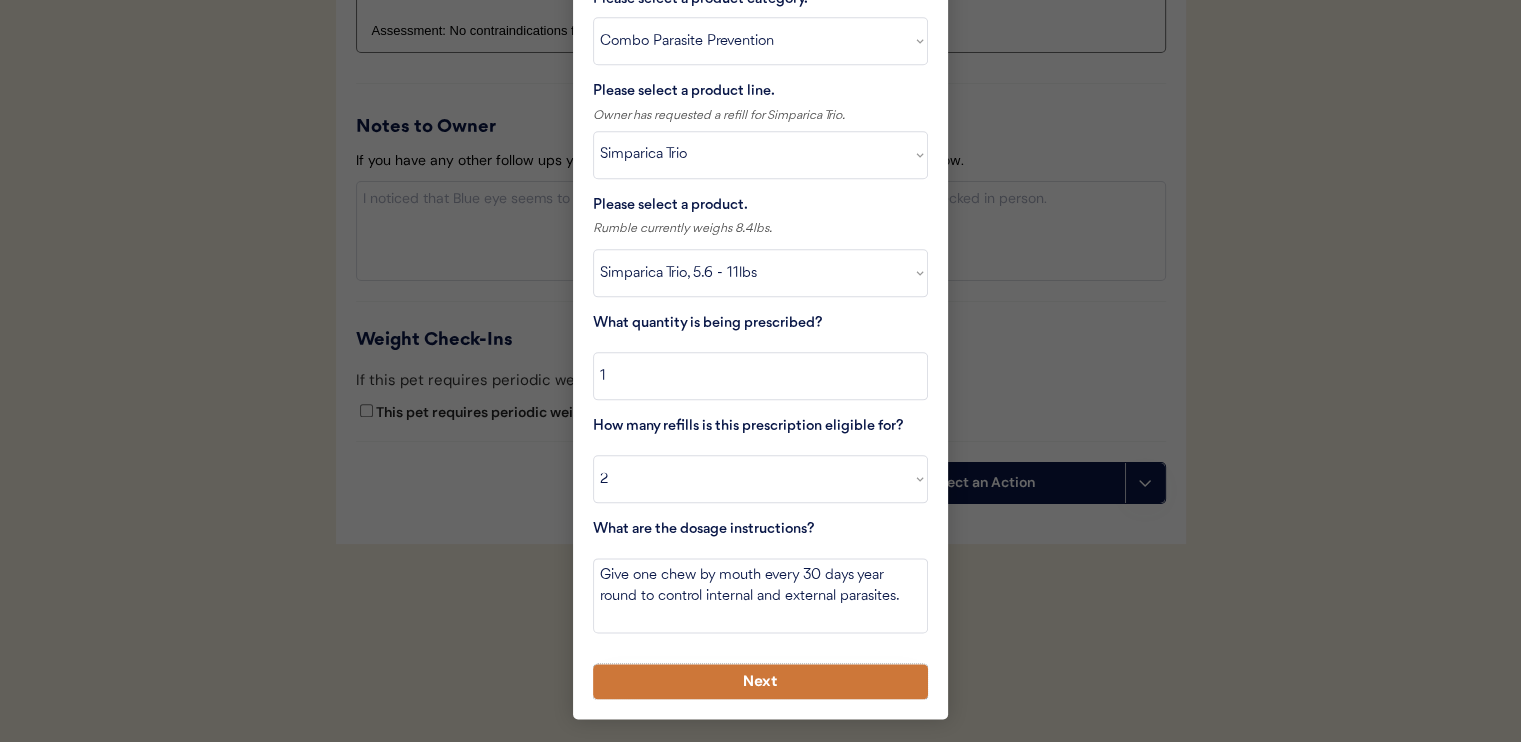 click on "Next" at bounding box center (760, 681) 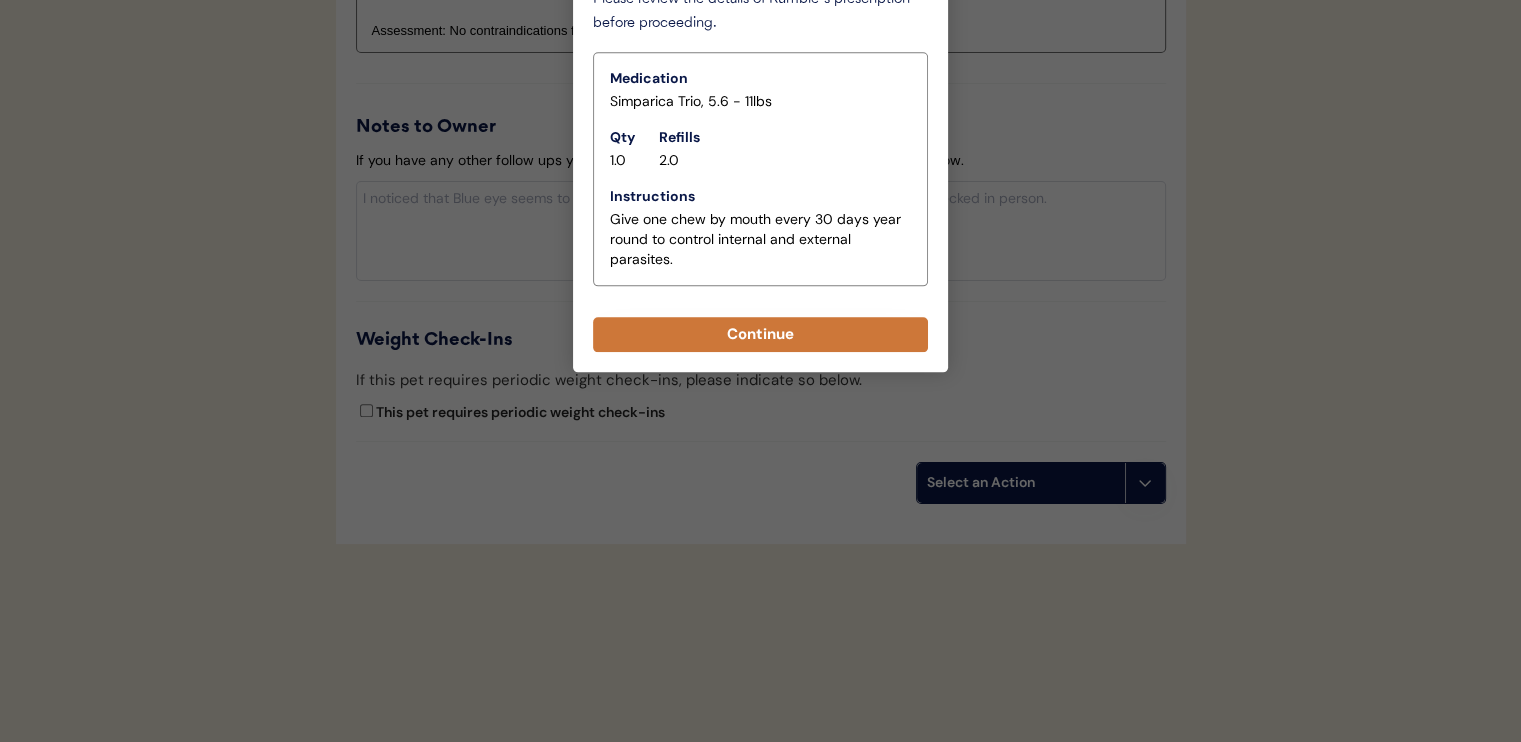 click on "Continue" at bounding box center (760, 334) 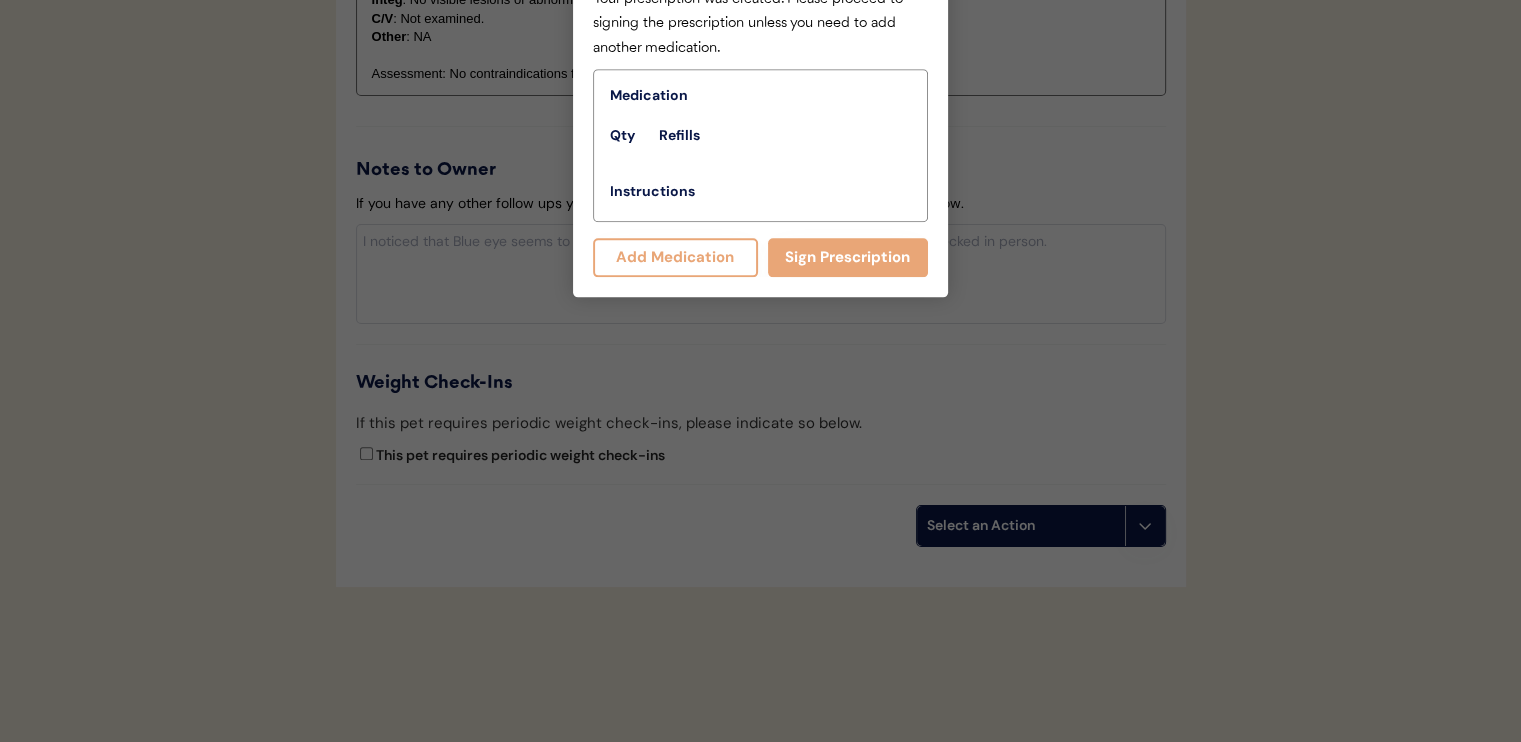scroll, scrollTop: 2370, scrollLeft: 0, axis: vertical 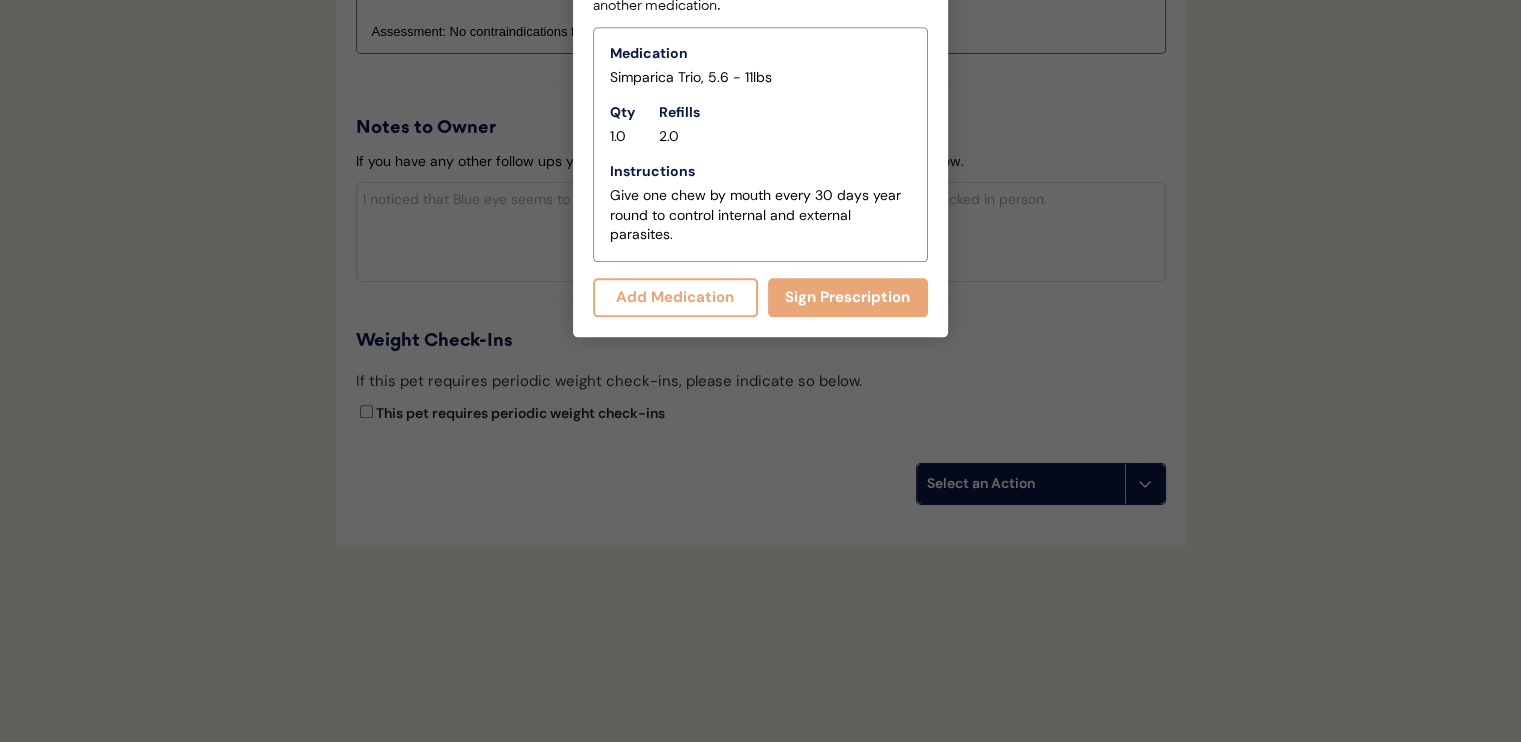 click at bounding box center [760, 371] 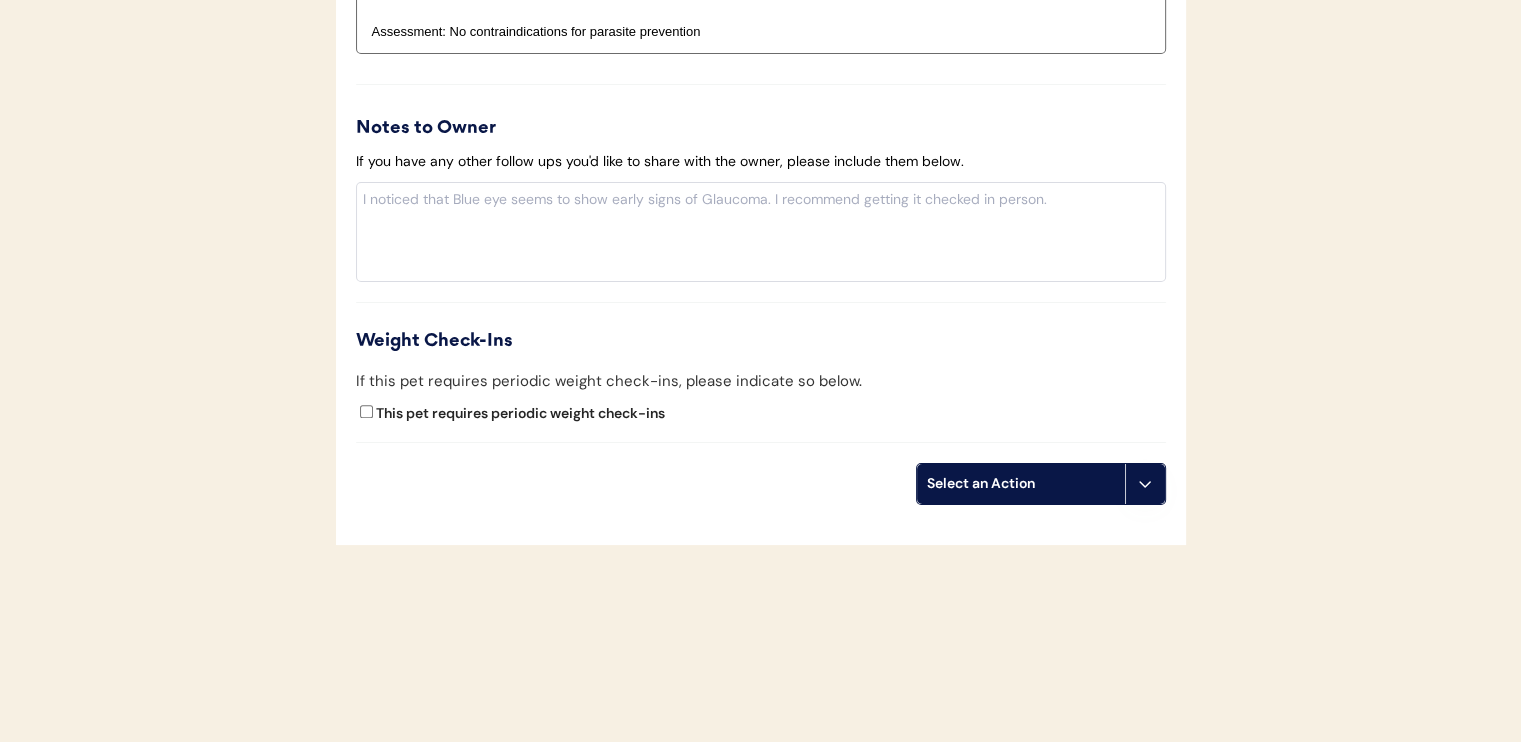 click on "This pet requires periodic weight check-ins" at bounding box center [520, 413] 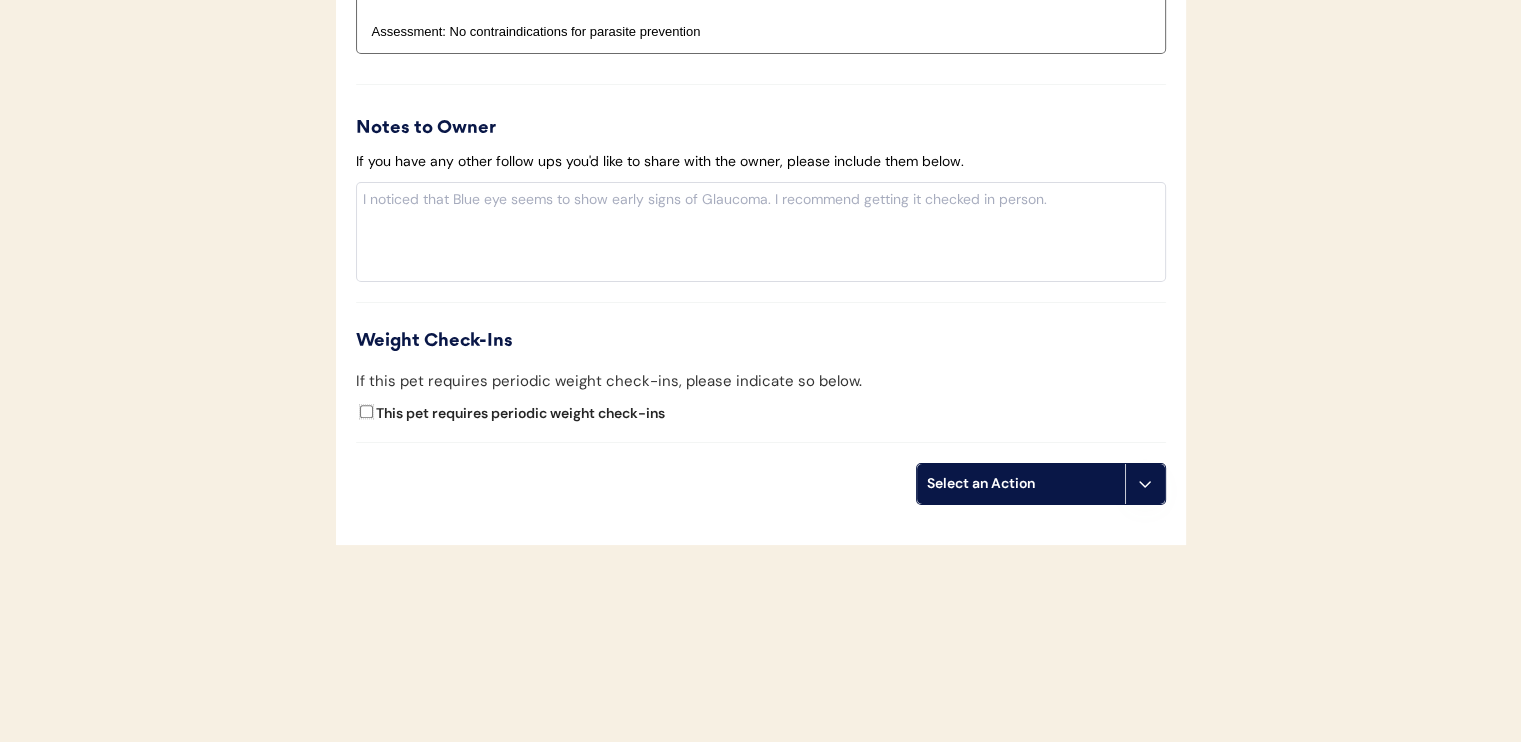 click on "This pet requires periodic weight check-ins" at bounding box center (366, 411) 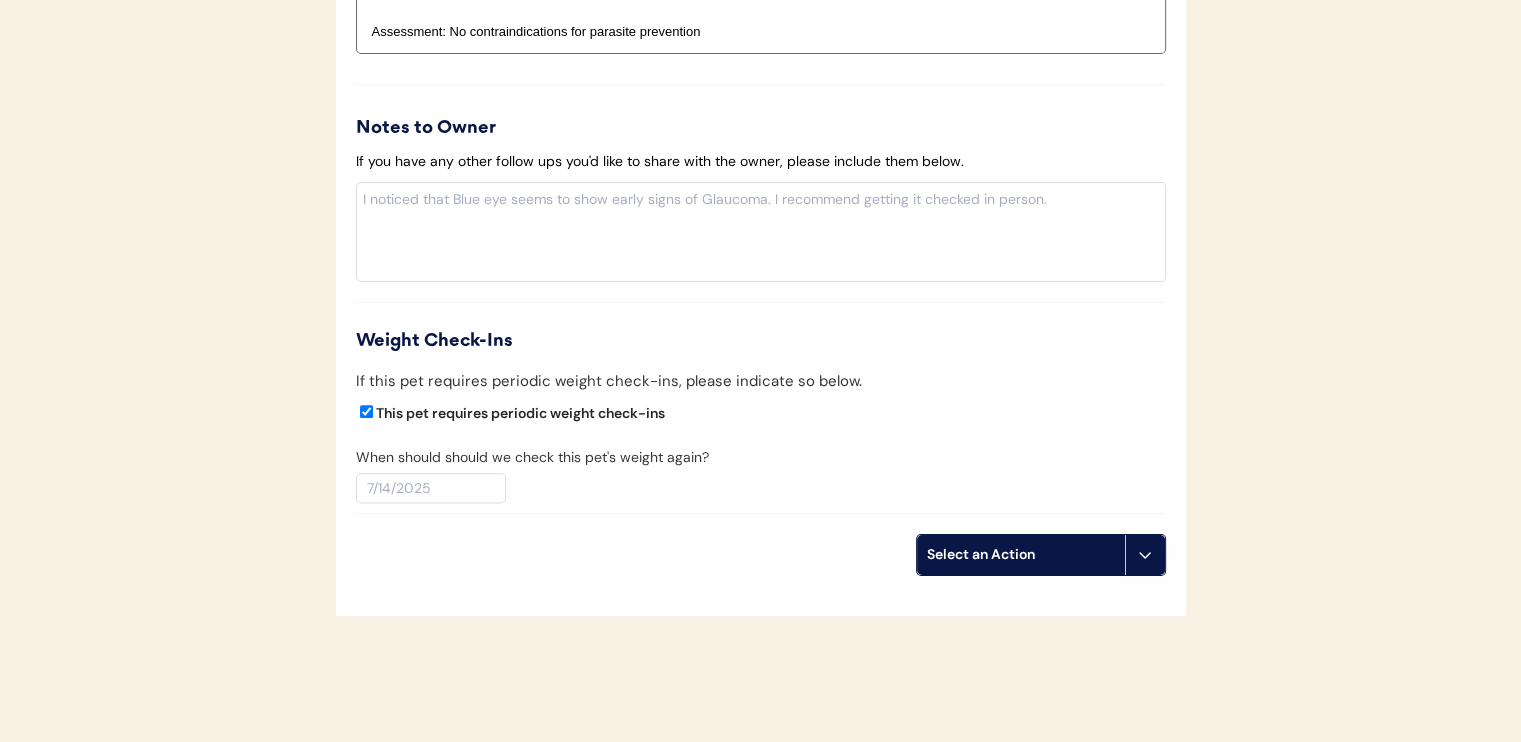 click at bounding box center (431, 488) 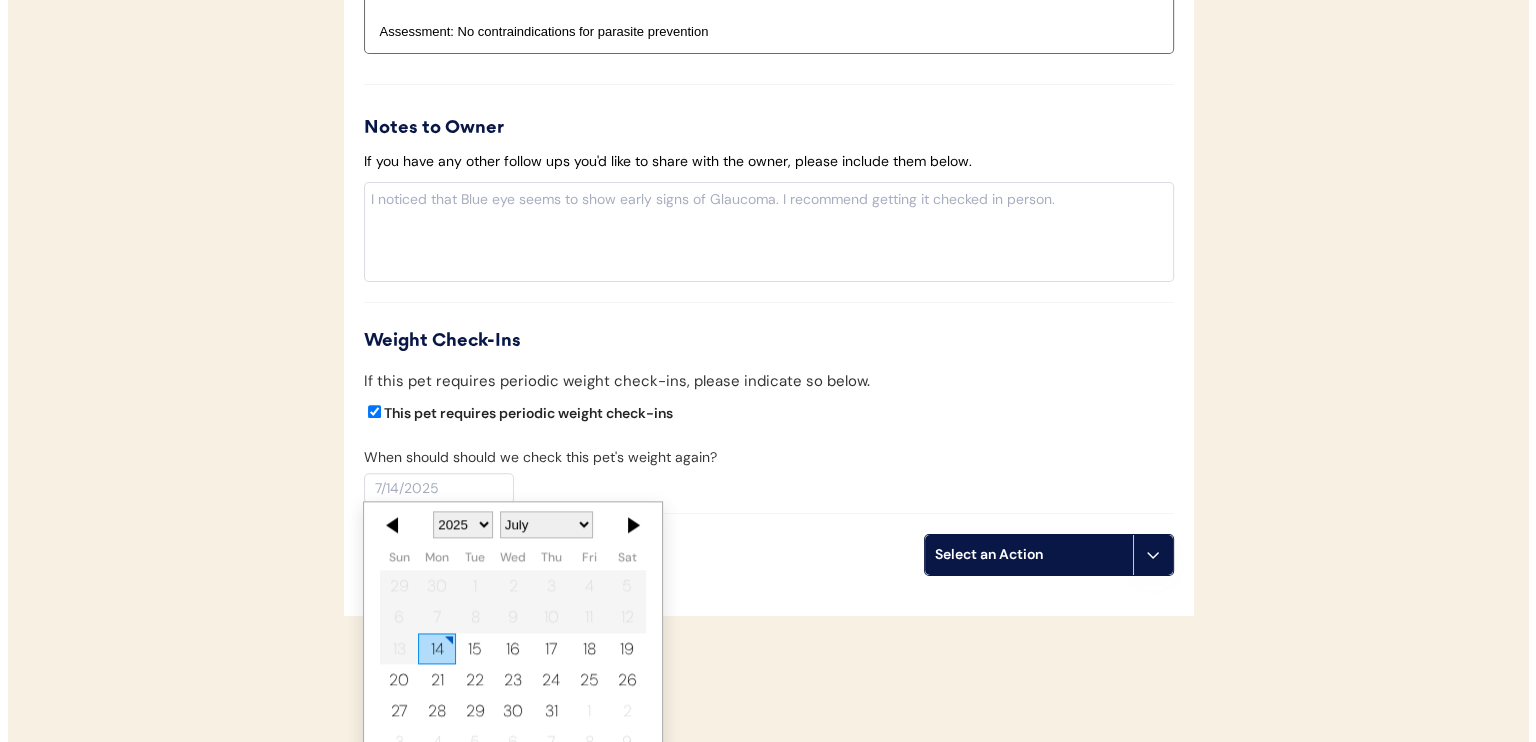 scroll, scrollTop: 2440, scrollLeft: 0, axis: vertical 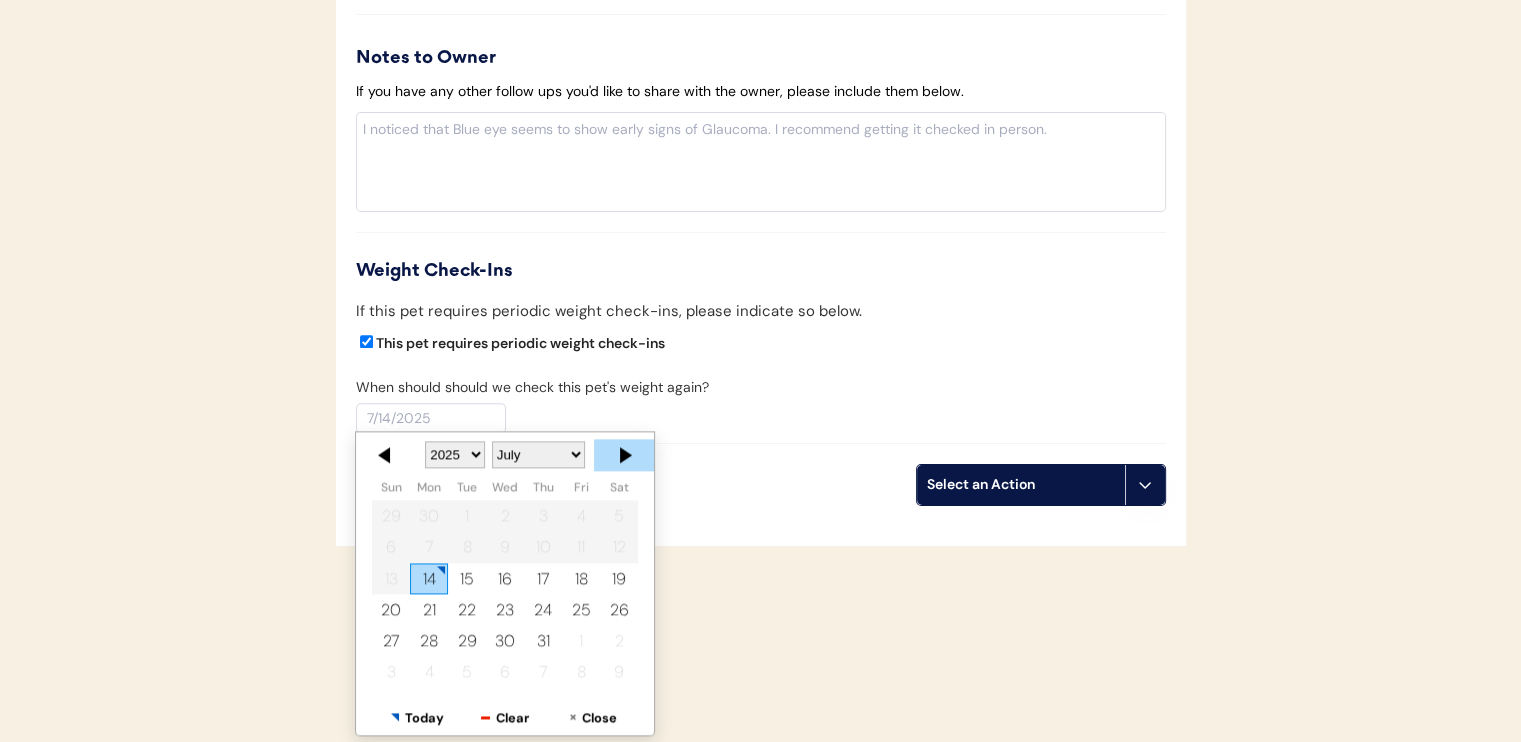 click at bounding box center (624, 455) 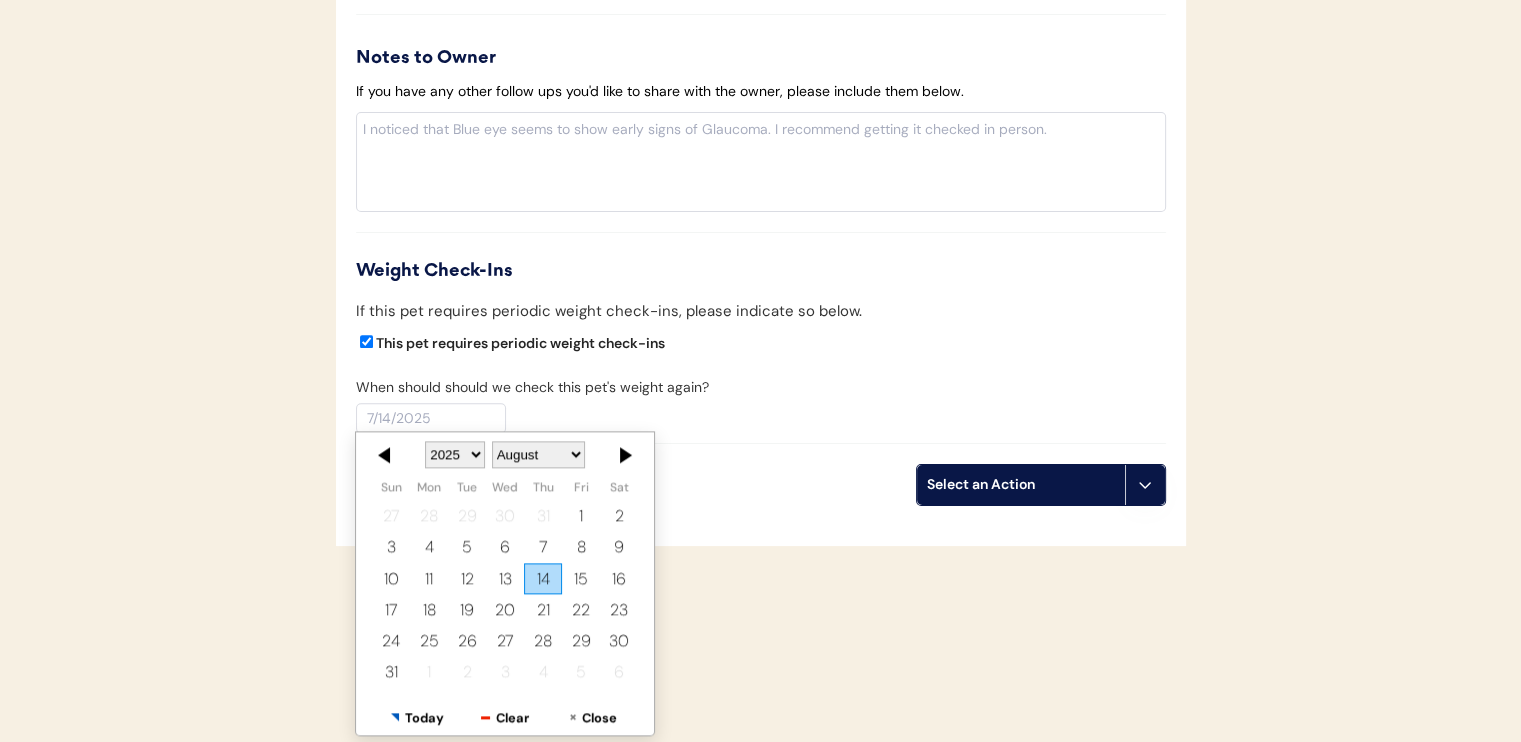 click at bounding box center (624, 455) 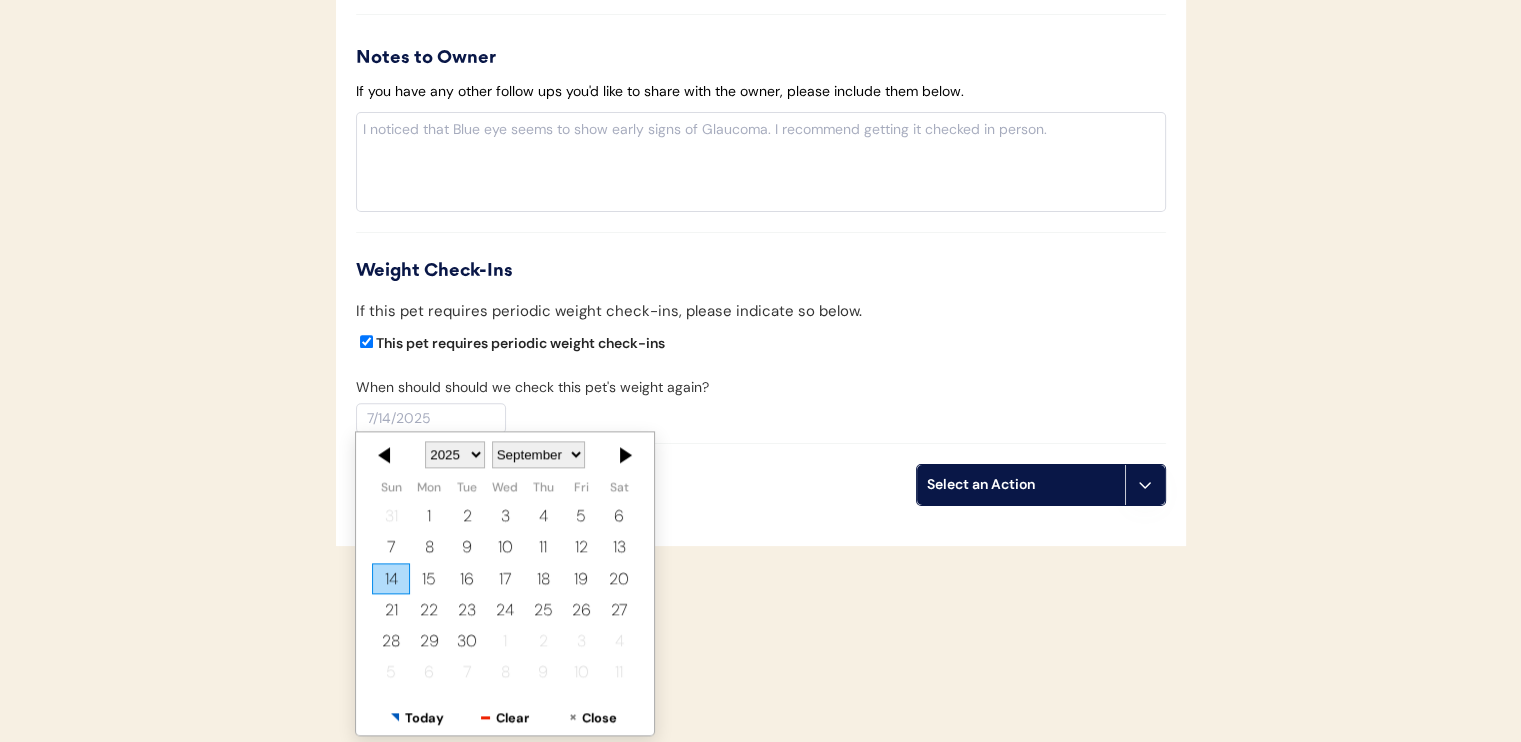 click at bounding box center [624, 455] 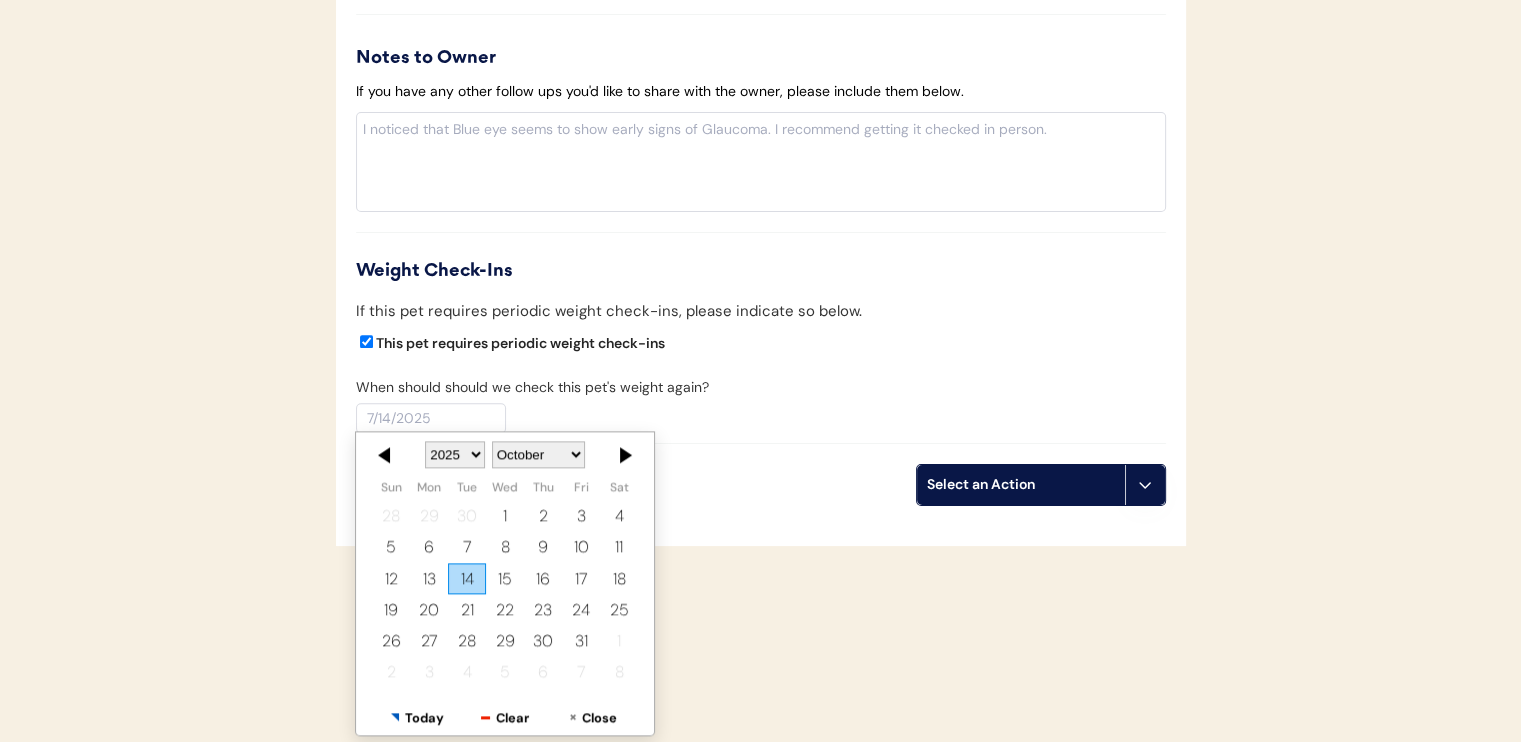 click on "14" at bounding box center (467, 577) 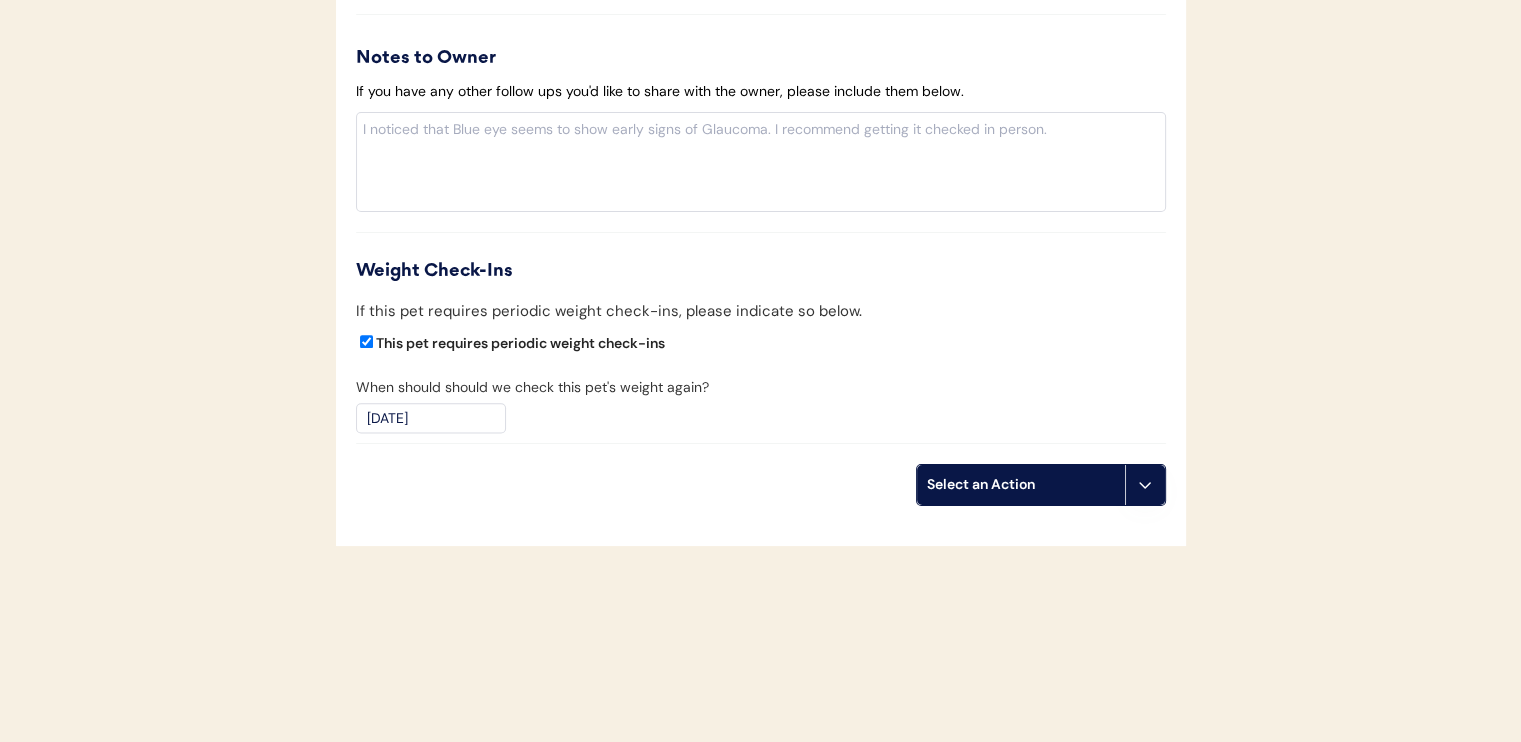 click on "Select an Action" at bounding box center (1021, 485) 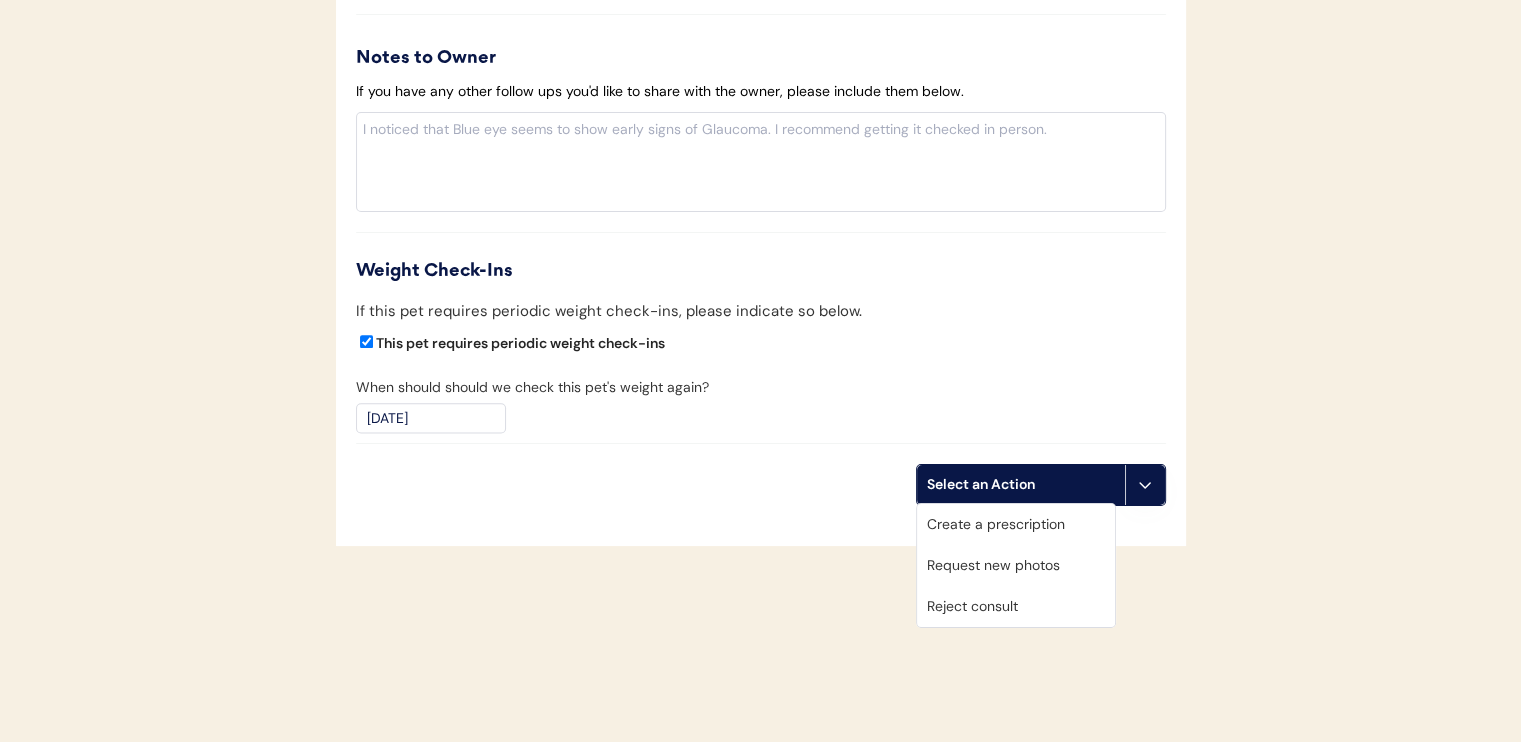 click on "Create a prescription" at bounding box center (1016, 524) 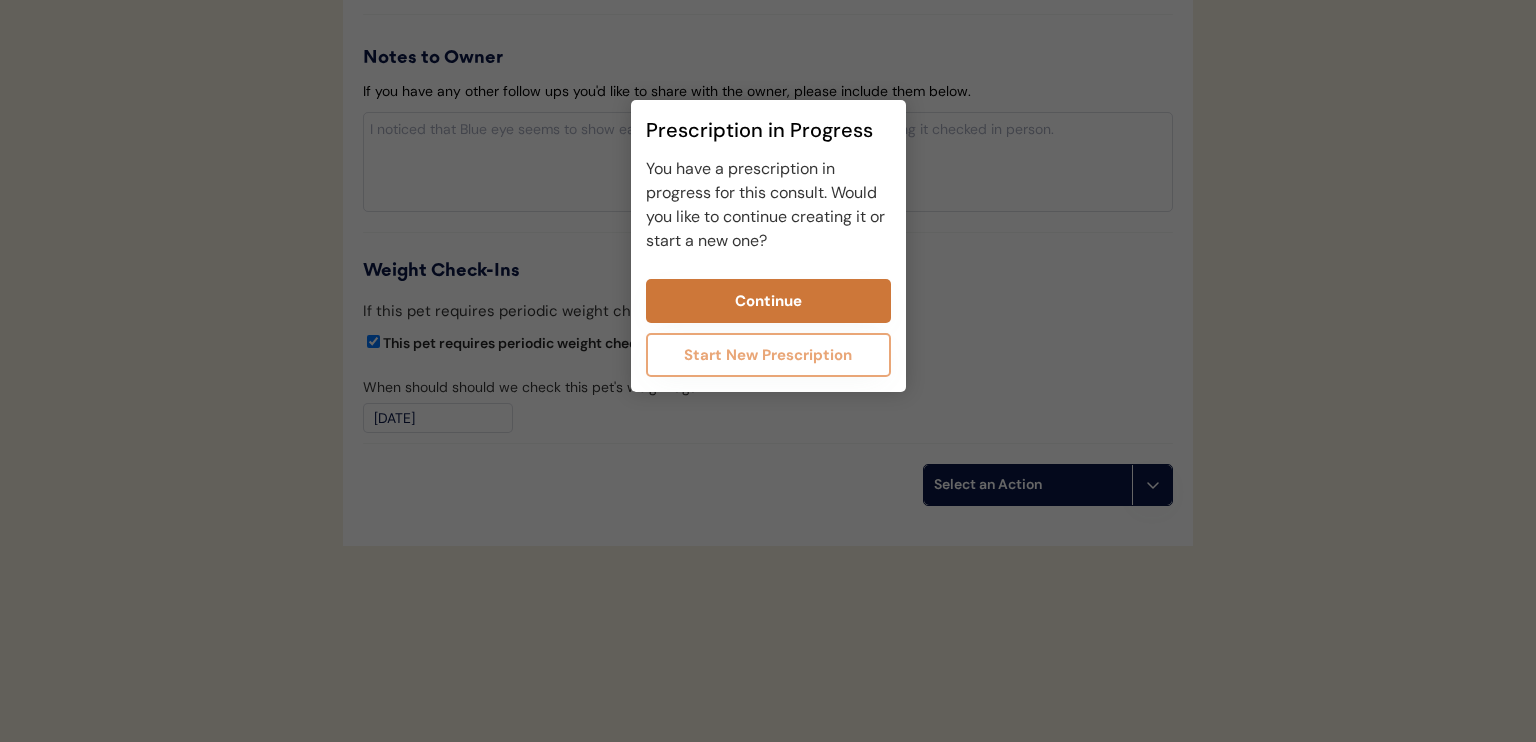 click on "Continue" at bounding box center (768, 301) 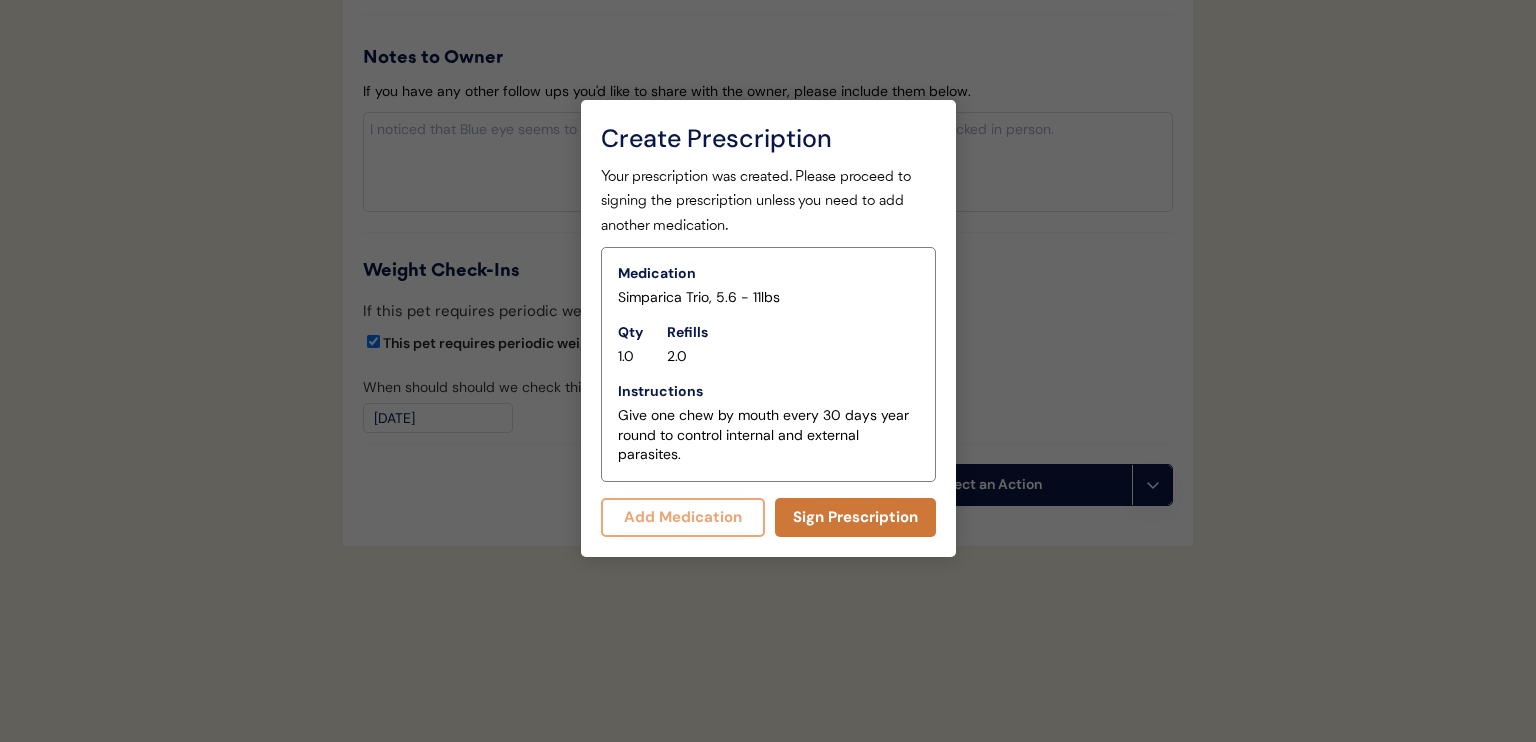 click on "Sign Prescription" at bounding box center (855, 517) 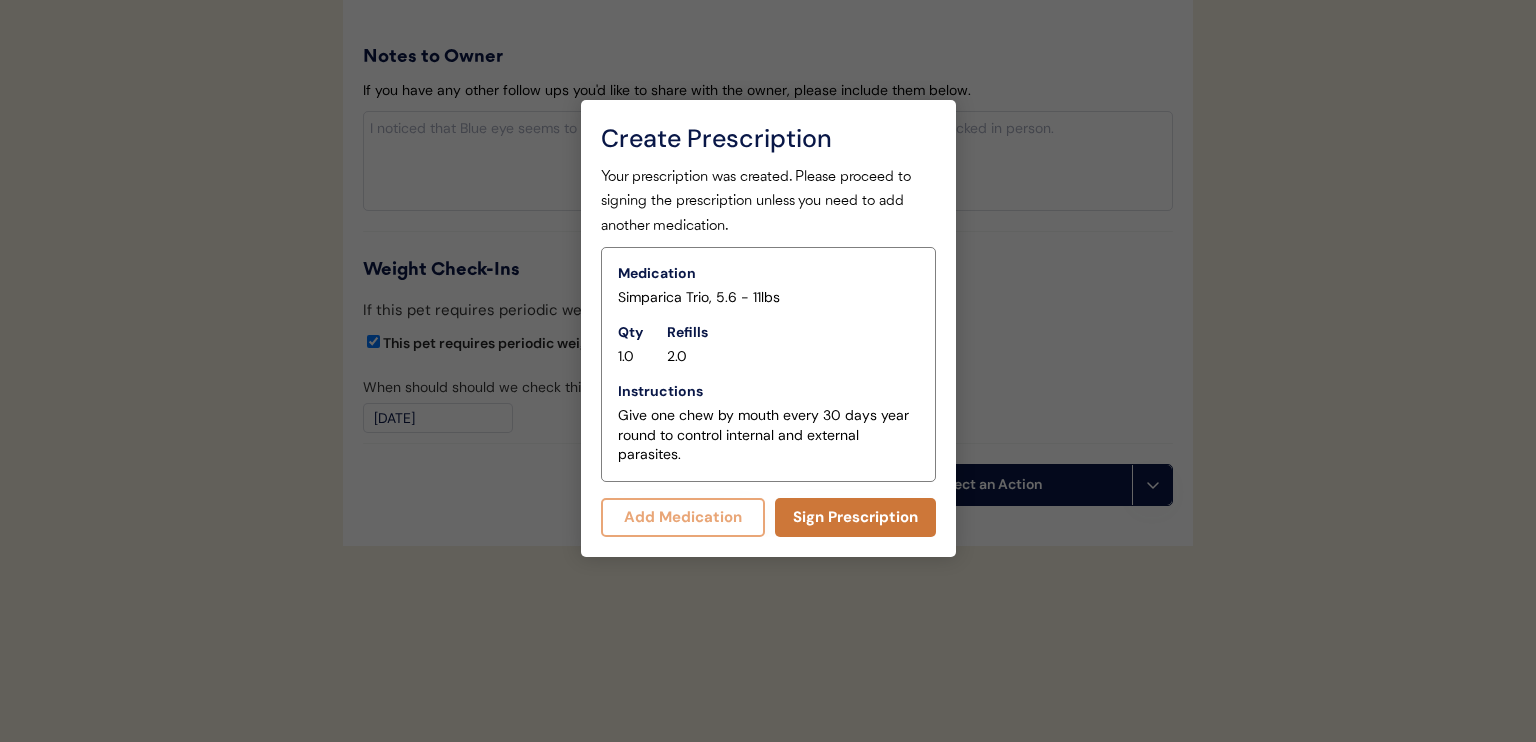 scroll, scrollTop: 2423, scrollLeft: 0, axis: vertical 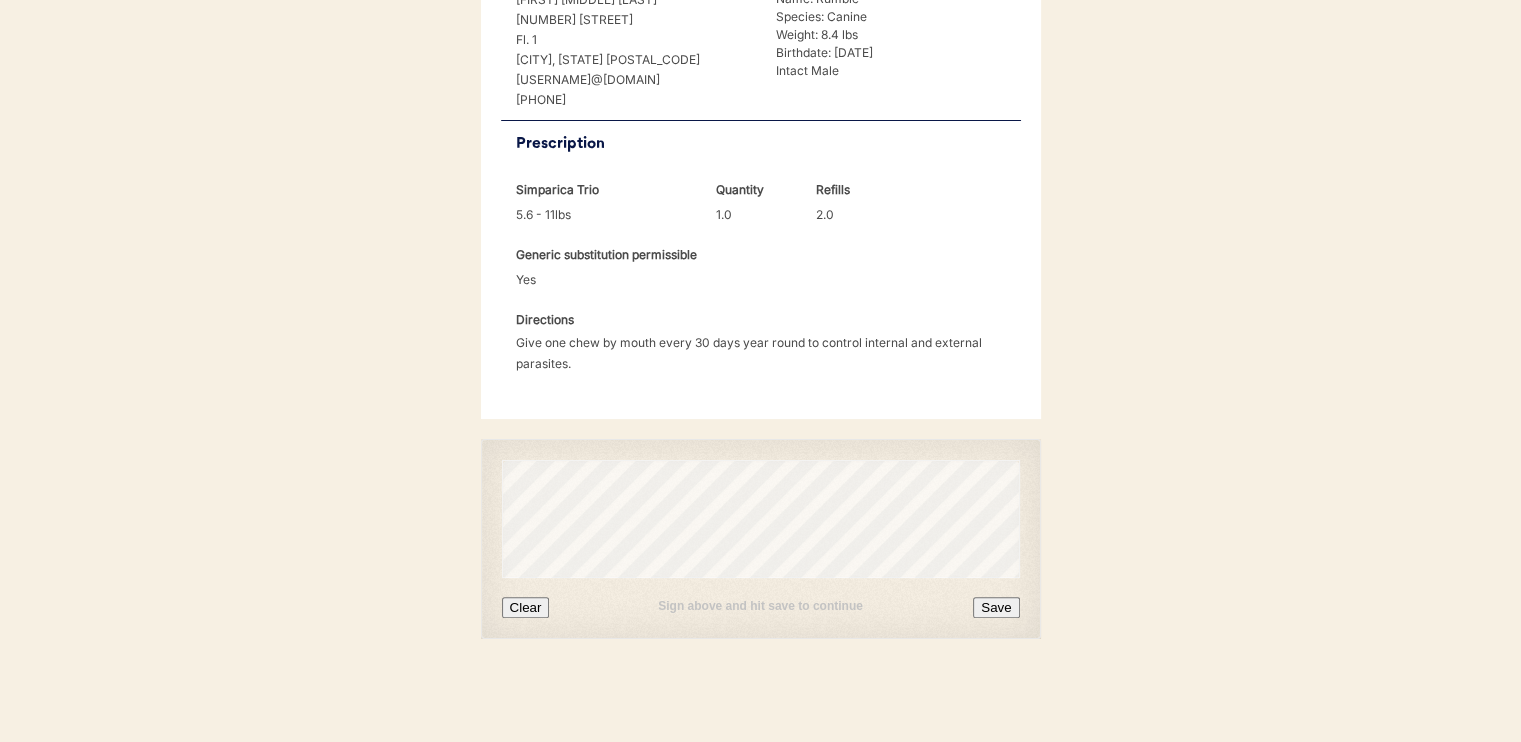 click on "Save" at bounding box center [996, 607] 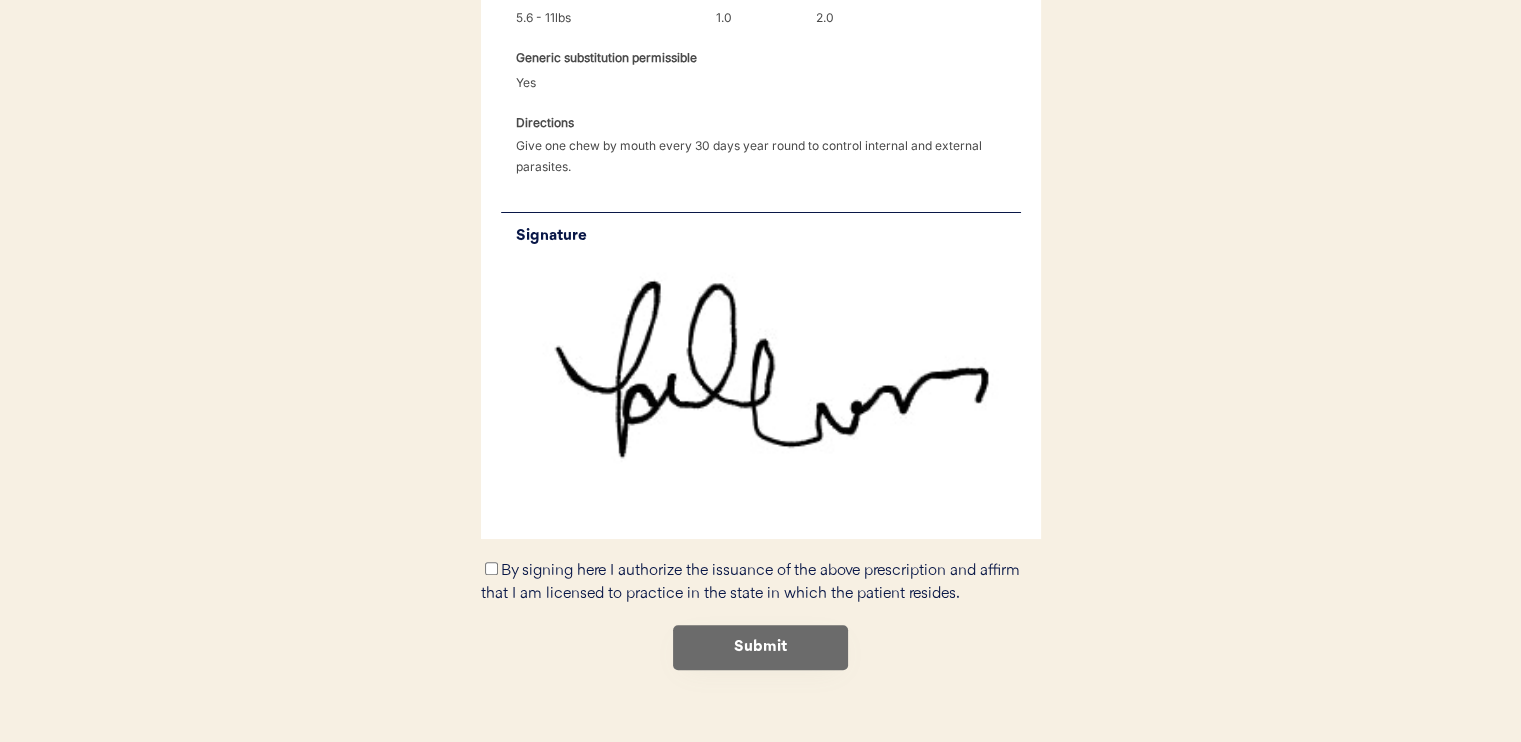 scroll, scrollTop: 701, scrollLeft: 0, axis: vertical 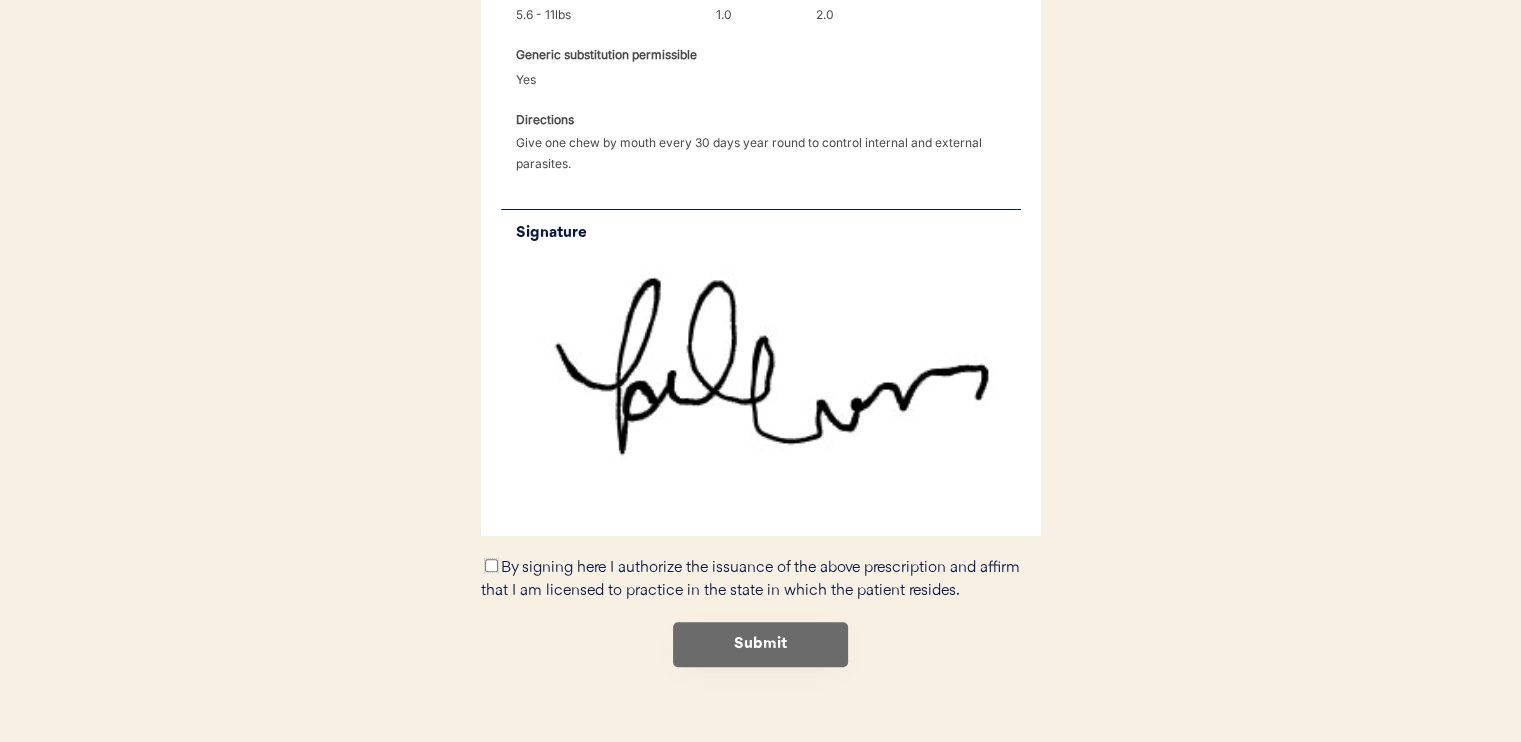 click on "By signing here I authorize the issuance of the above prescription and affirm that I am licensed to practice in the state in which the patient resides." at bounding box center (491, 565) 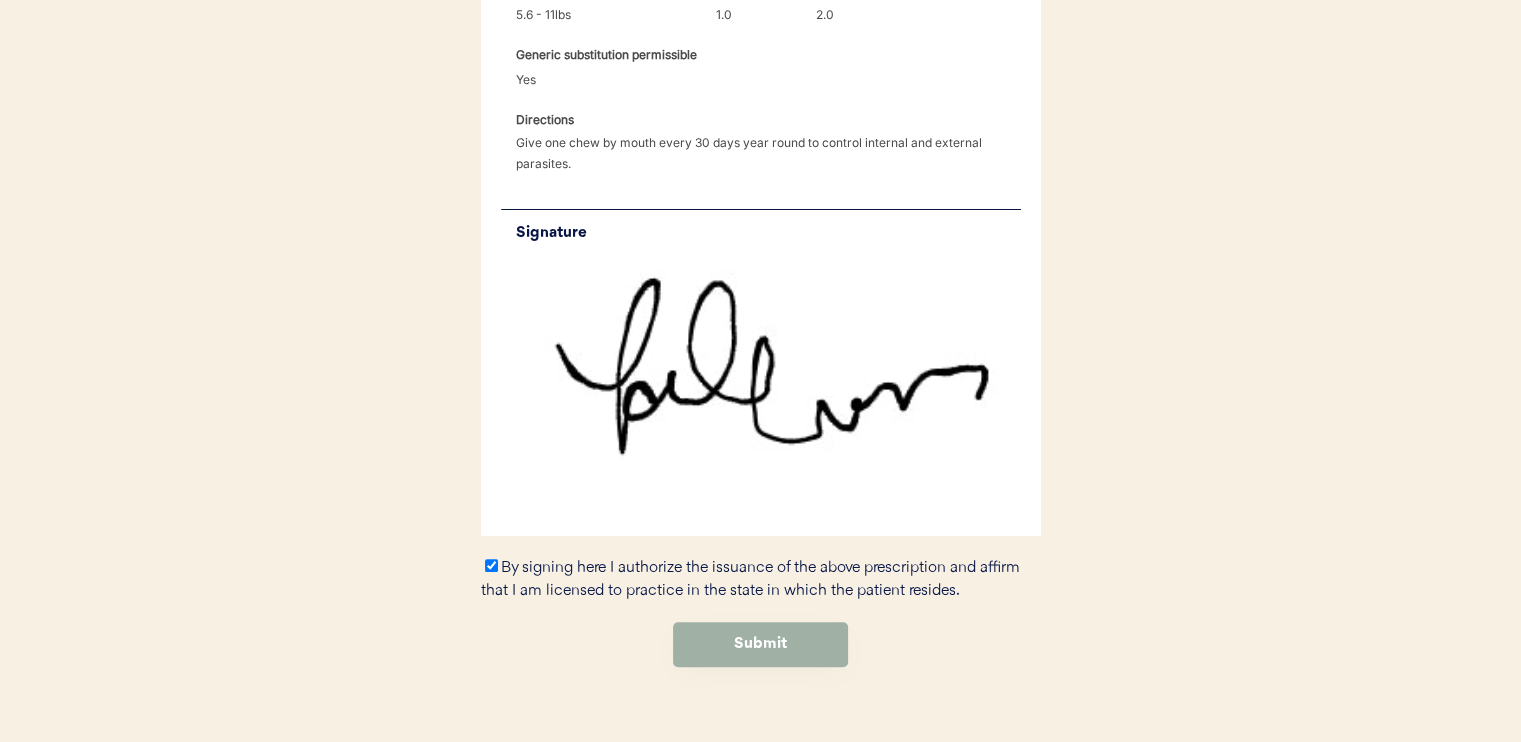 click on "Submit" at bounding box center [760, 644] 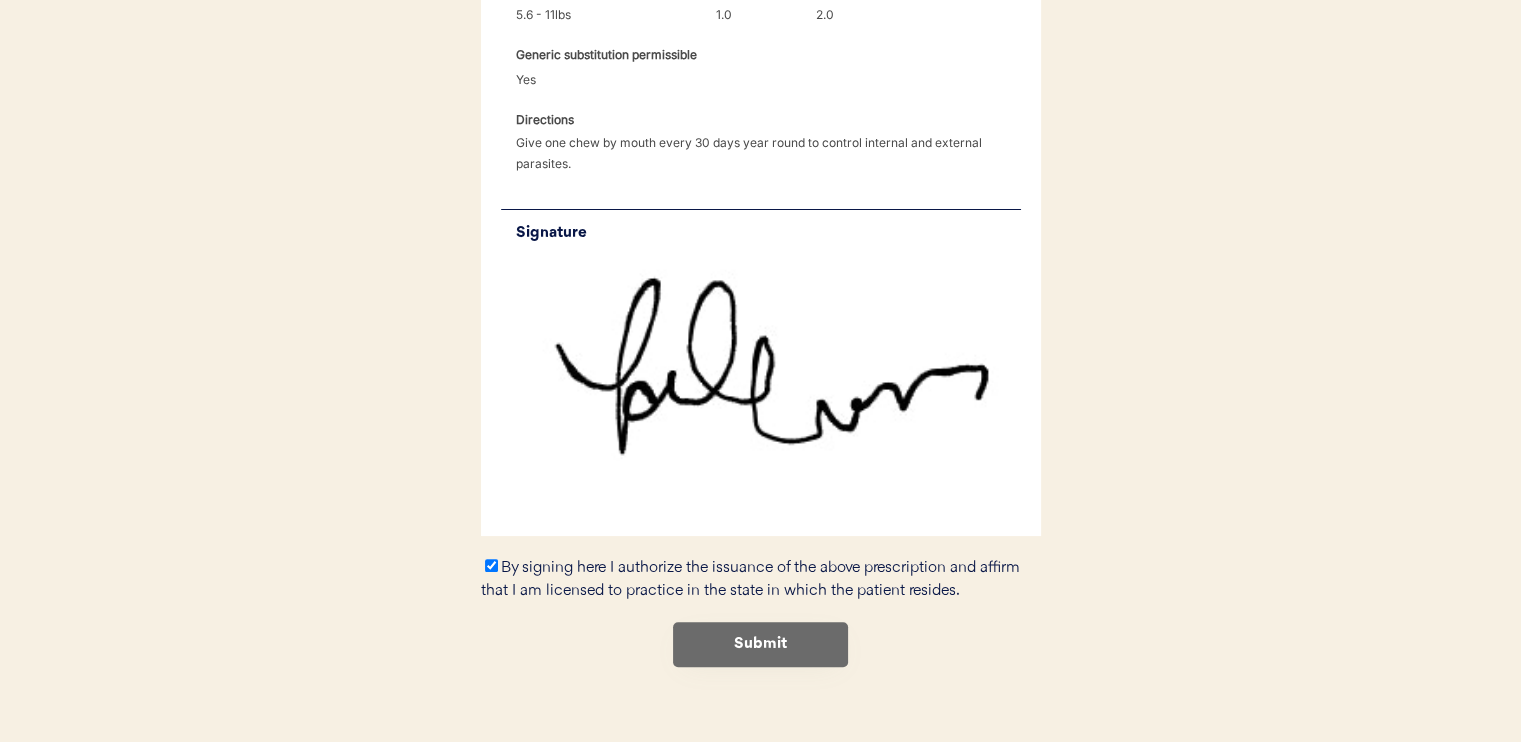 scroll, scrollTop: 0, scrollLeft: 0, axis: both 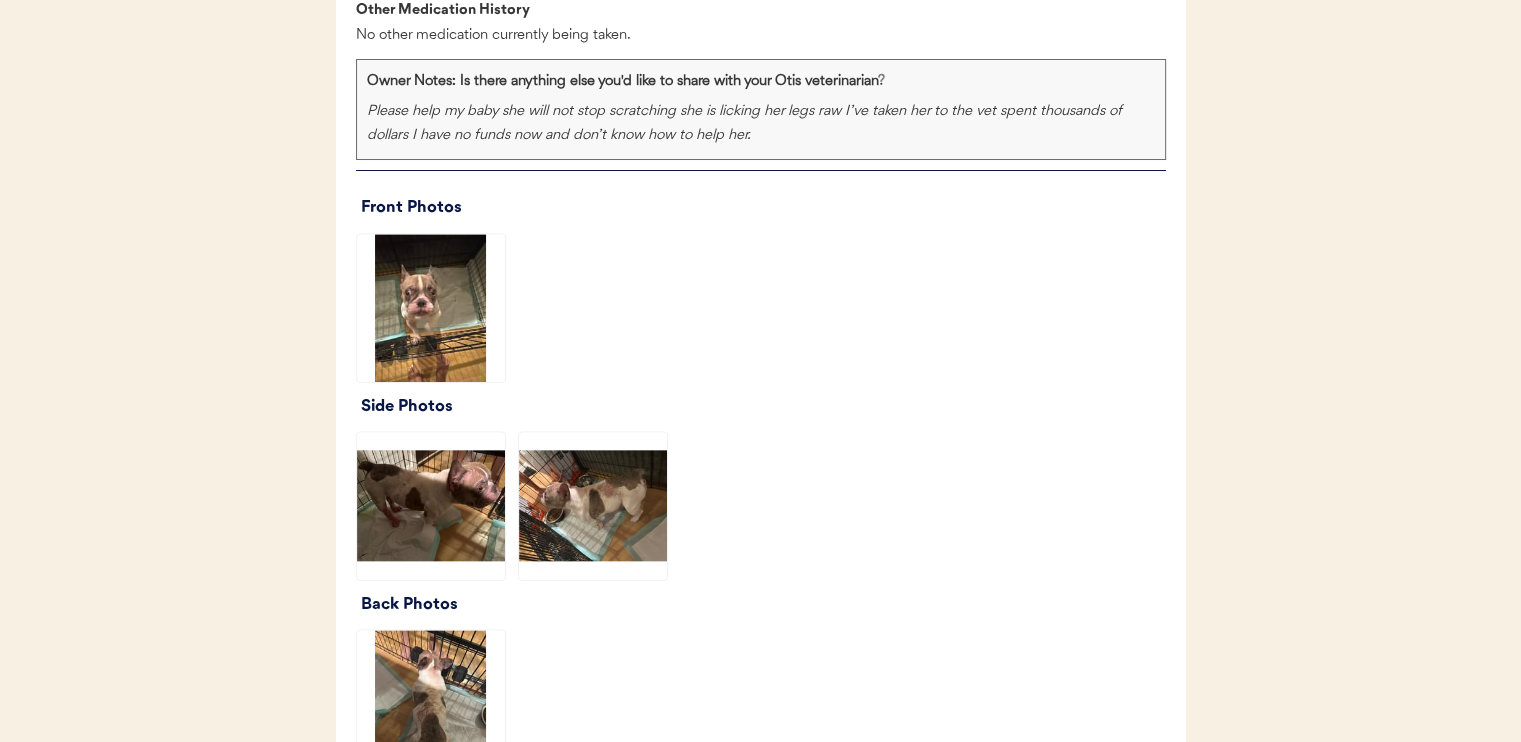 click 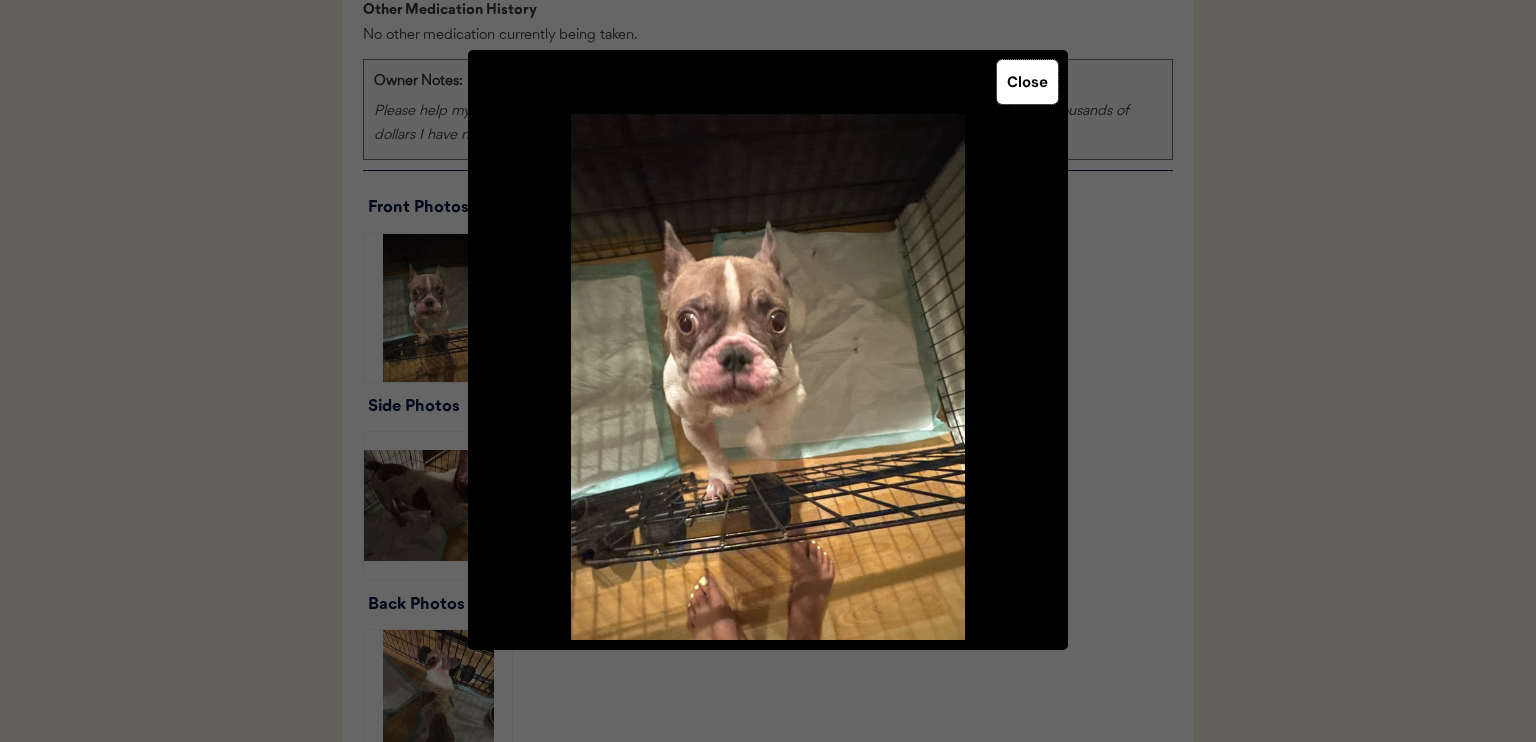 click on "Close" at bounding box center (1027, 82) 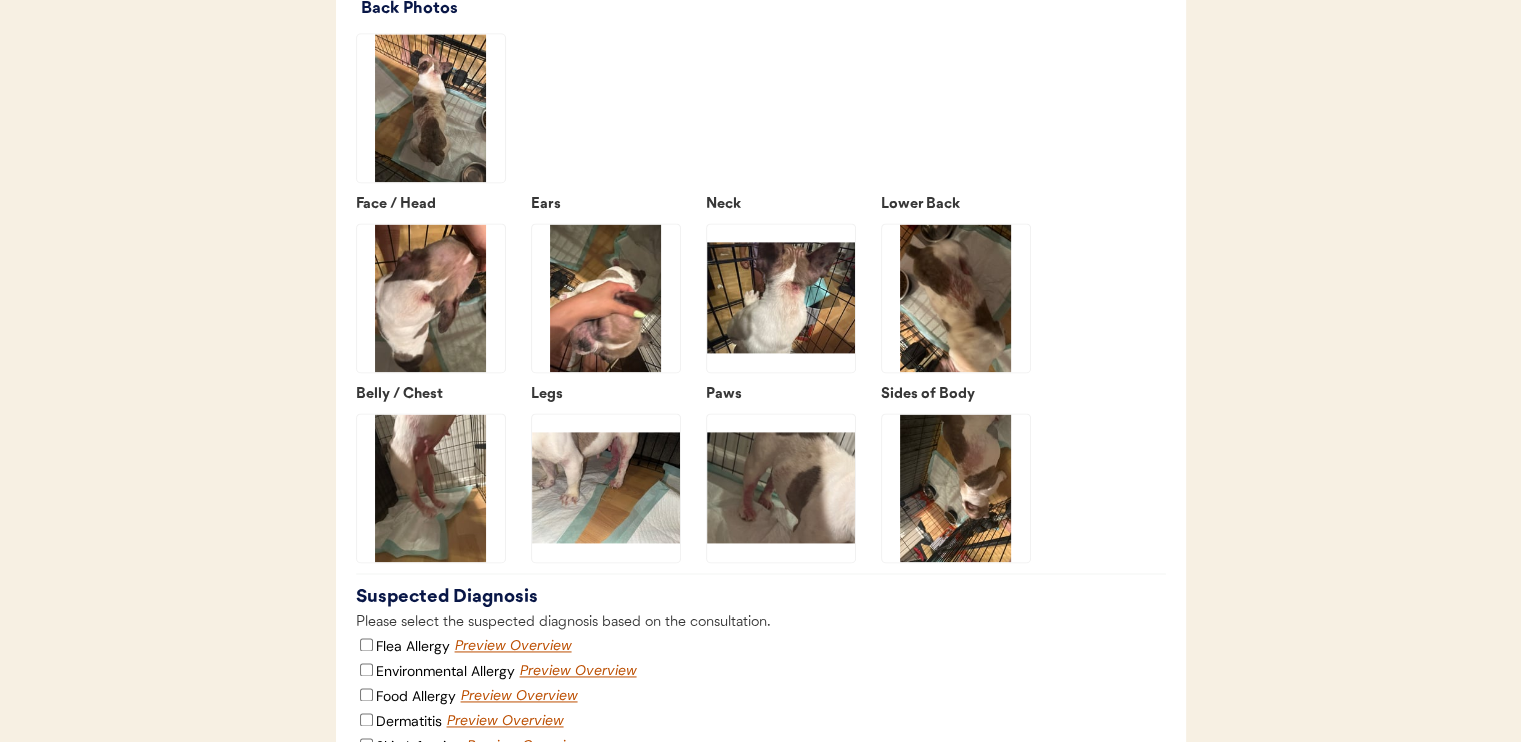 scroll, scrollTop: 2700, scrollLeft: 0, axis: vertical 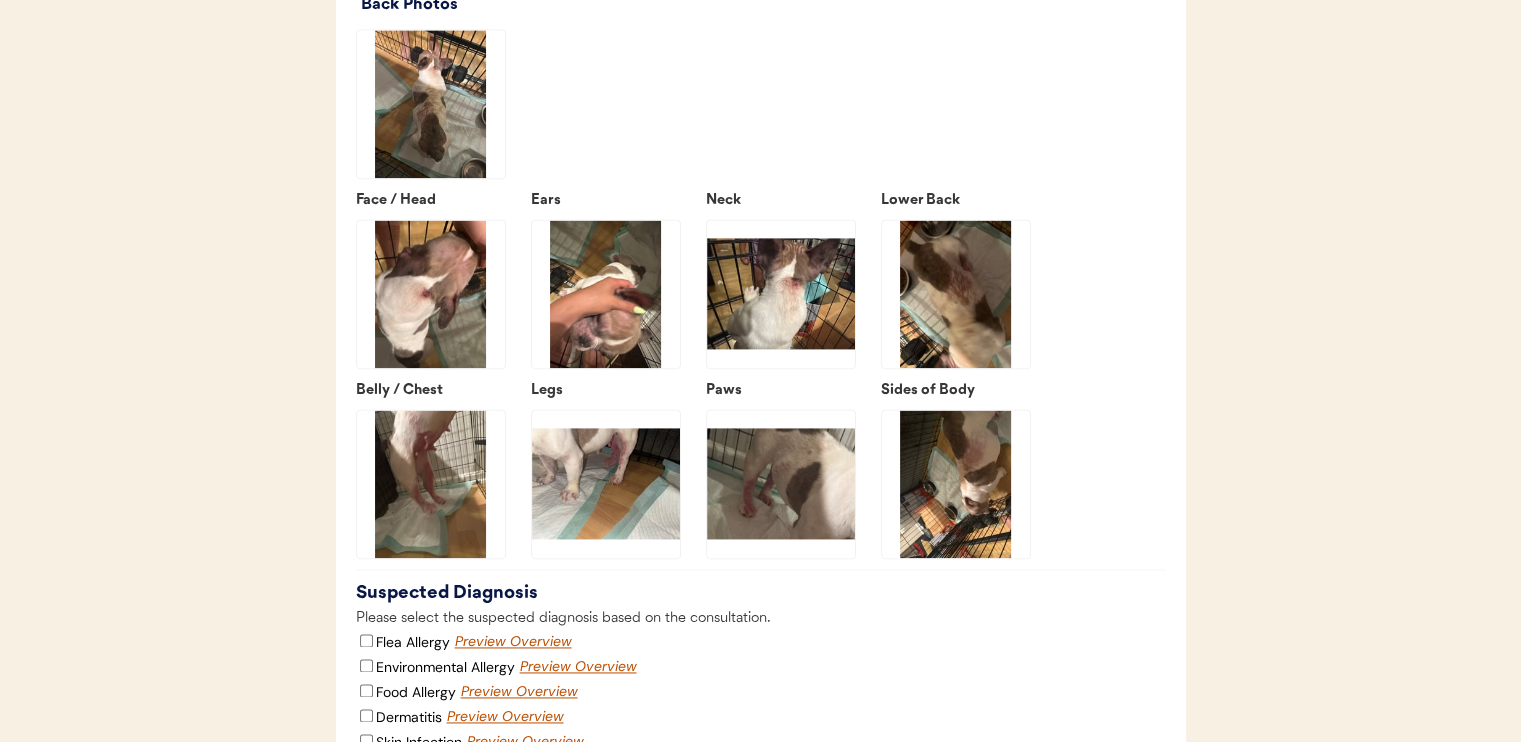 click 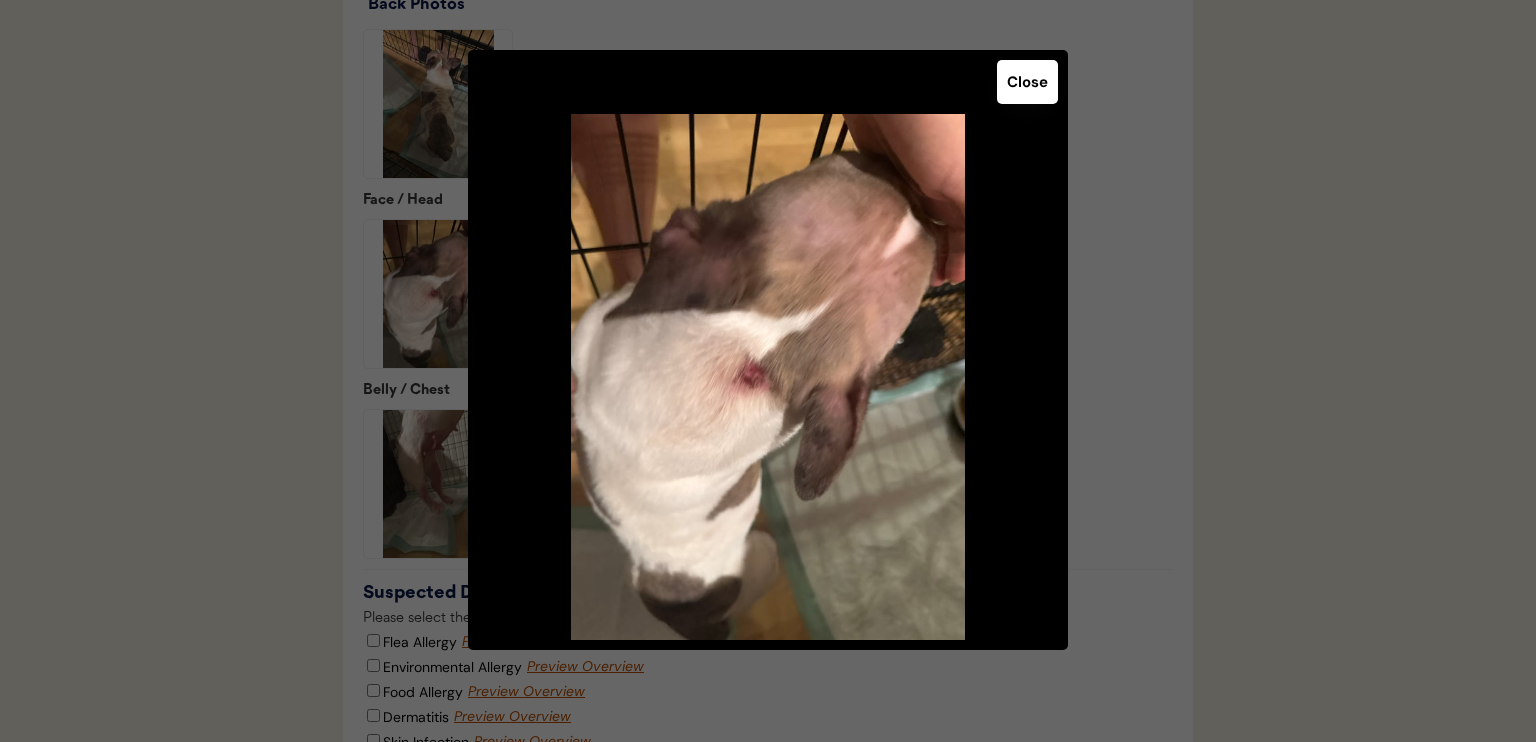 click on "Close" at bounding box center [1027, 82] 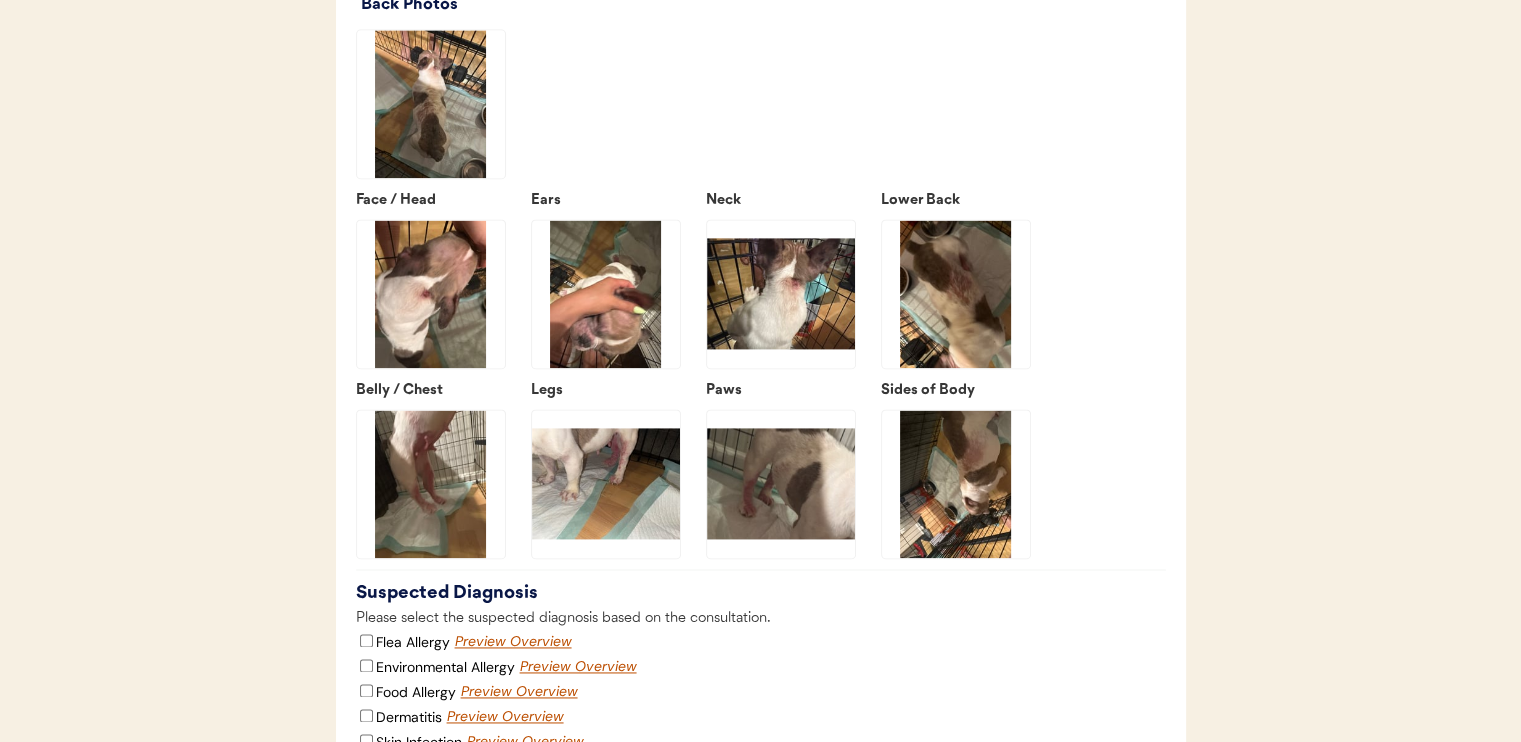 click 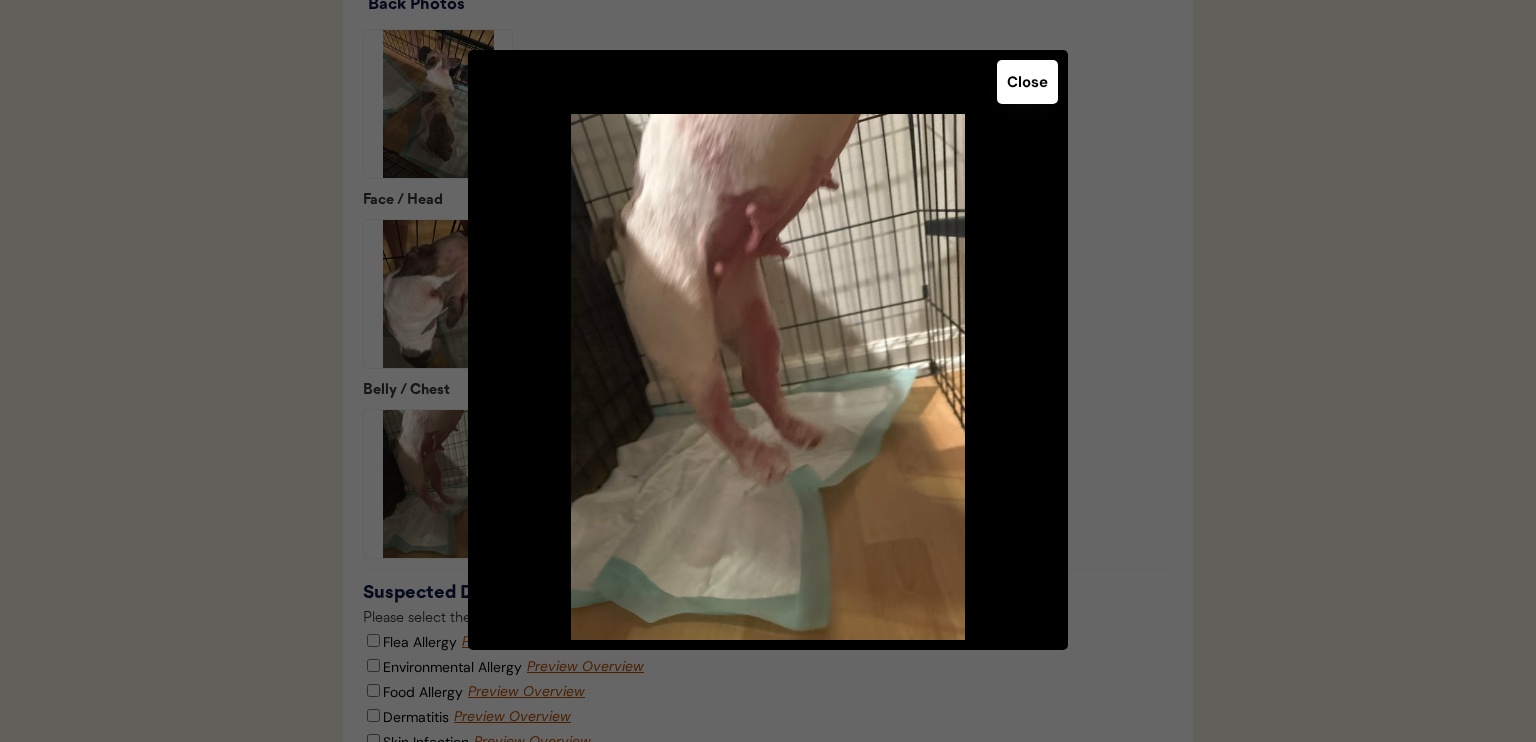 click 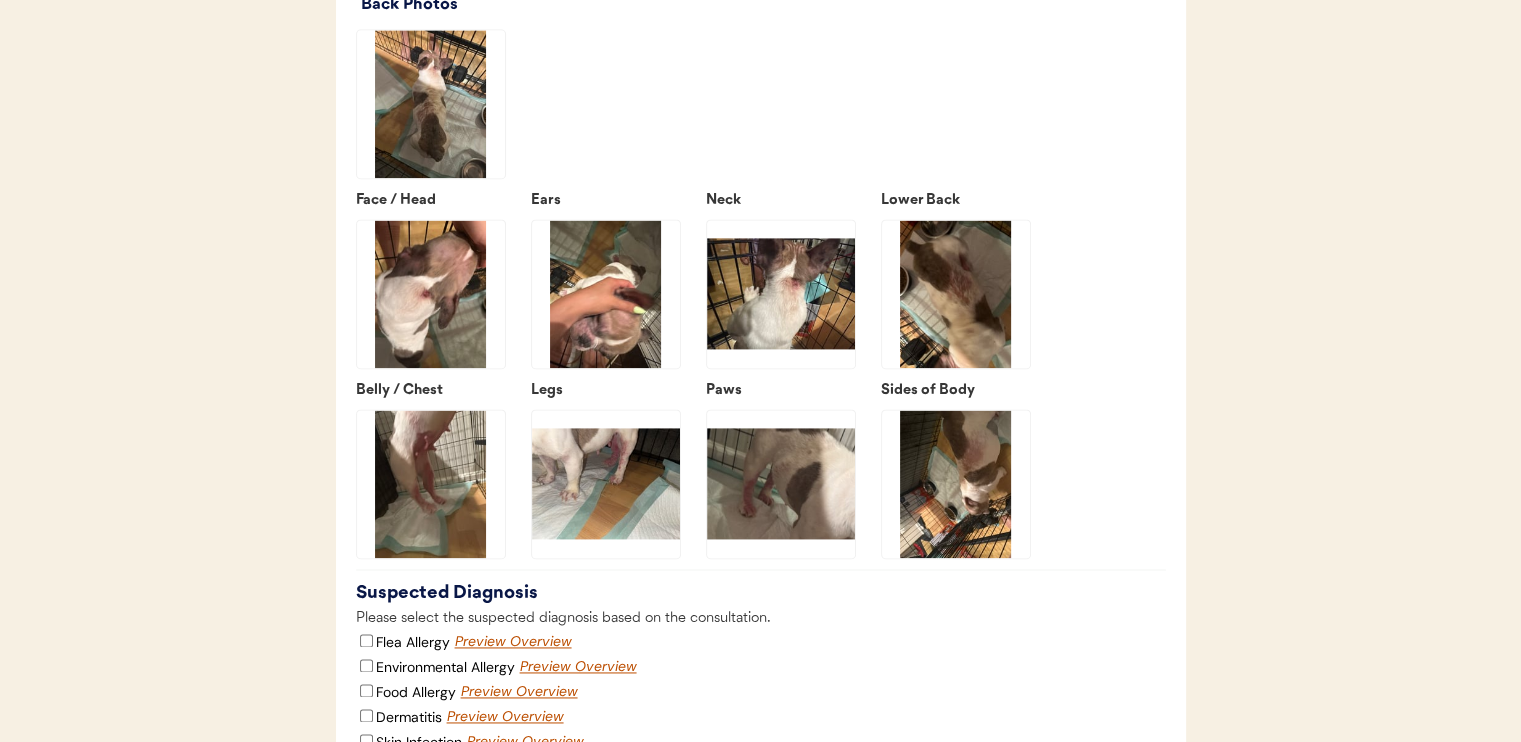 click 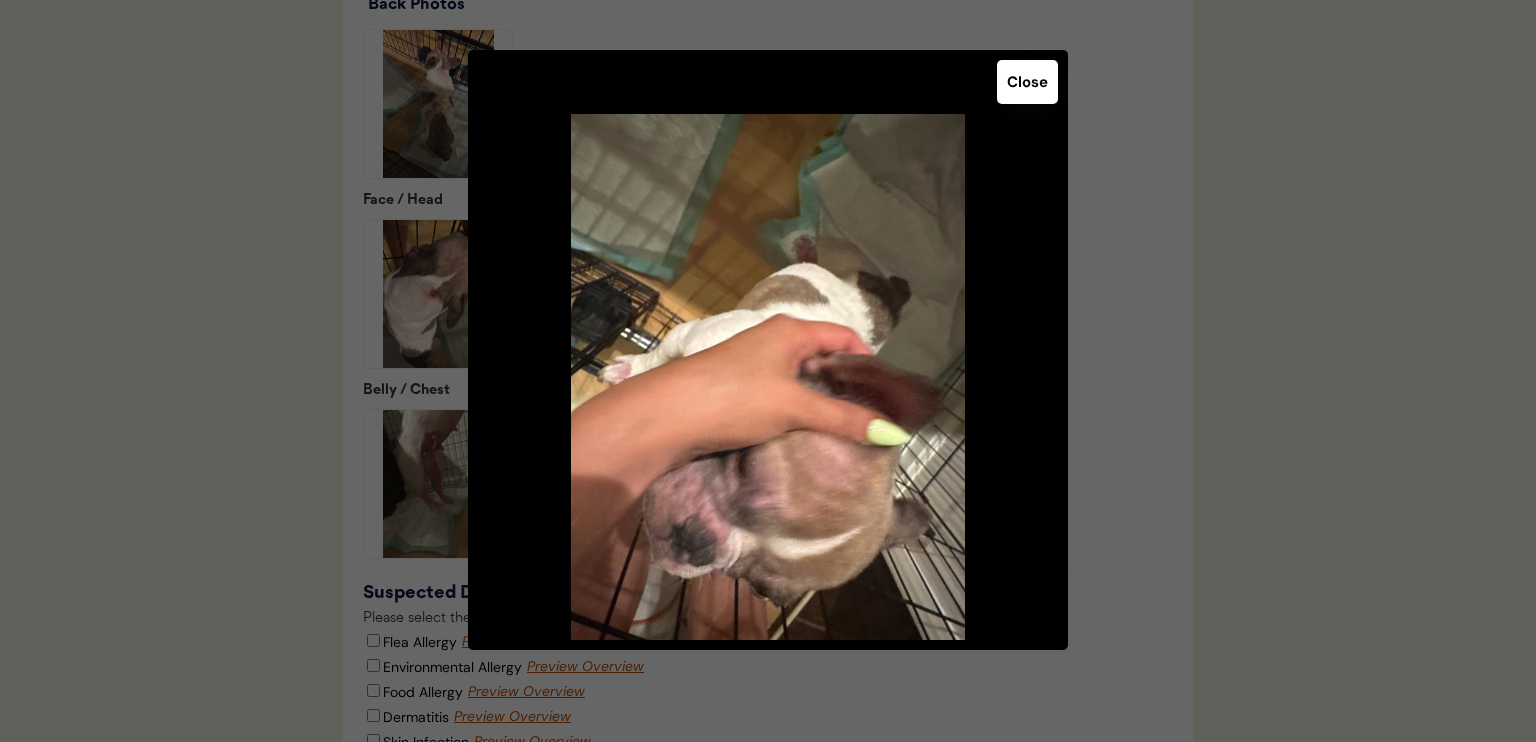 click on "Close" at bounding box center [1027, 82] 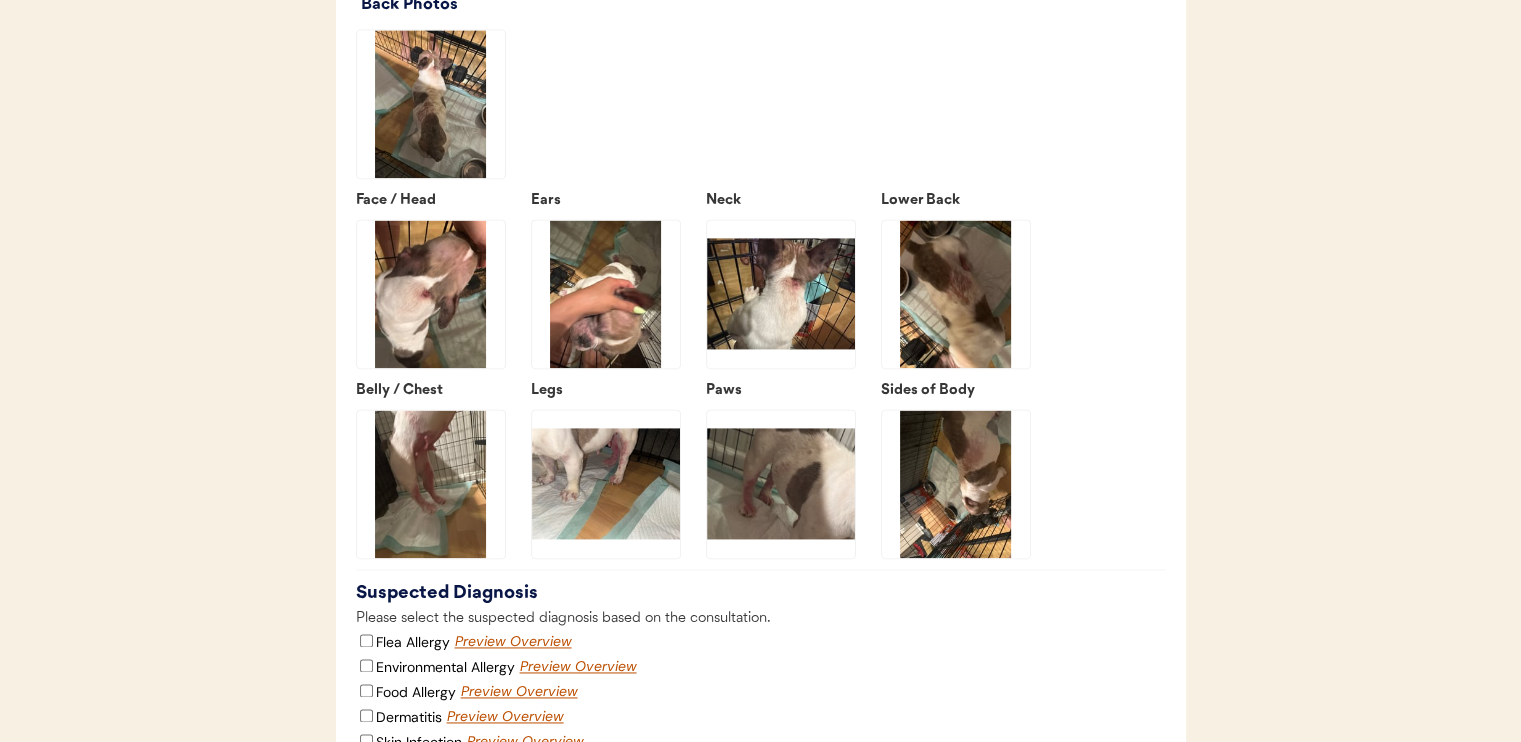 click 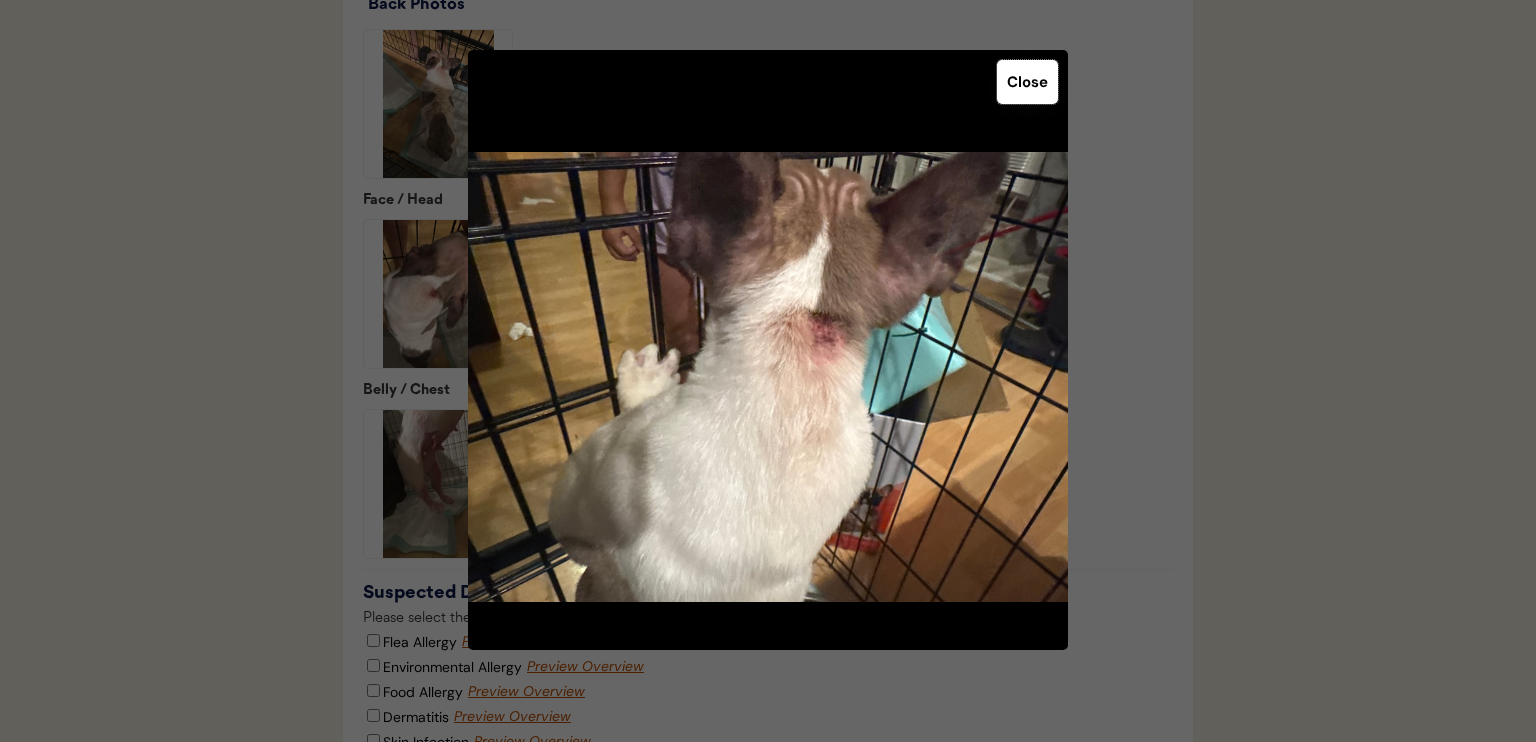 click on "Close" at bounding box center [1027, 82] 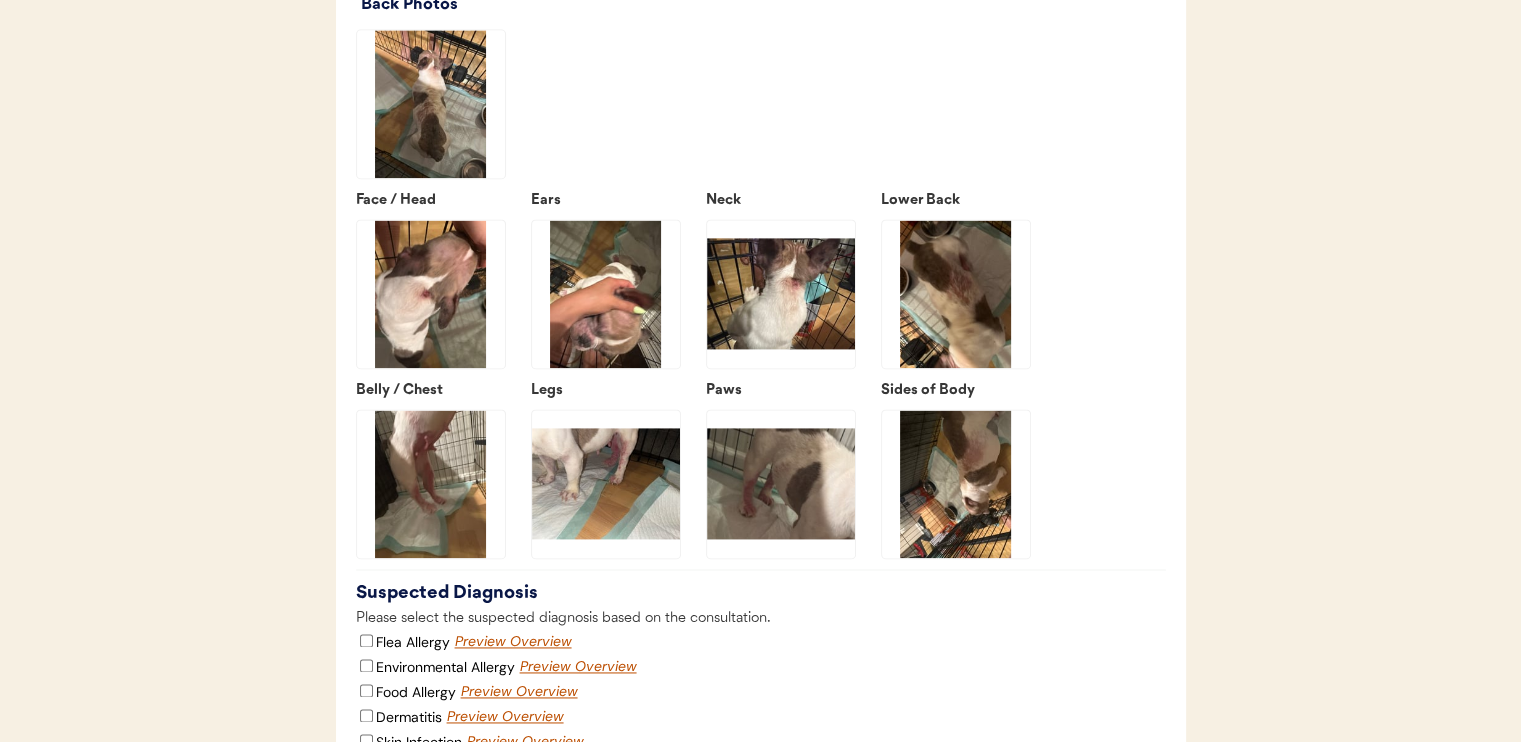 click 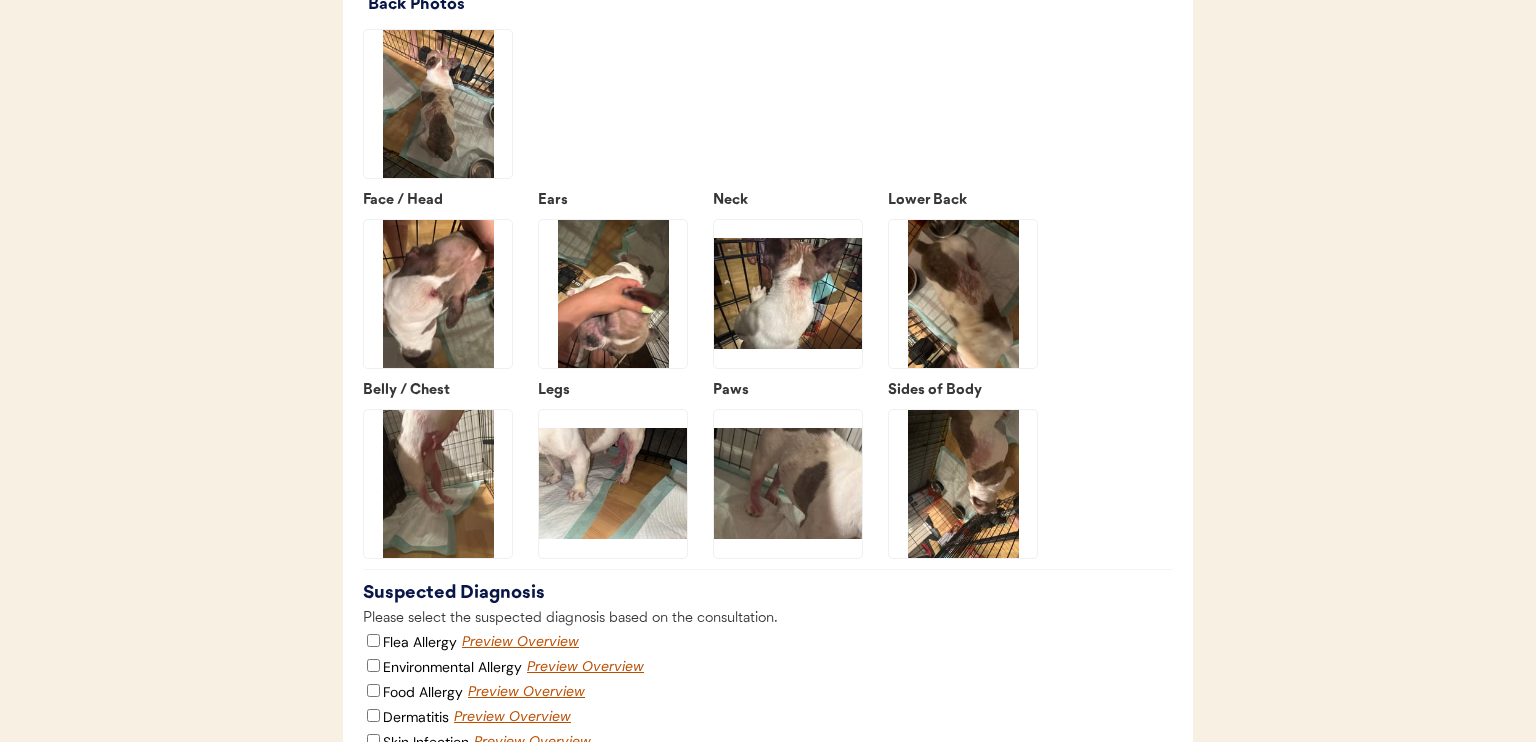 click 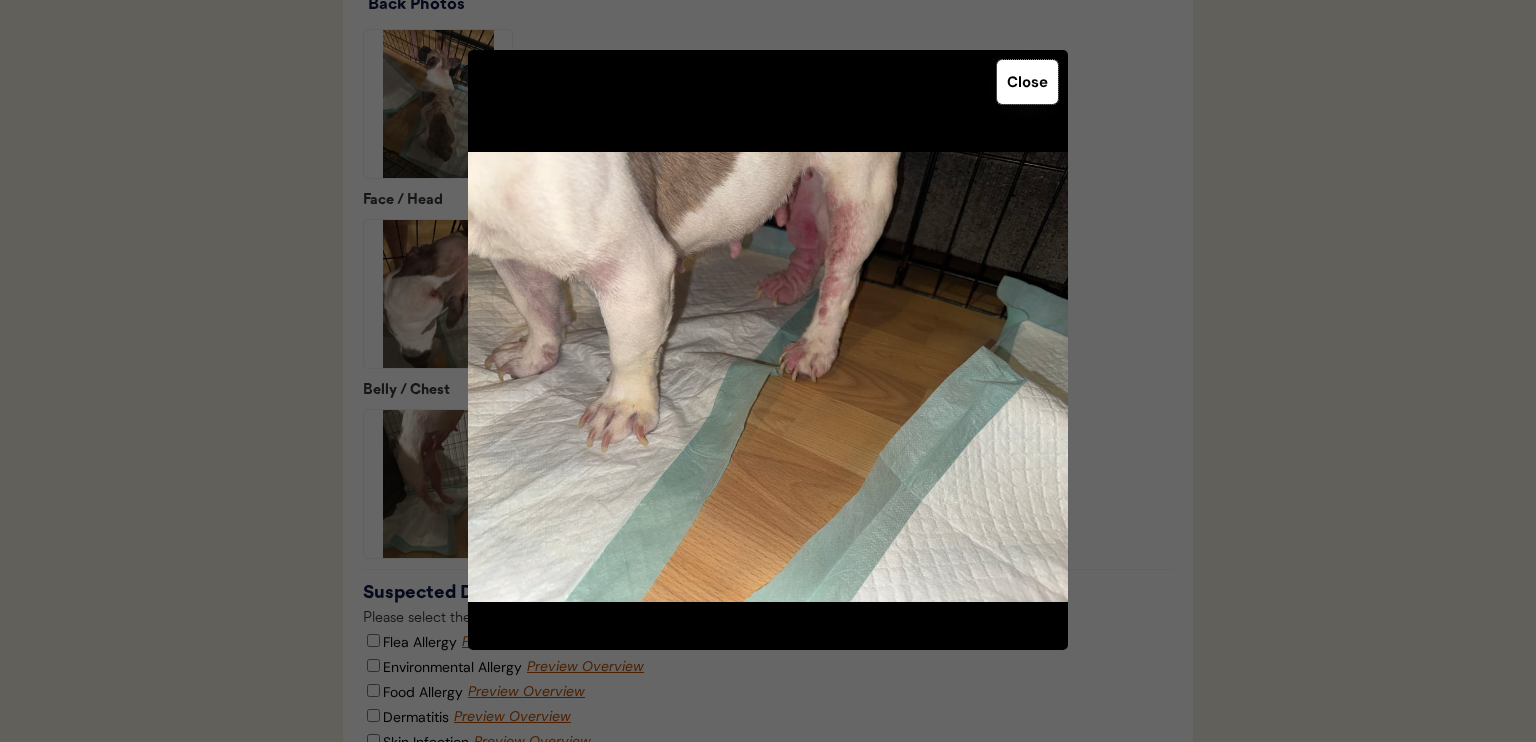 click on "Close" at bounding box center (1027, 82) 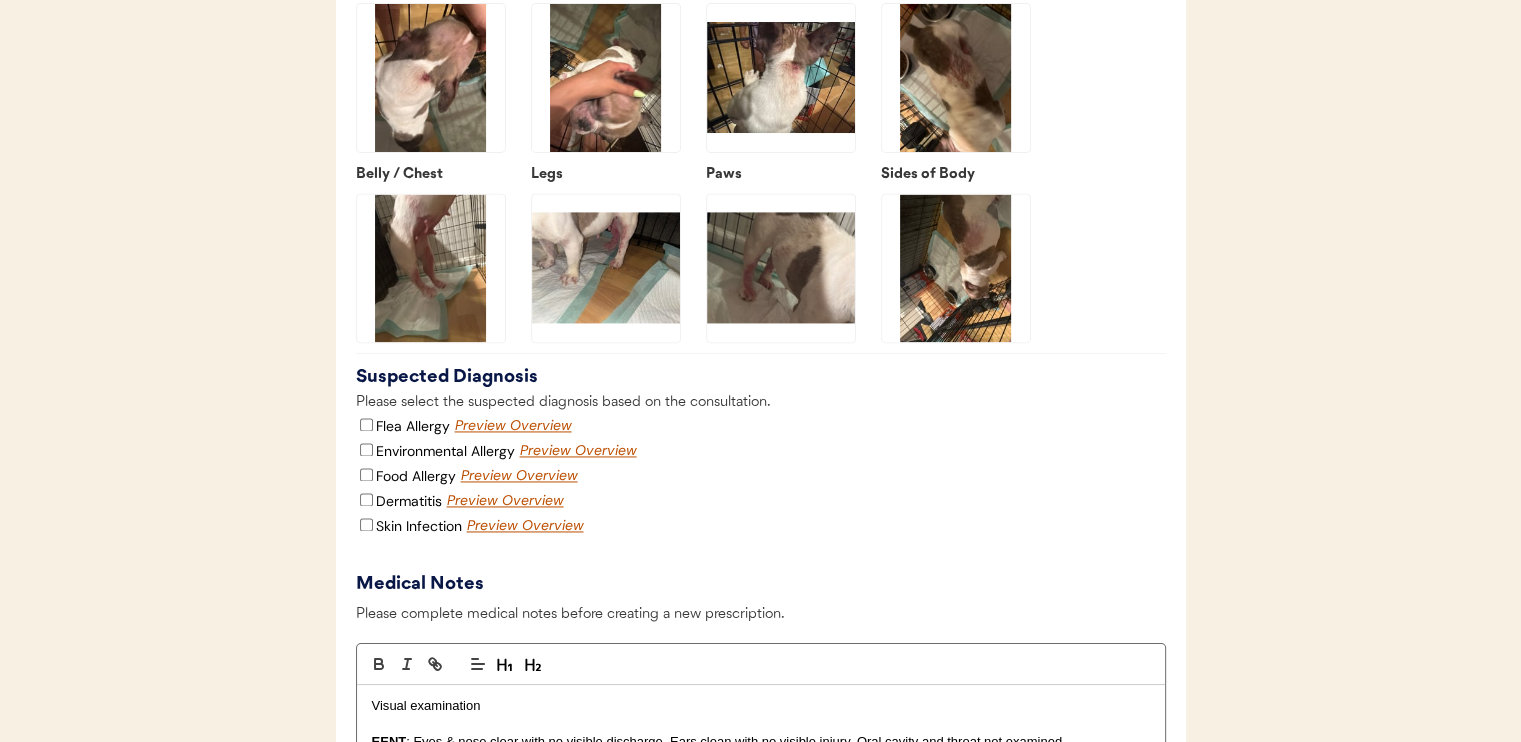scroll, scrollTop: 2880, scrollLeft: 0, axis: vertical 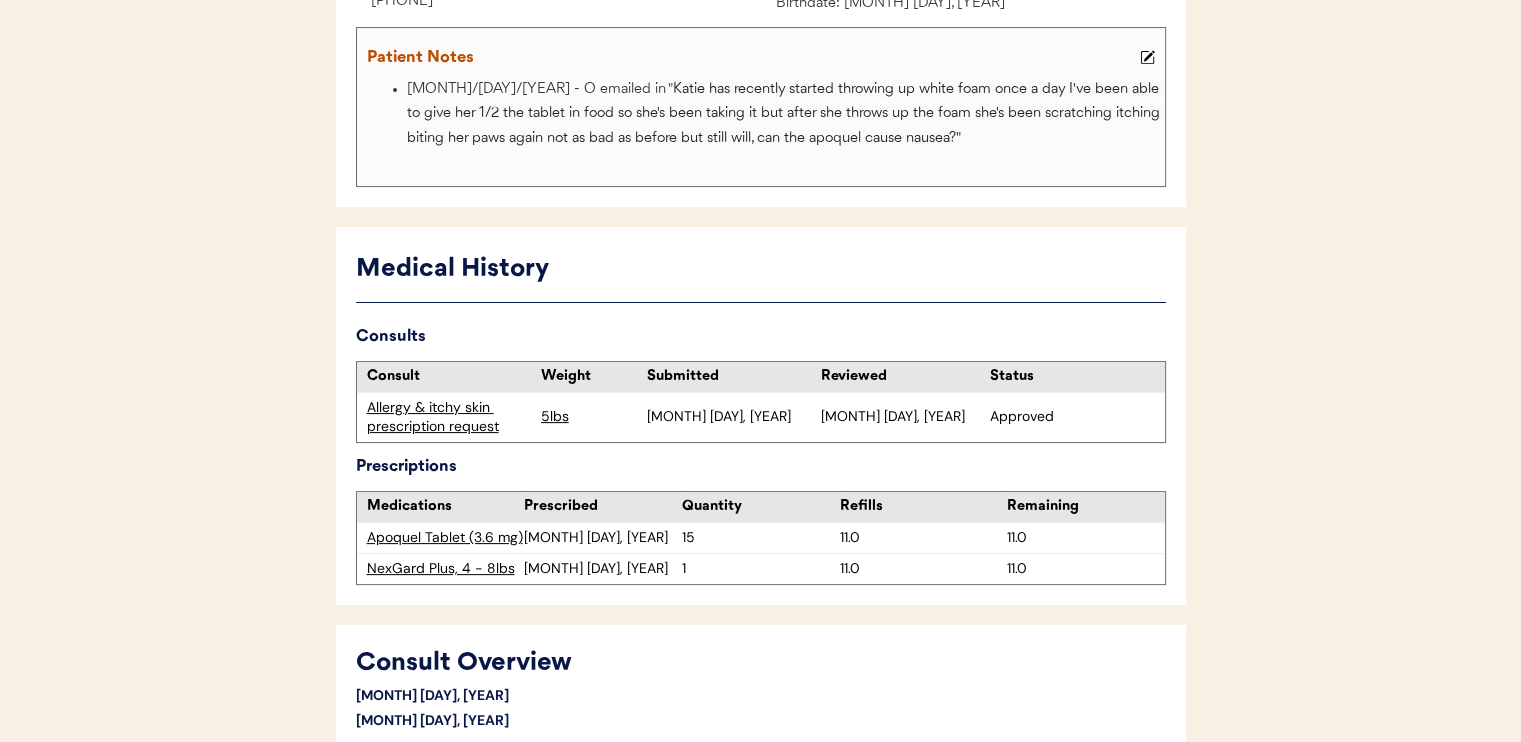 click on "Apoquel Tablet (3.6 mg)" at bounding box center [445, 538] 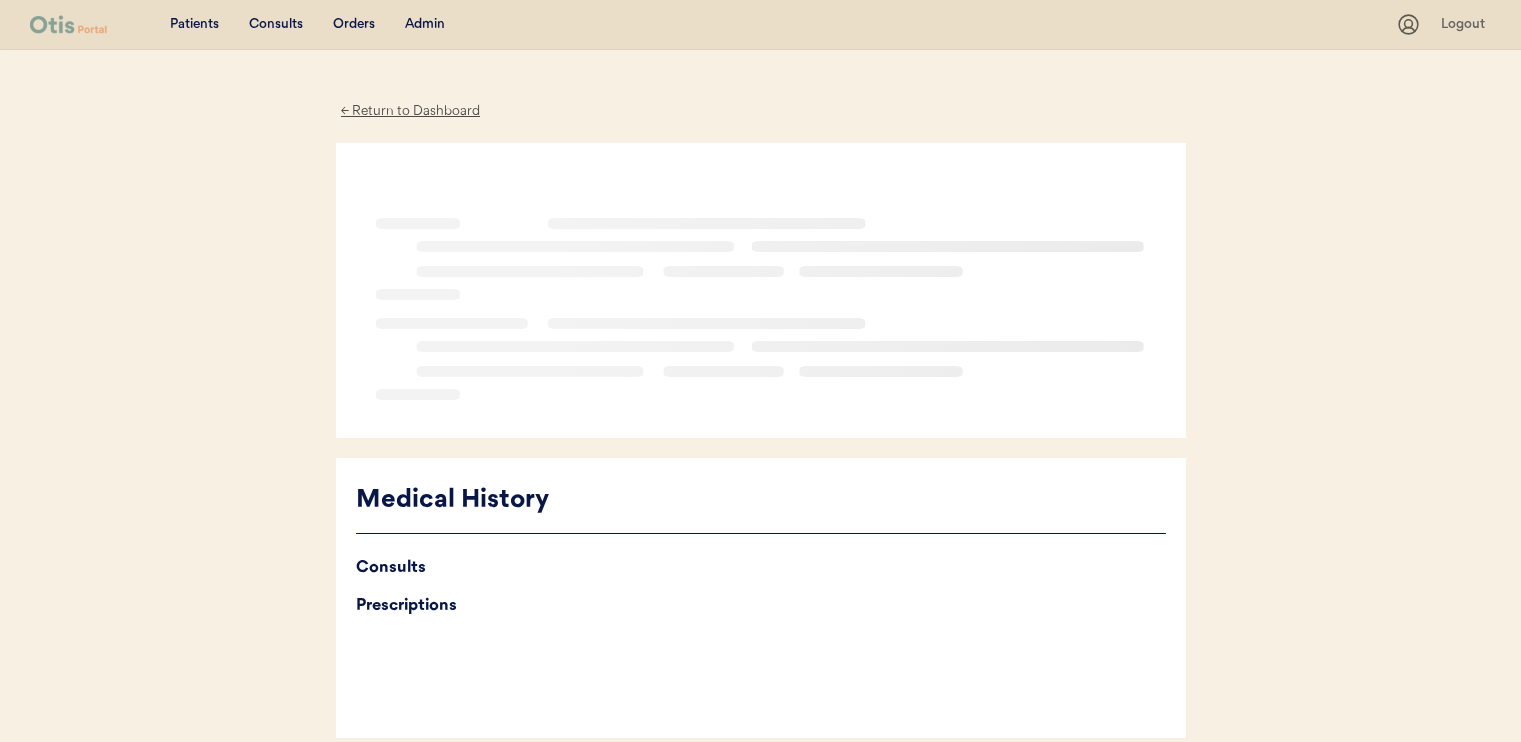 scroll, scrollTop: 0, scrollLeft: 0, axis: both 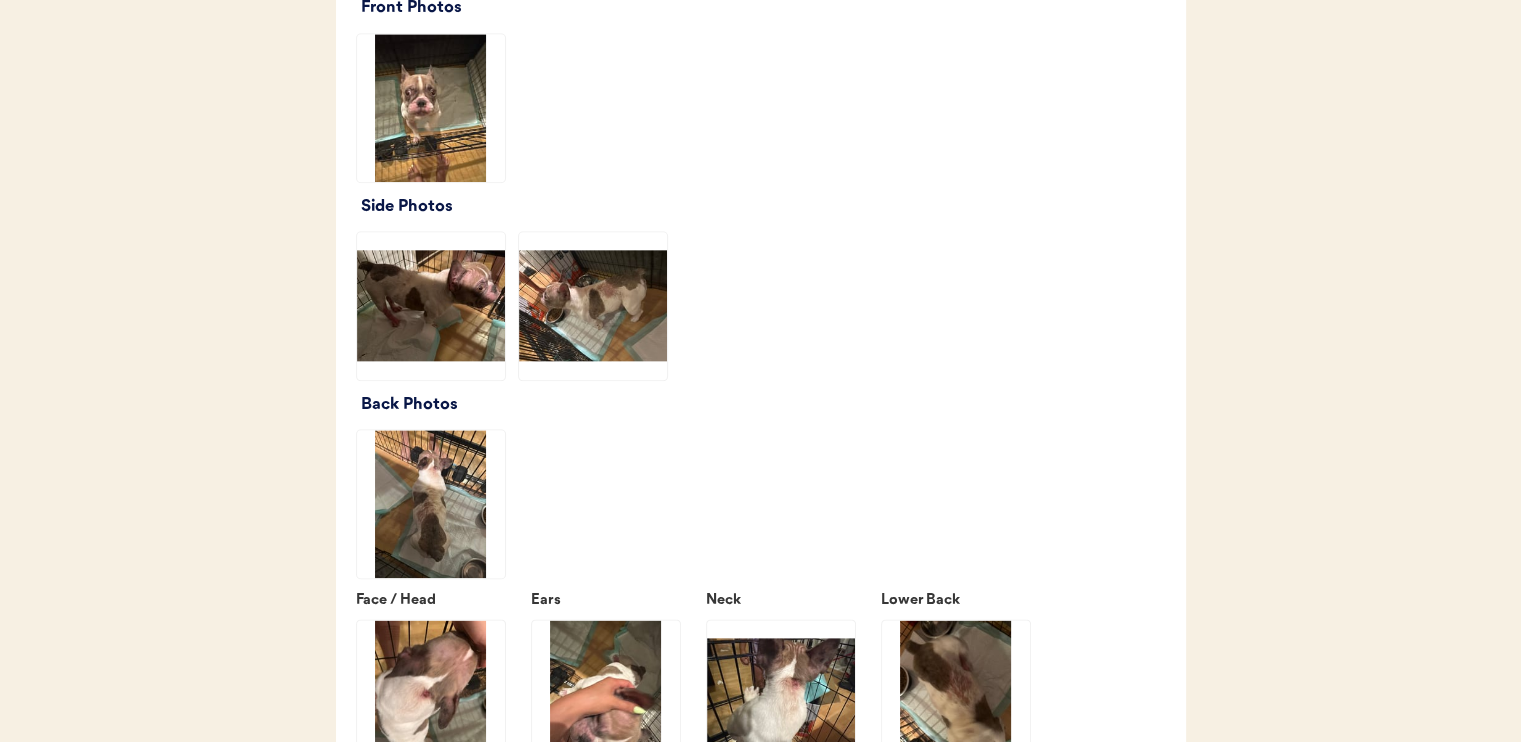 click 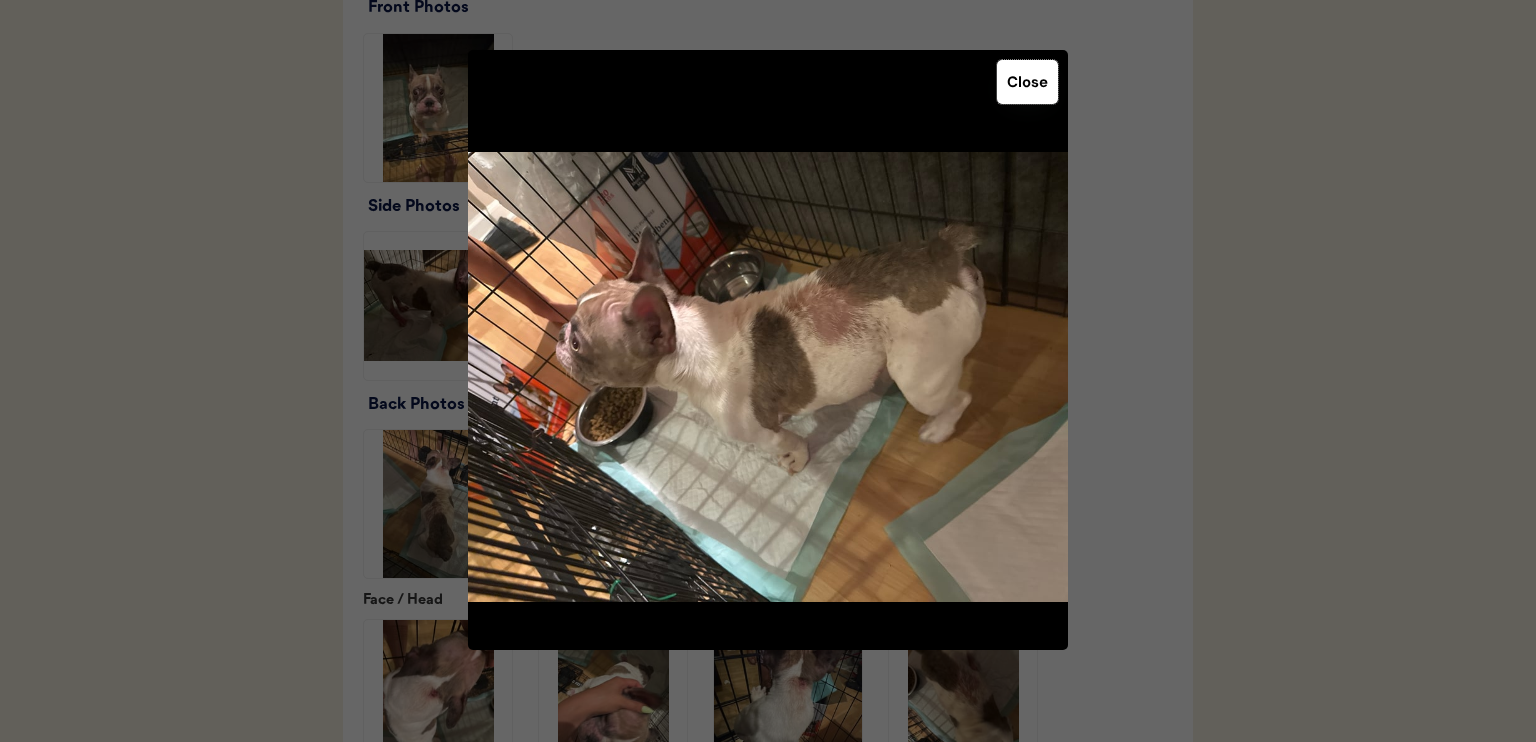 click on "Close" at bounding box center [1027, 82] 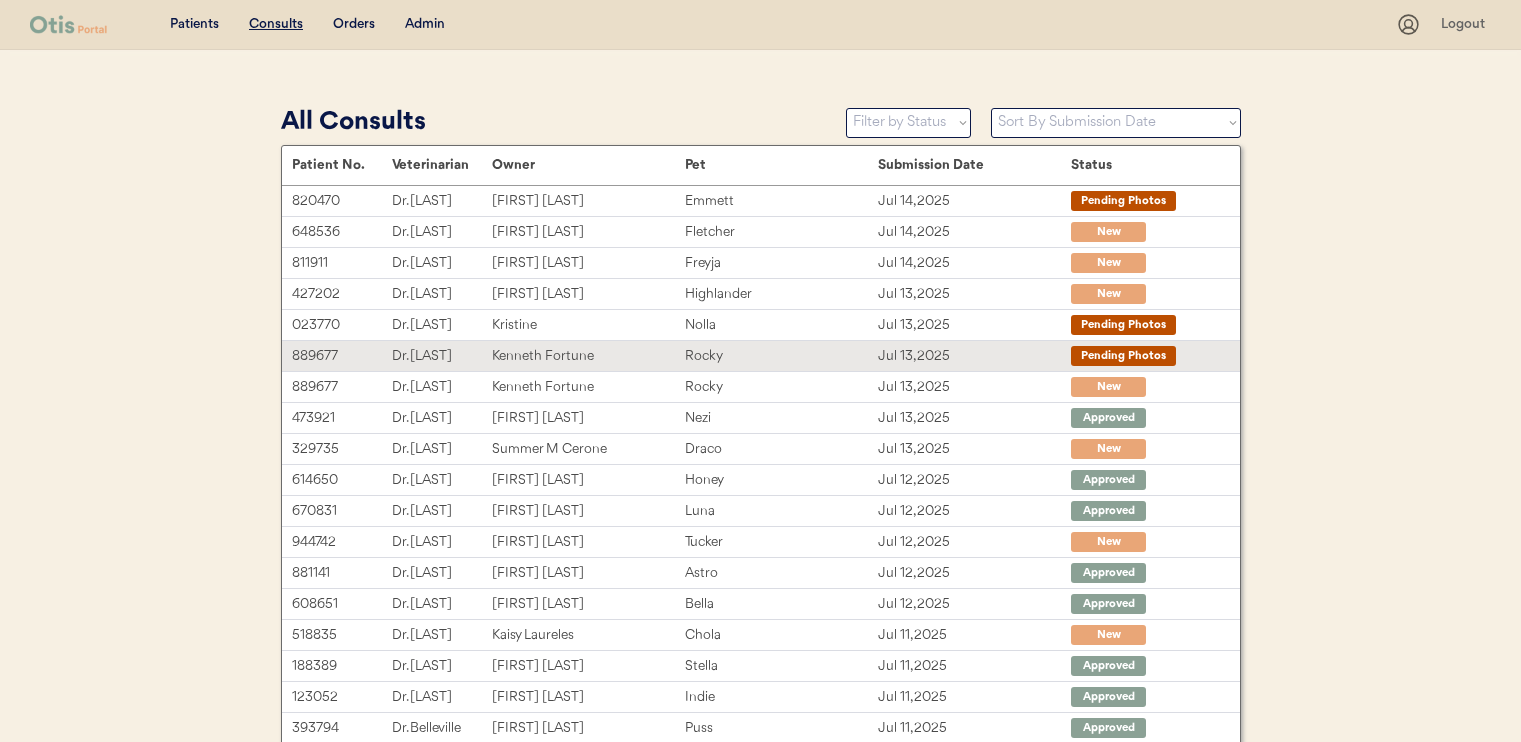 scroll, scrollTop: 0, scrollLeft: 0, axis: both 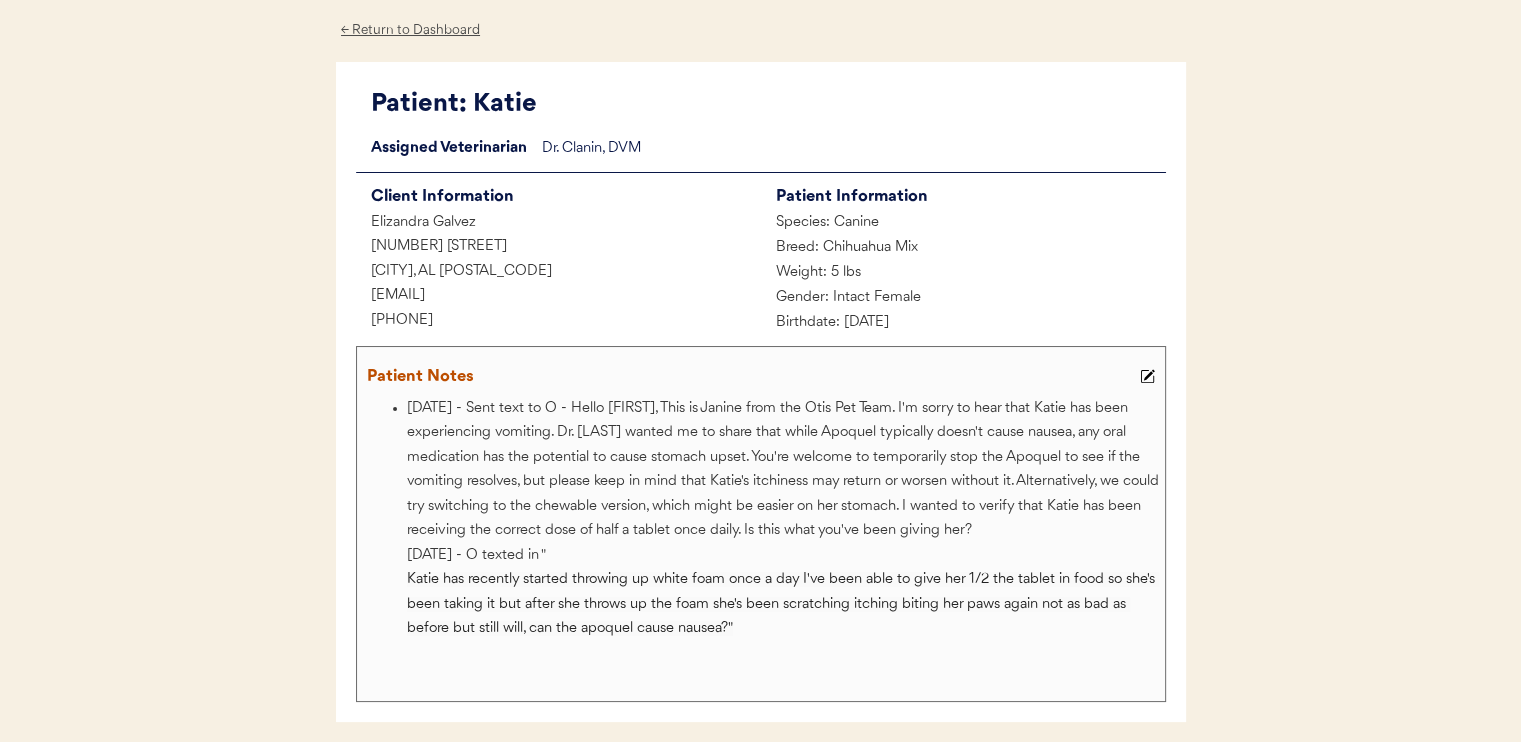 click on "Assigned Veterinarian Dr. [LAST], DVM This customer has a shipping address in AL, a state you are not licensed in. Please reject their request and inform hello@otisforpets.com. Client Information [FIRST] [LAST] [NUMBER] [STREET] Dawson, [CITY], AL [POSTAL_CODE] [EMAIL] [PHONE] Patient Information Species: Canine Breed: Chihuahua Mix Weight: 5 lbs Gender: Intact Female Birthdate: [DATE] Patient Notes Katie has recently started throwing up white foam once a day I've been able to give her 1/2 the tablet in food so she's been taking it but after she throws up the foam she's been scratching itching biting her paws again not as bad as before but still will, can the apoquel cause nausea?" at bounding box center [761, 419] 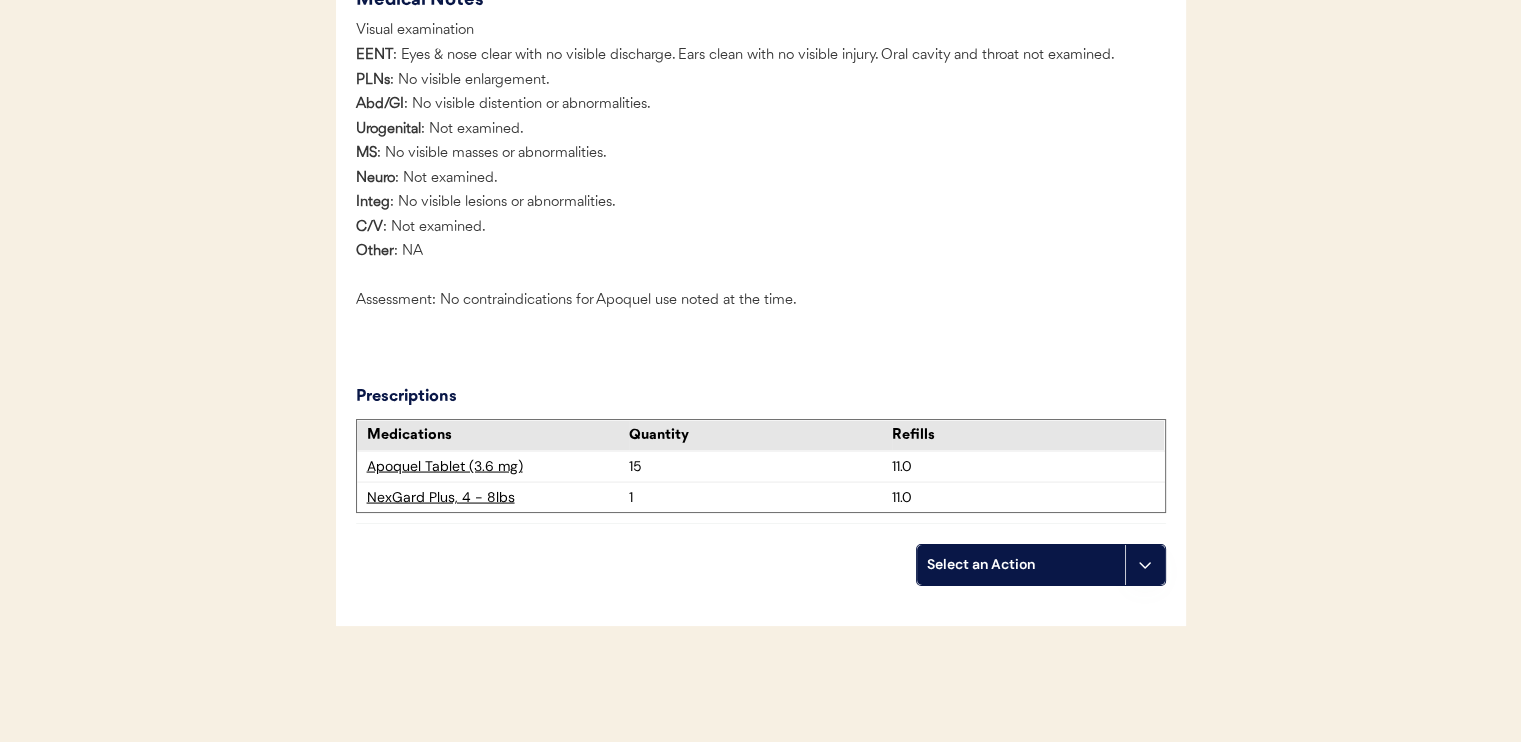 scroll, scrollTop: 3781, scrollLeft: 0, axis: vertical 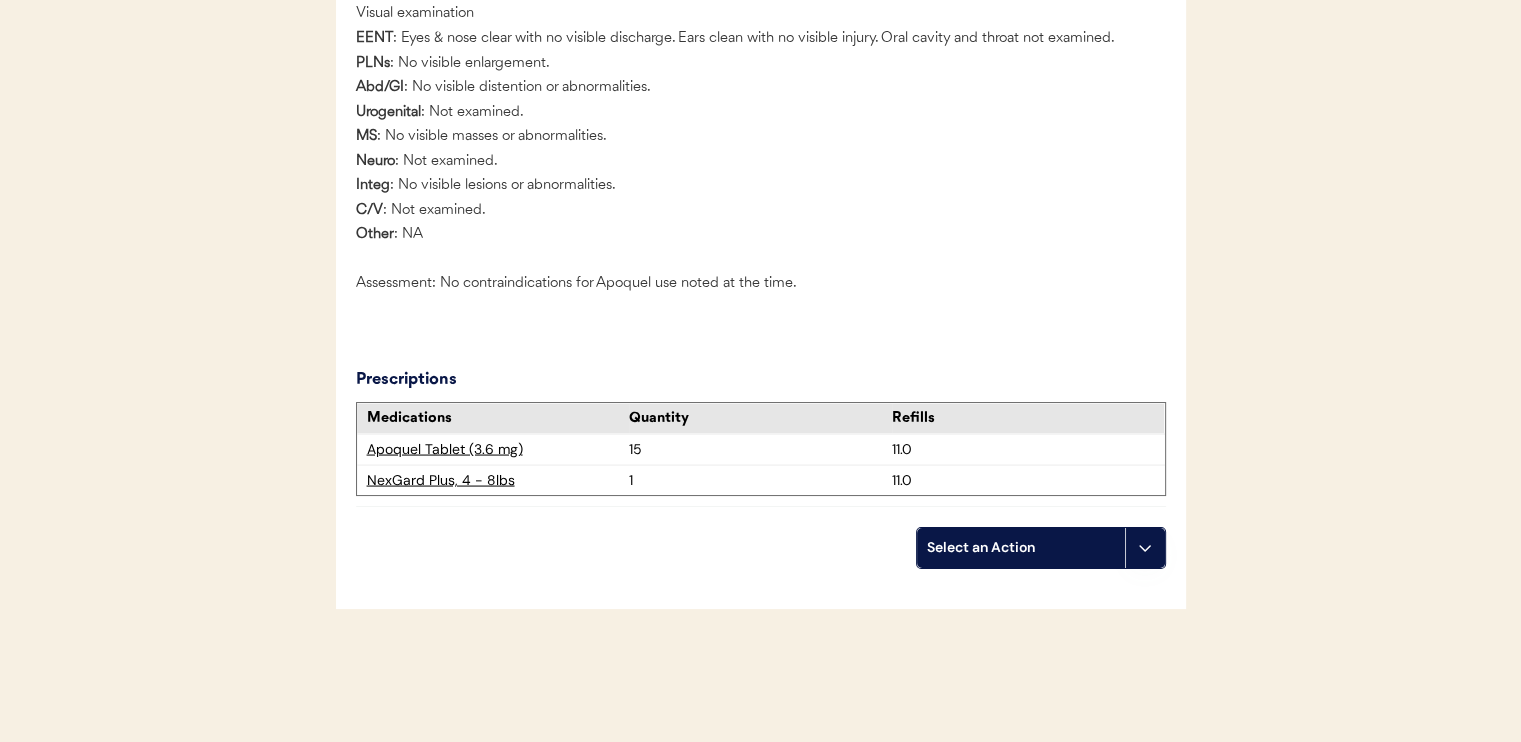 click on "Select an Action" at bounding box center [1021, 548] 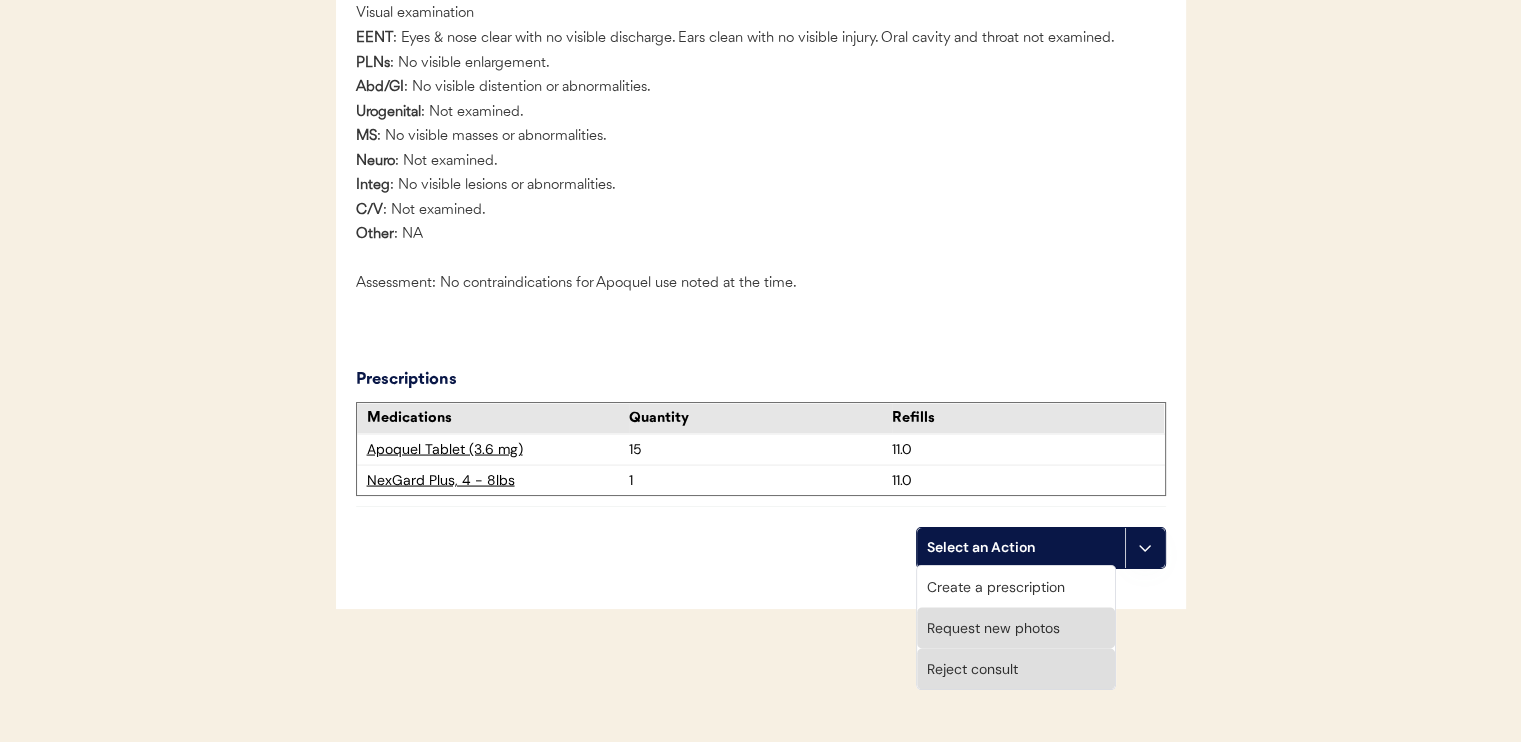 click on "Create a prescription" at bounding box center [1016, 586] 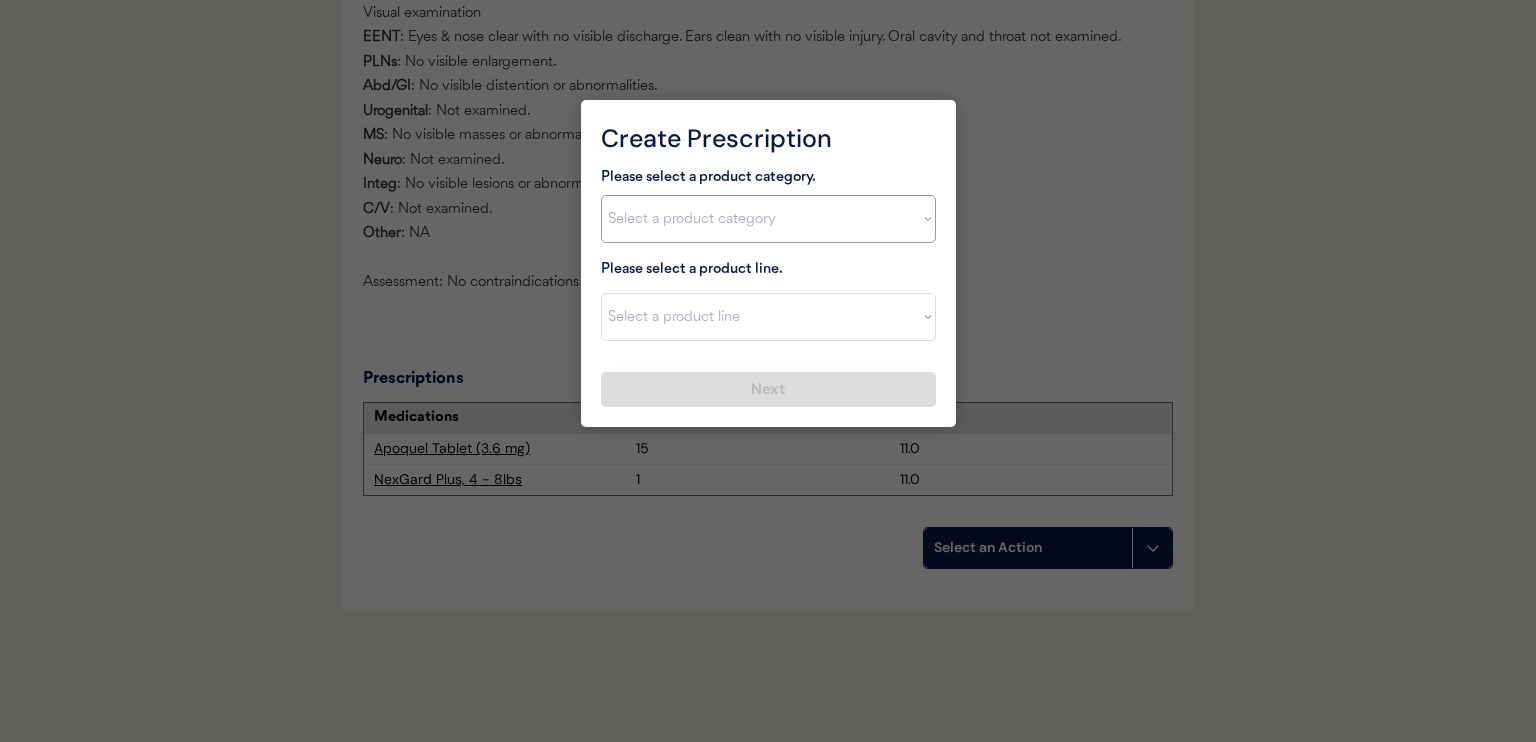 click on "Select a product category Allergies Antibiotics Anxiety Combo Parasite Prevention Flea & Tick Heartworm" at bounding box center [768, 219] 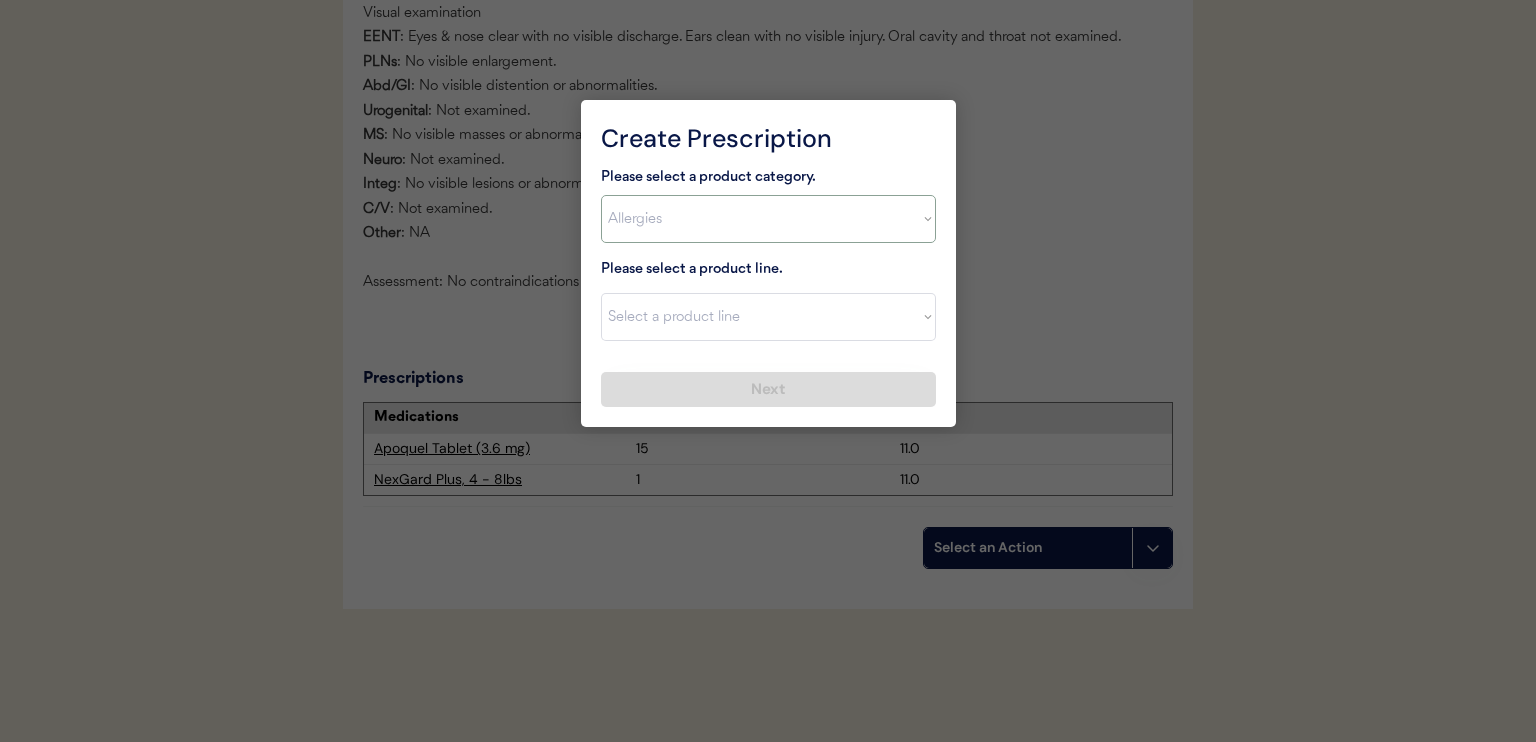 click on "Select a product category Allergies Antibiotics Anxiety Combo Parasite Prevention Flea & Tick Heartworm" at bounding box center (768, 219) 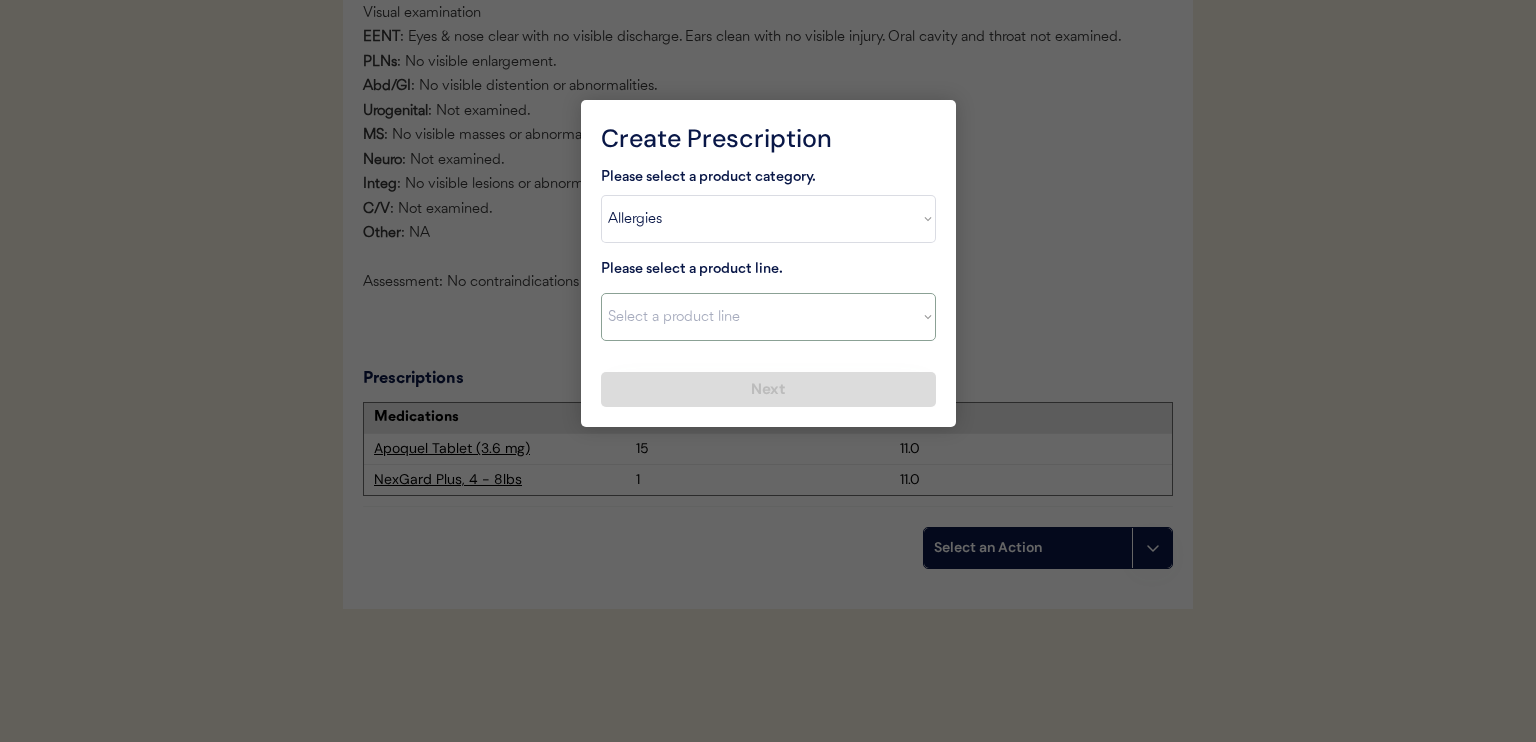 click on "Select a product line Apoquel Chewable Tablet Apoquel Tablet Cyclosporine DermaBenSs Shampoo Hydroxyzine Mal-A-Ket Shampoo Mal-A-Ket Wipes Malaseb Shampoo MiconaHex+Triz Mousse MiconaHex+Triz Wipes Prednisone Temaril-P" at bounding box center [768, 317] 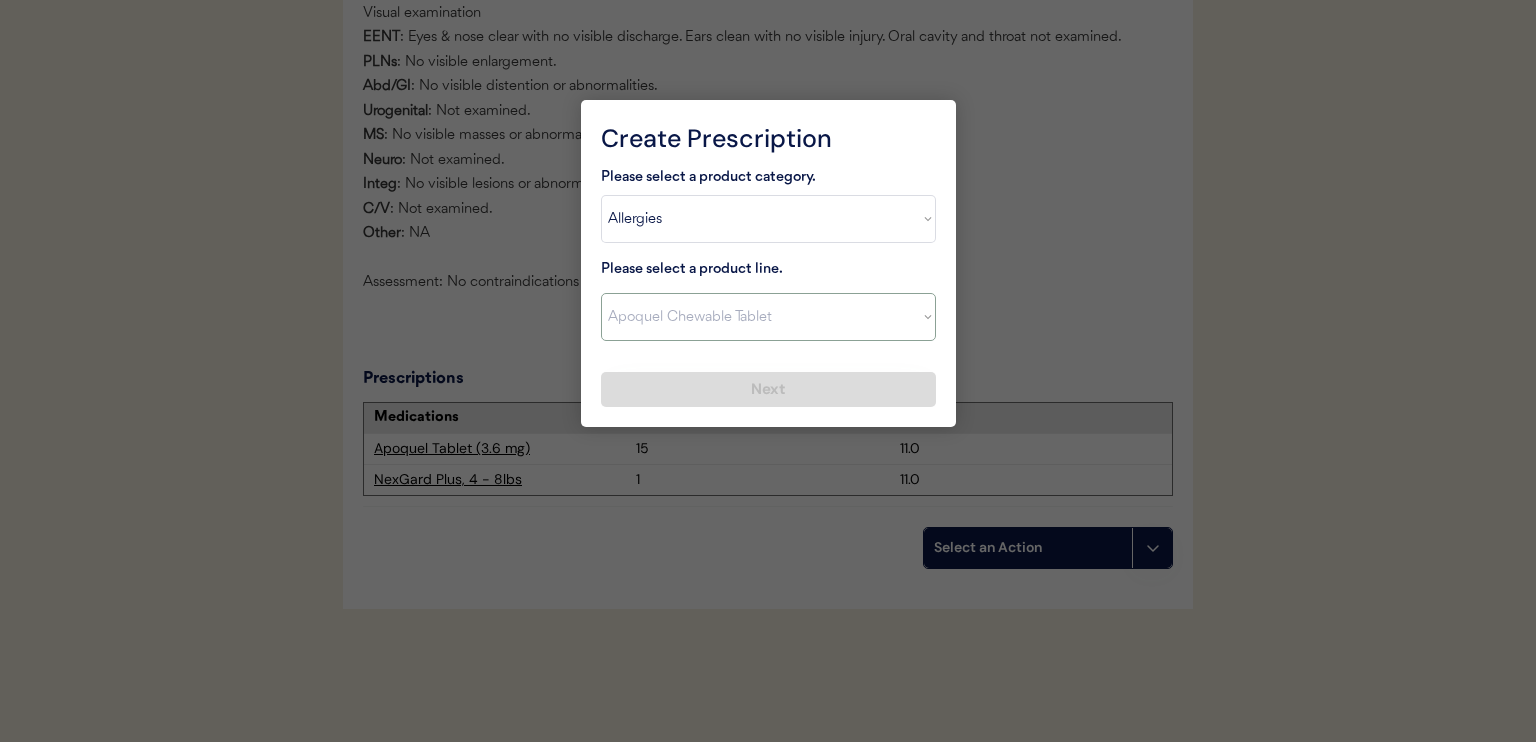 click on "Select a product line Apoquel Chewable Tablet Apoquel Tablet Cyclosporine DermaBenSs Shampoo Hydroxyzine Mal-A-Ket Shampoo Mal-A-Ket Wipes Malaseb Shampoo MiconaHex+Triz Mousse MiconaHex+Triz Wipes Prednisone Temaril-P" at bounding box center (768, 317) 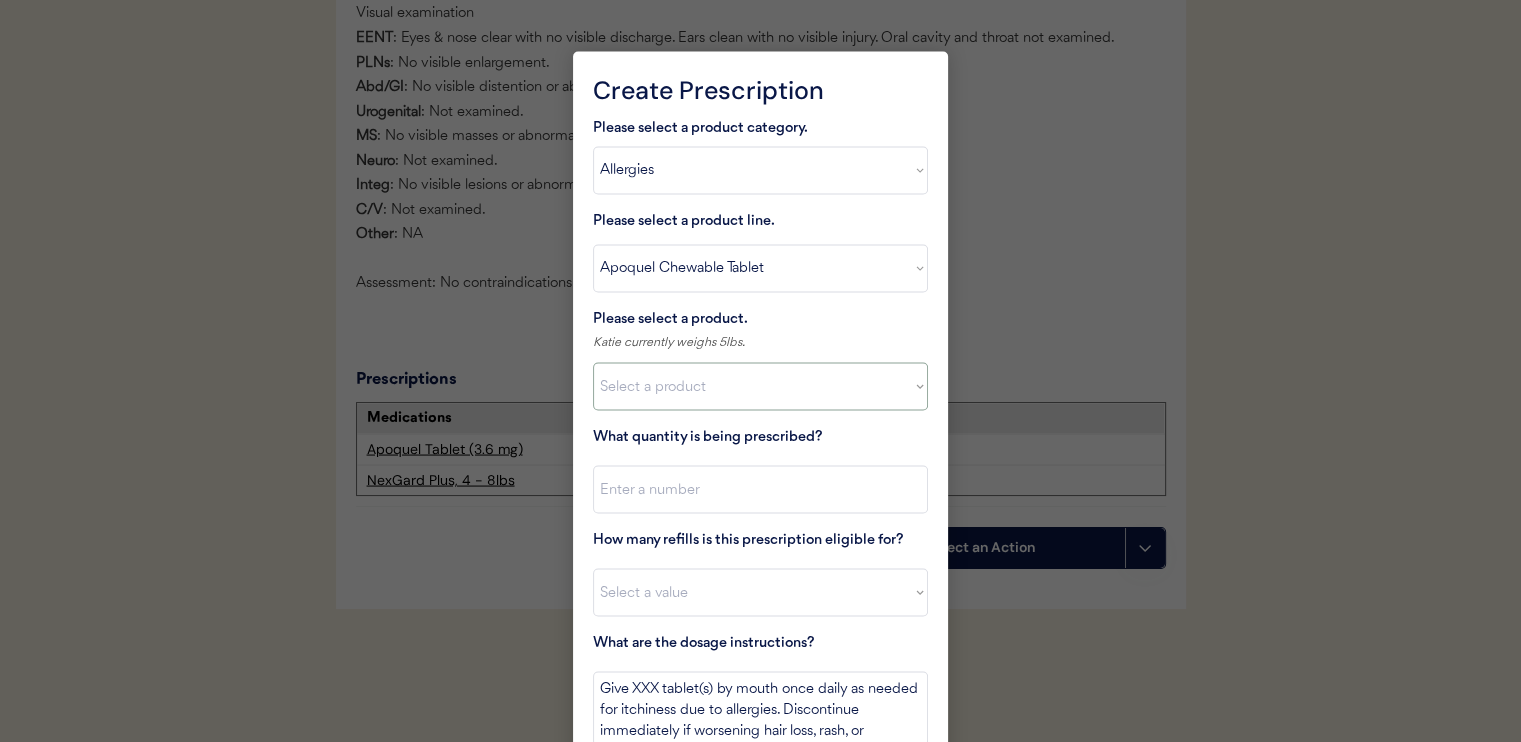 click on "Select a product Apoquel Chewable (5.4 mg) Apoquel Chewable (3.6 mg) Apoquel Chewable (16 mg)" at bounding box center [760, 386] 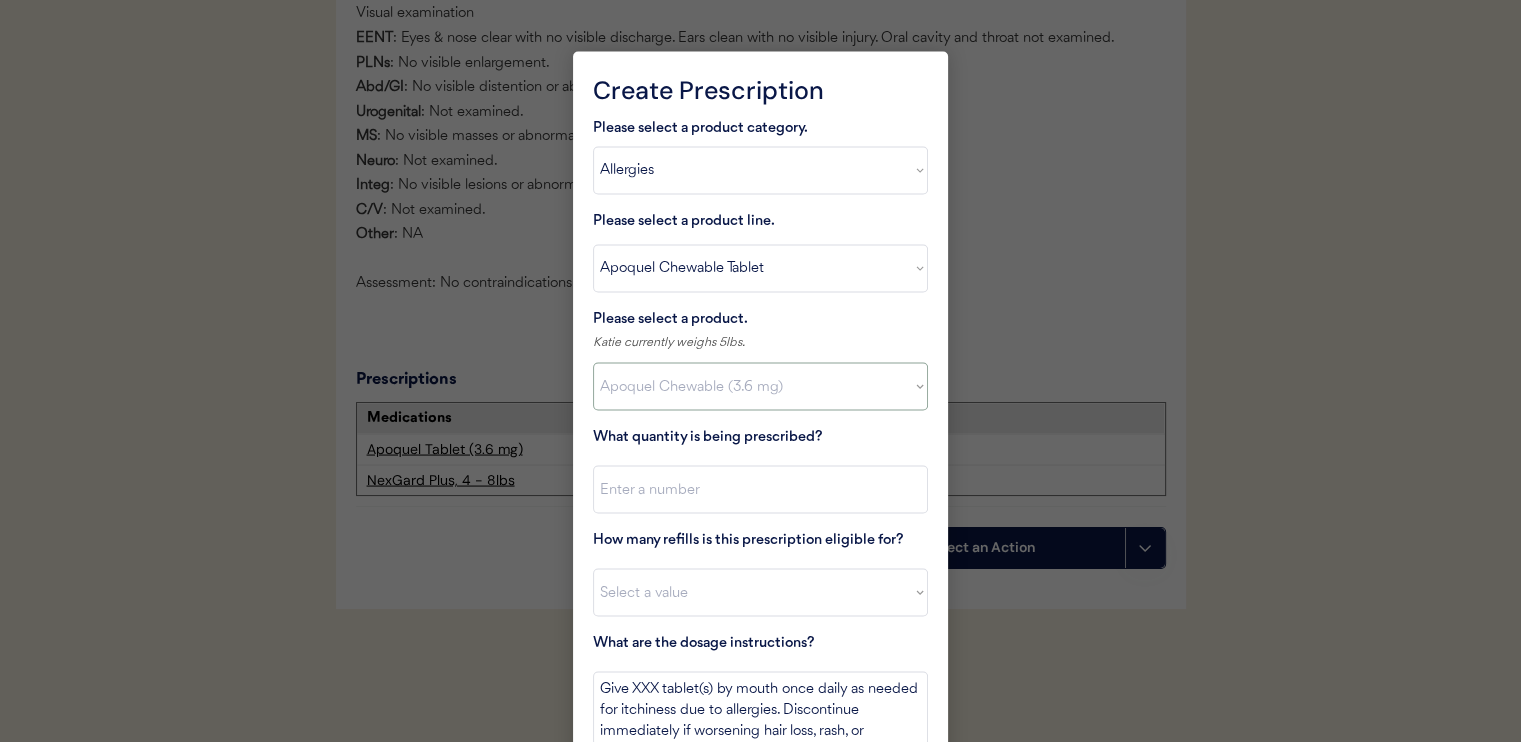 click on "Select a product Apoquel Chewable (5.4 mg) Apoquel Chewable (3.6 mg) Apoquel Chewable (16 mg)" at bounding box center (760, 386) 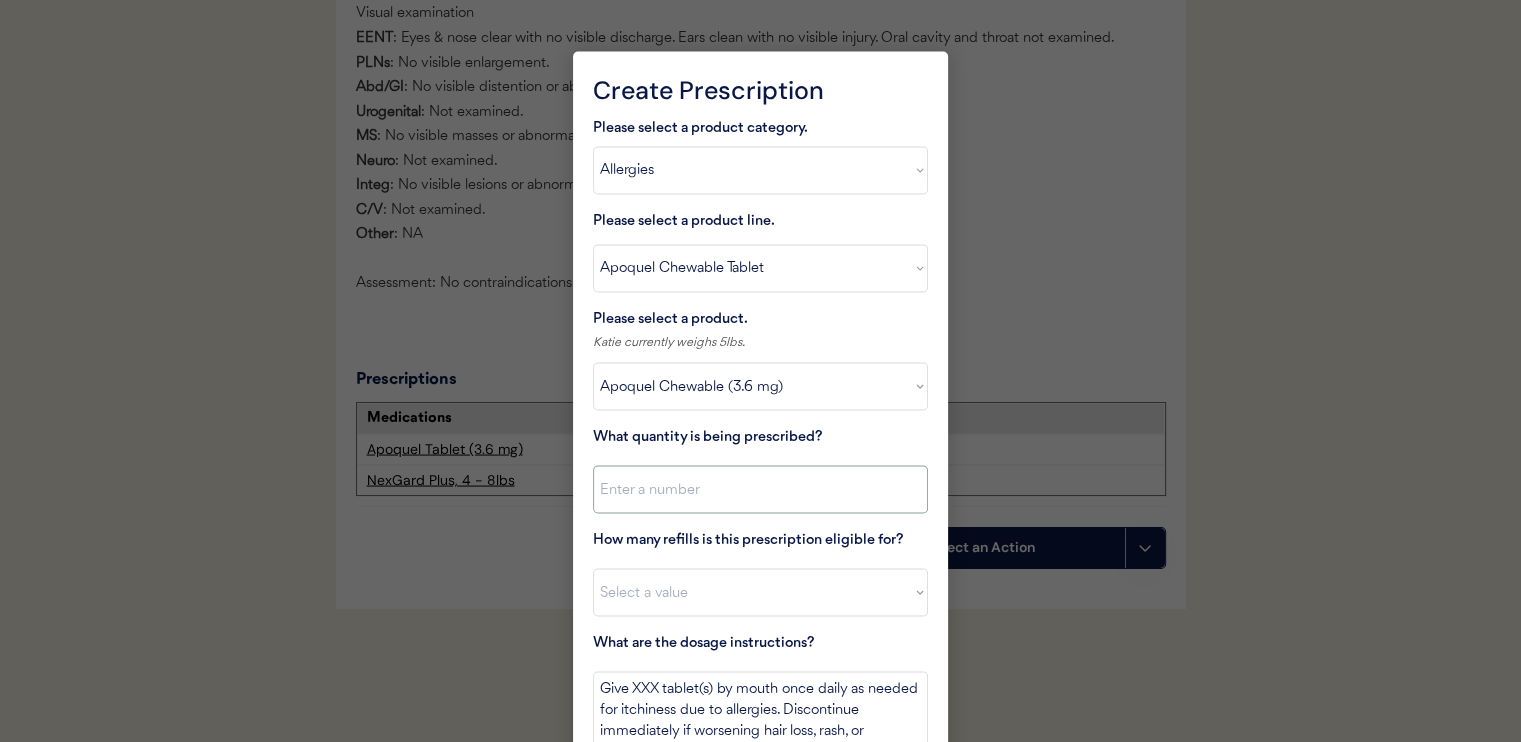 click at bounding box center [760, 489] 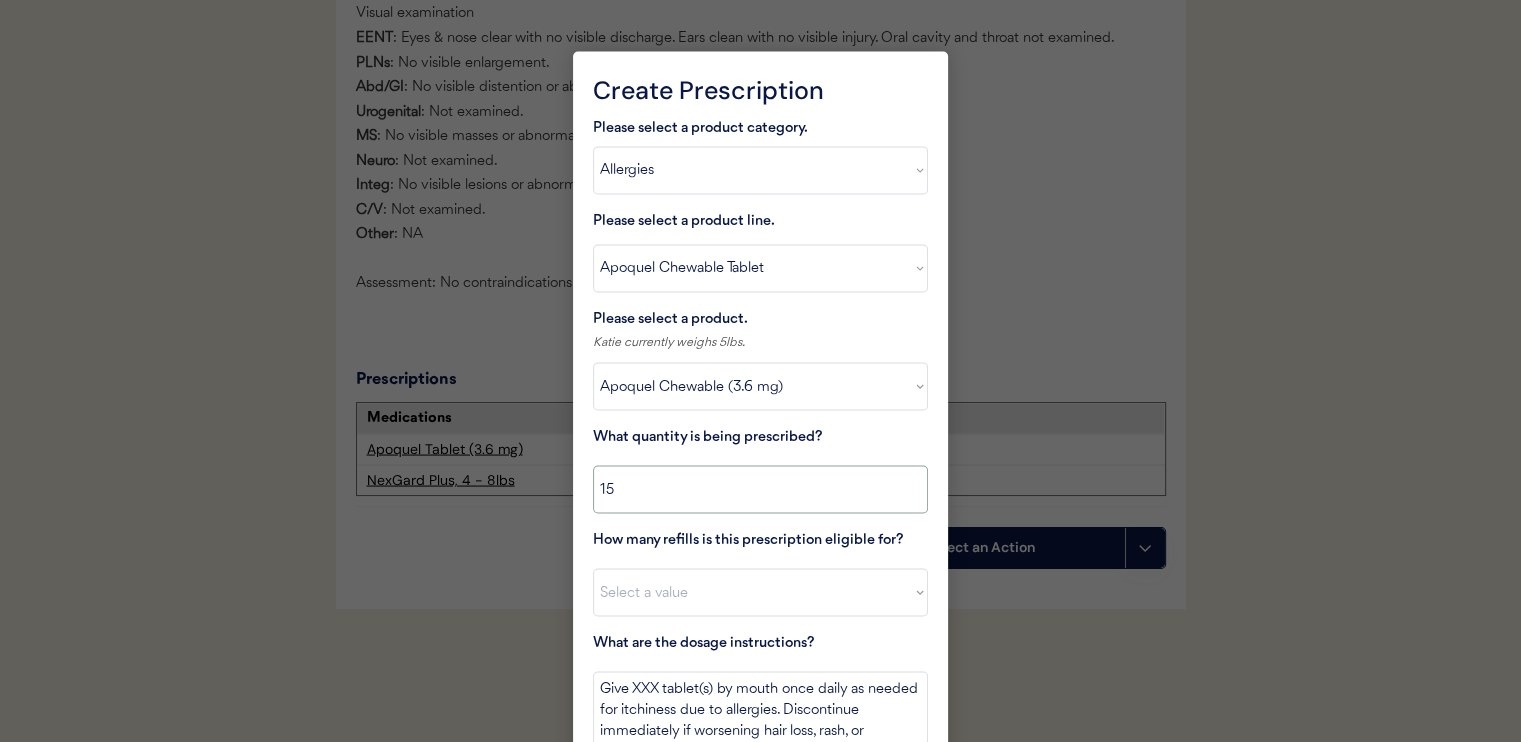 type on "15" 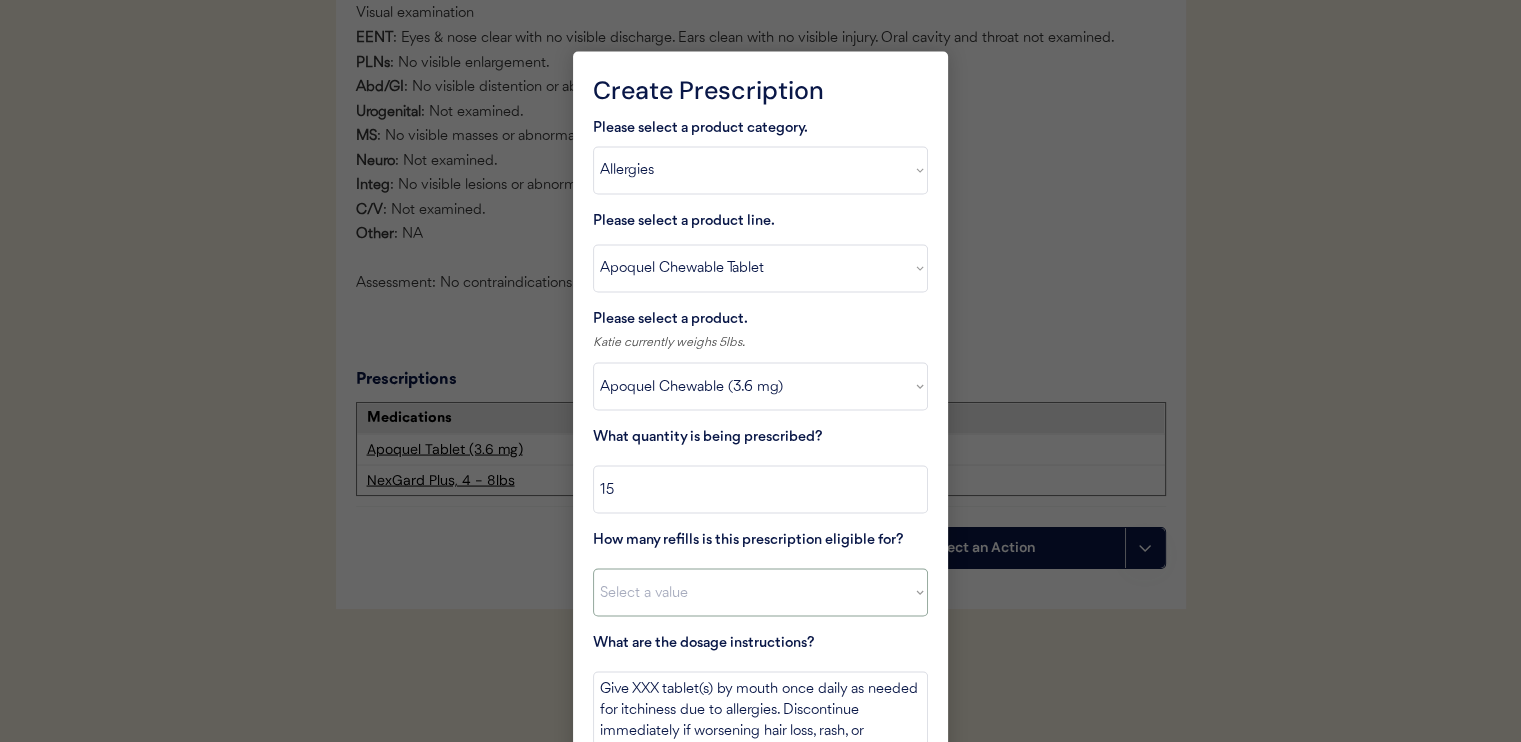 click on "Select a value 0 1 2 3 4 5 6 7 8 10 11" at bounding box center [760, 592] 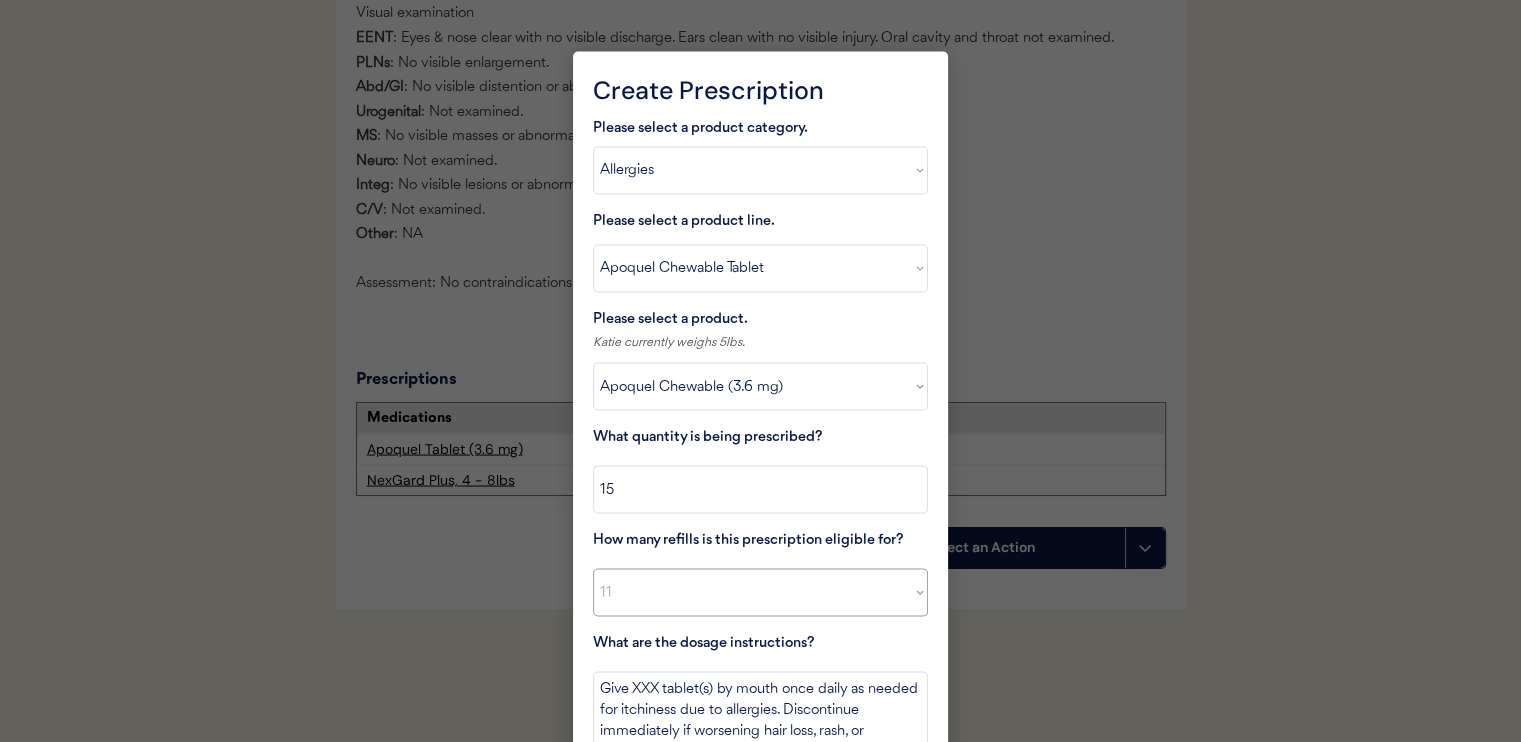 click on "Select a value 0 1 2 3 4 5 6 7 8 10 11" at bounding box center [760, 592] 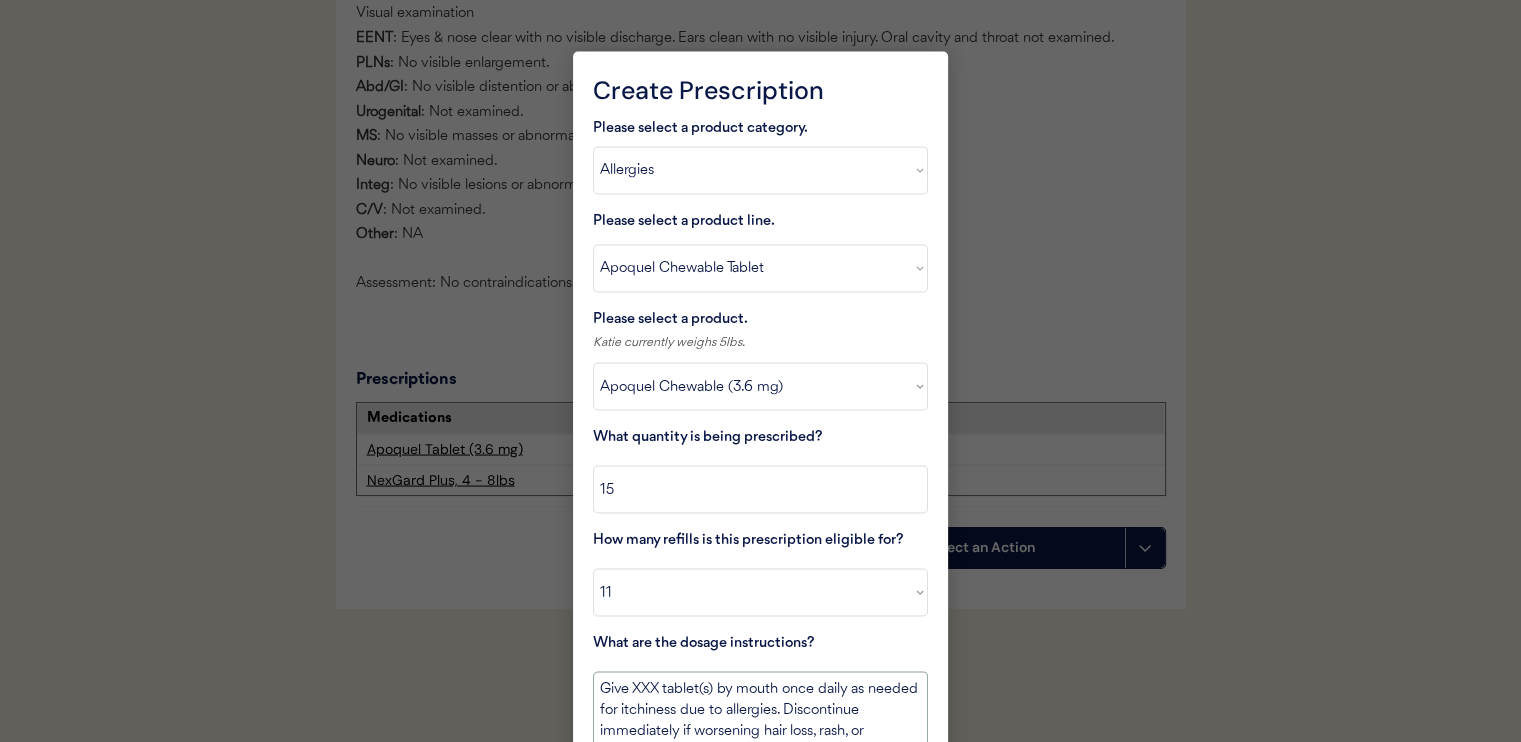 click on "Give XXX tablet(s) by mouth once daily as needed for itchiness due to allergies. Discontinue immediately if worsening hair loss, rash, or numerous small lumps appear." at bounding box center (760, 708) 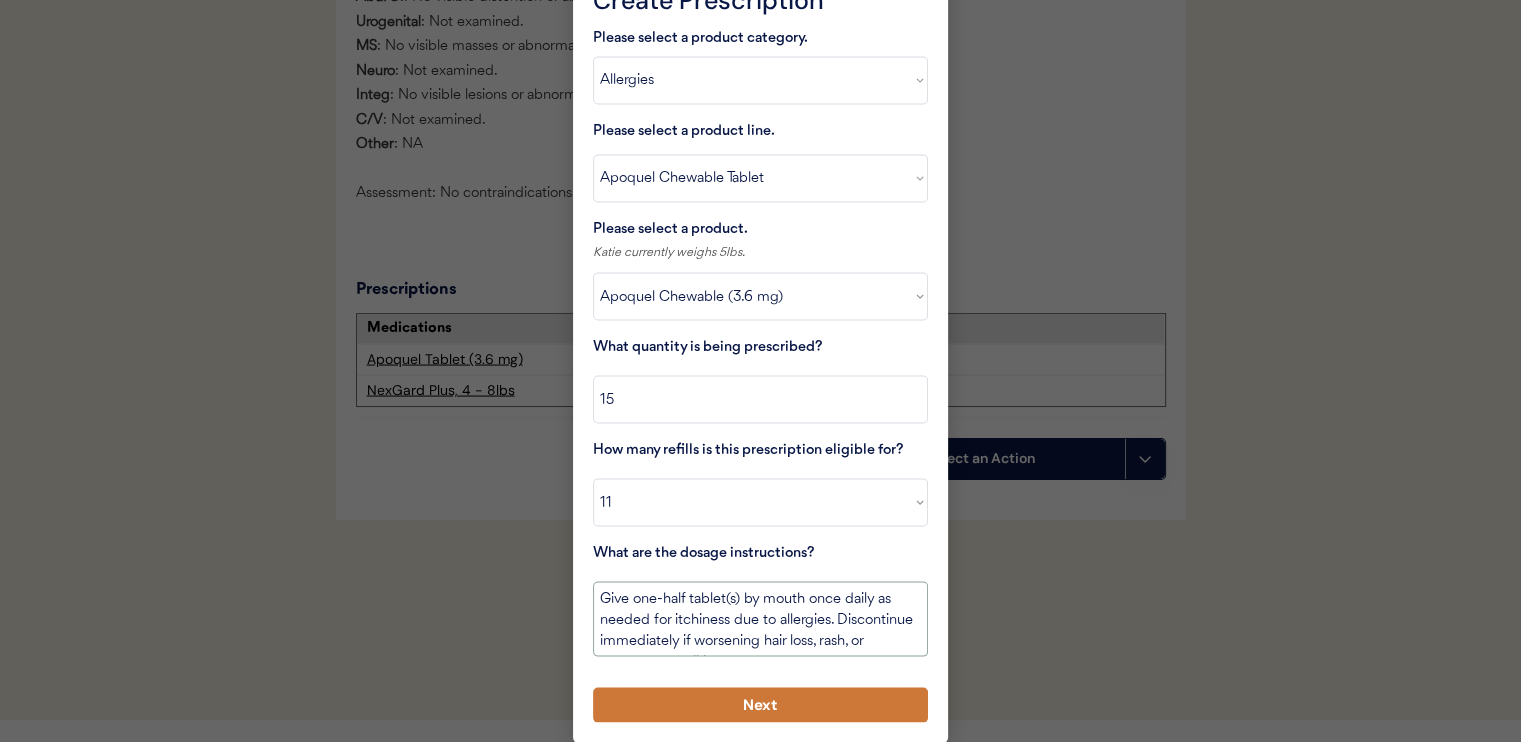 type on "Give one-half tablet(s) by mouth once daily as needed for itchiness due to allergies. Discontinue immediately if worsening hair loss, rash, or numerous small lumps appear." 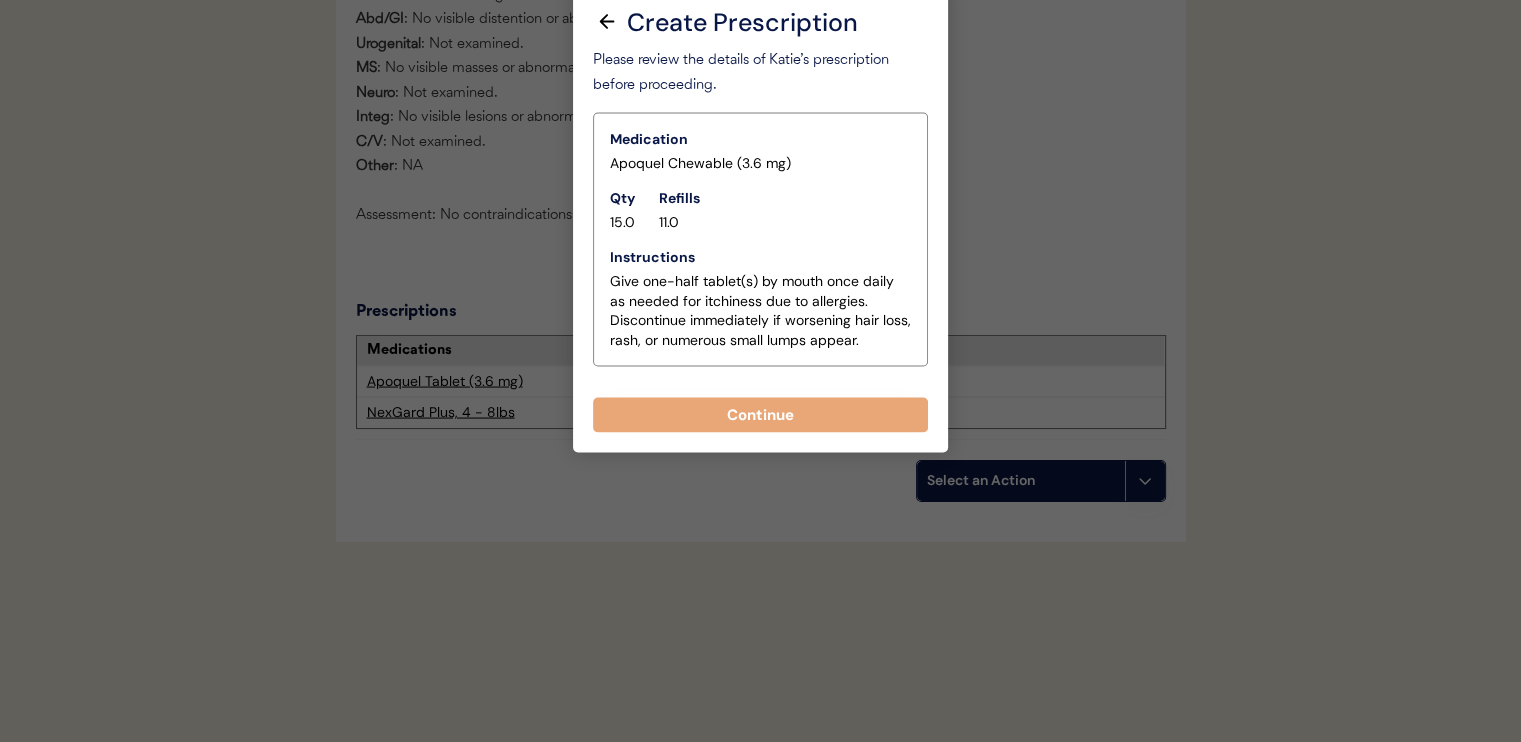scroll, scrollTop: 3844, scrollLeft: 0, axis: vertical 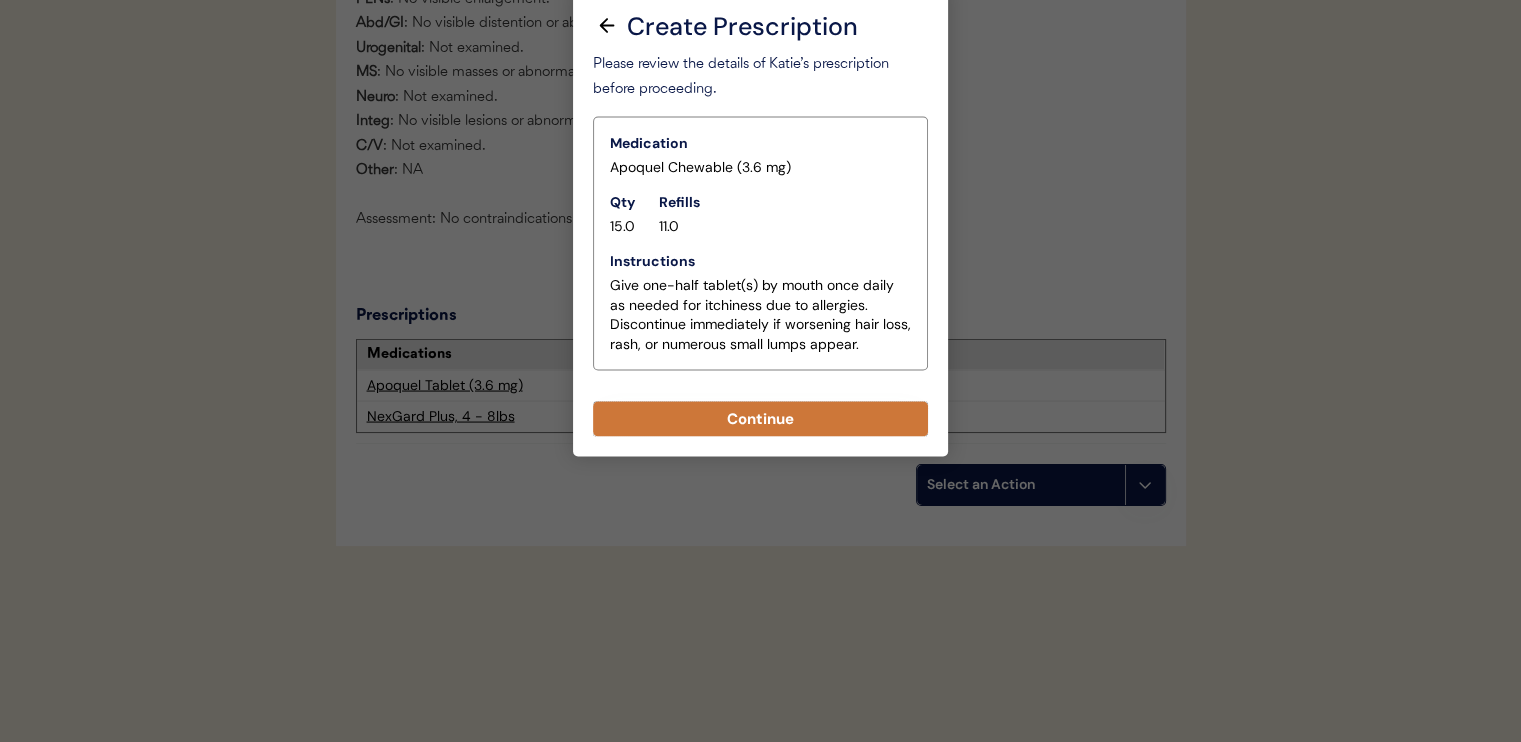 click on "Continue" at bounding box center (760, 419) 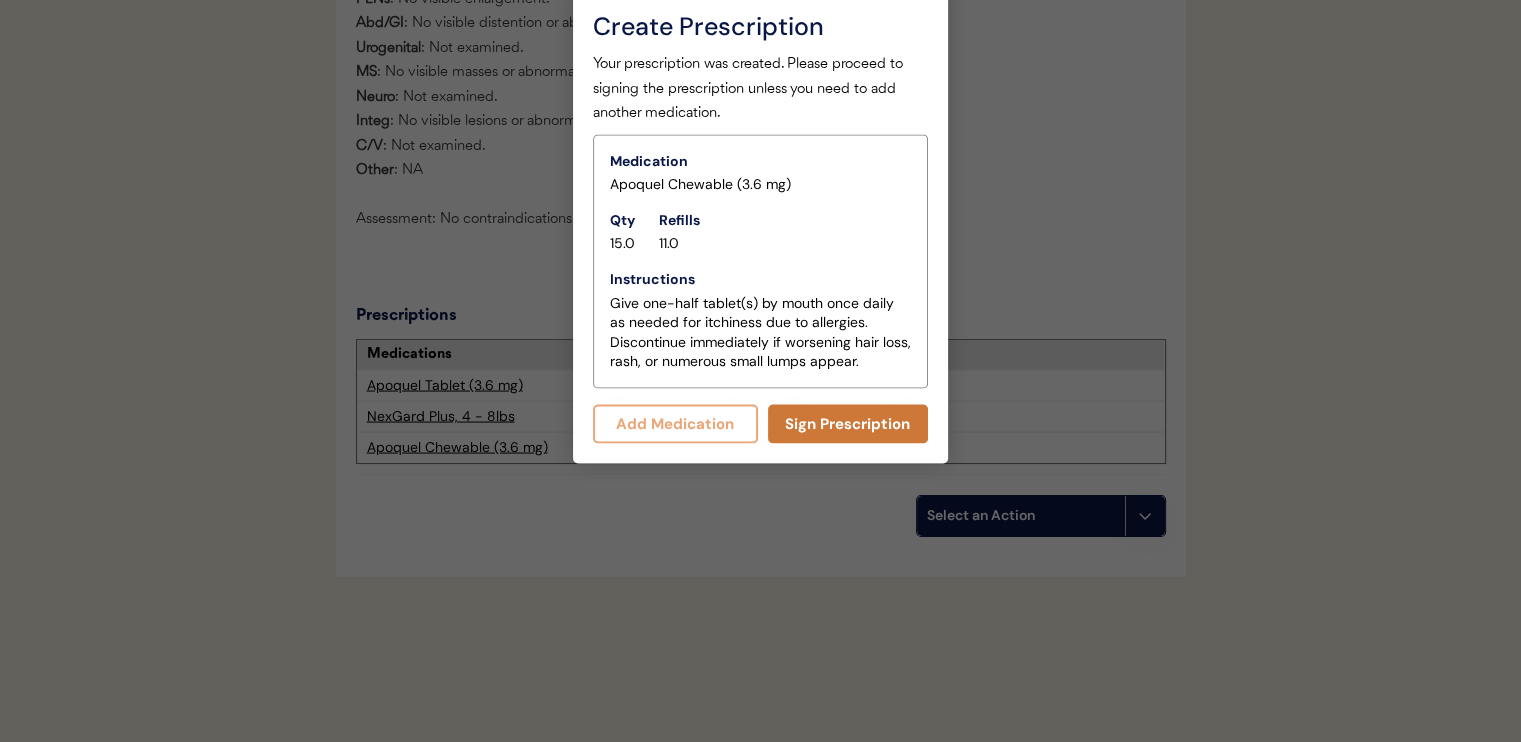 click on "Sign Prescription" at bounding box center (848, 424) 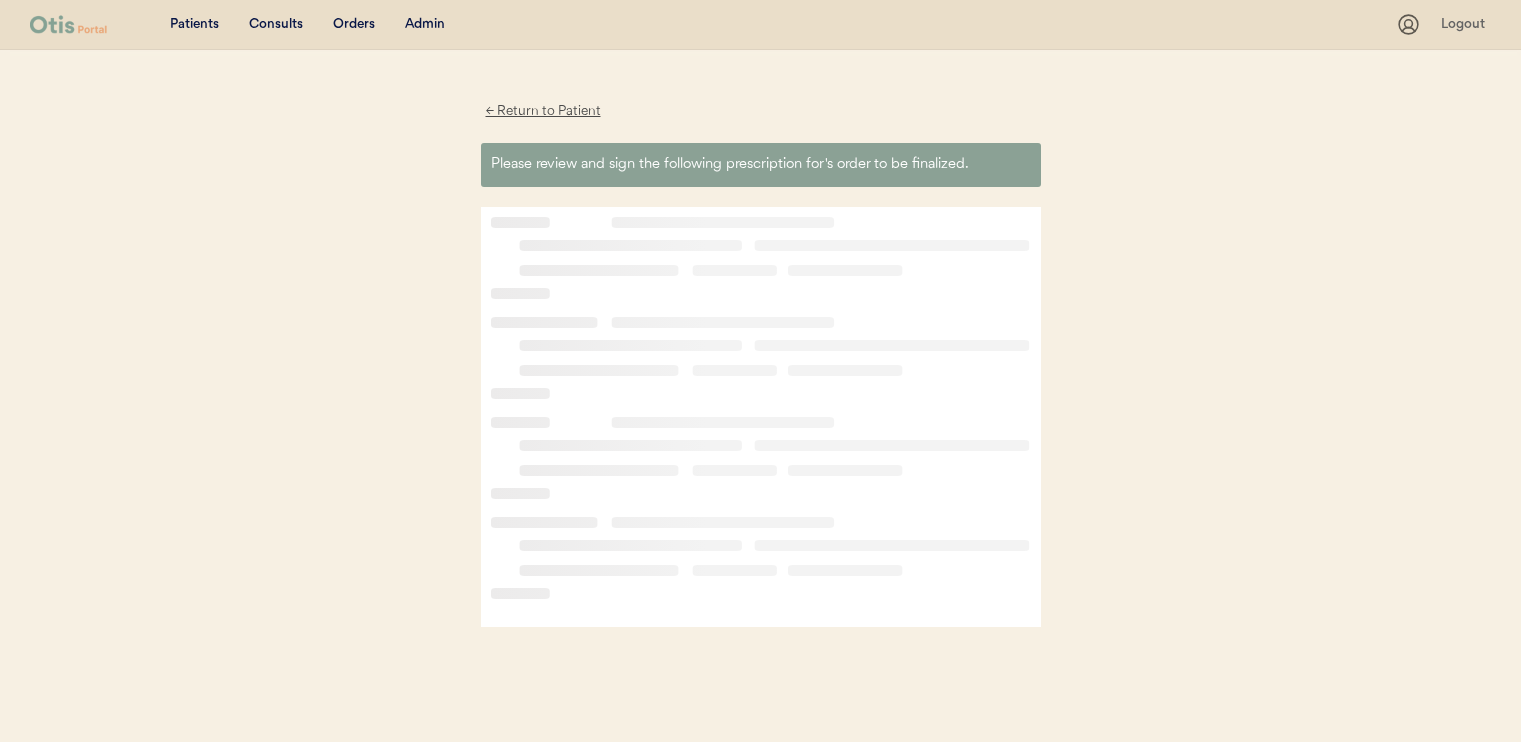 scroll, scrollTop: 0, scrollLeft: 0, axis: both 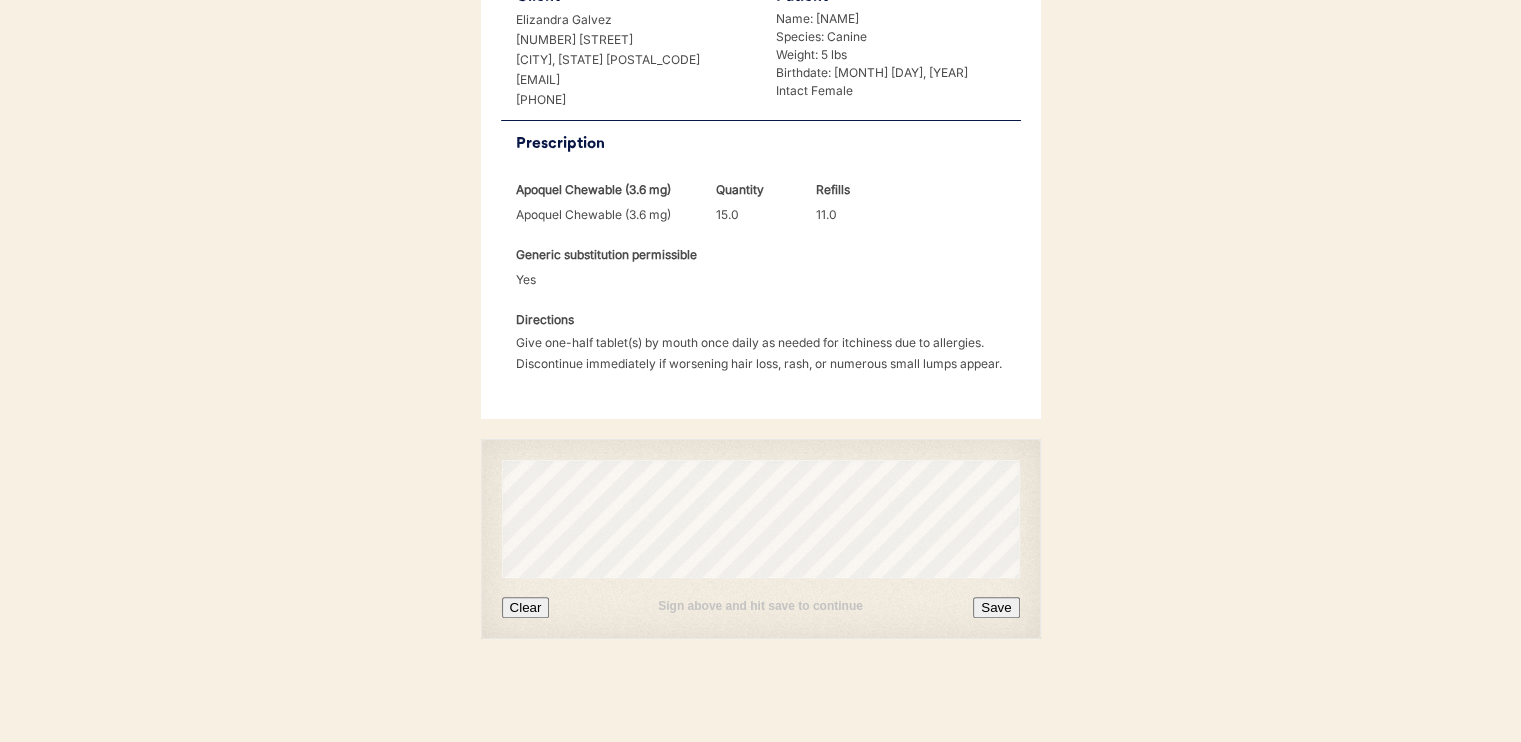 click on "Save" at bounding box center (996, 607) 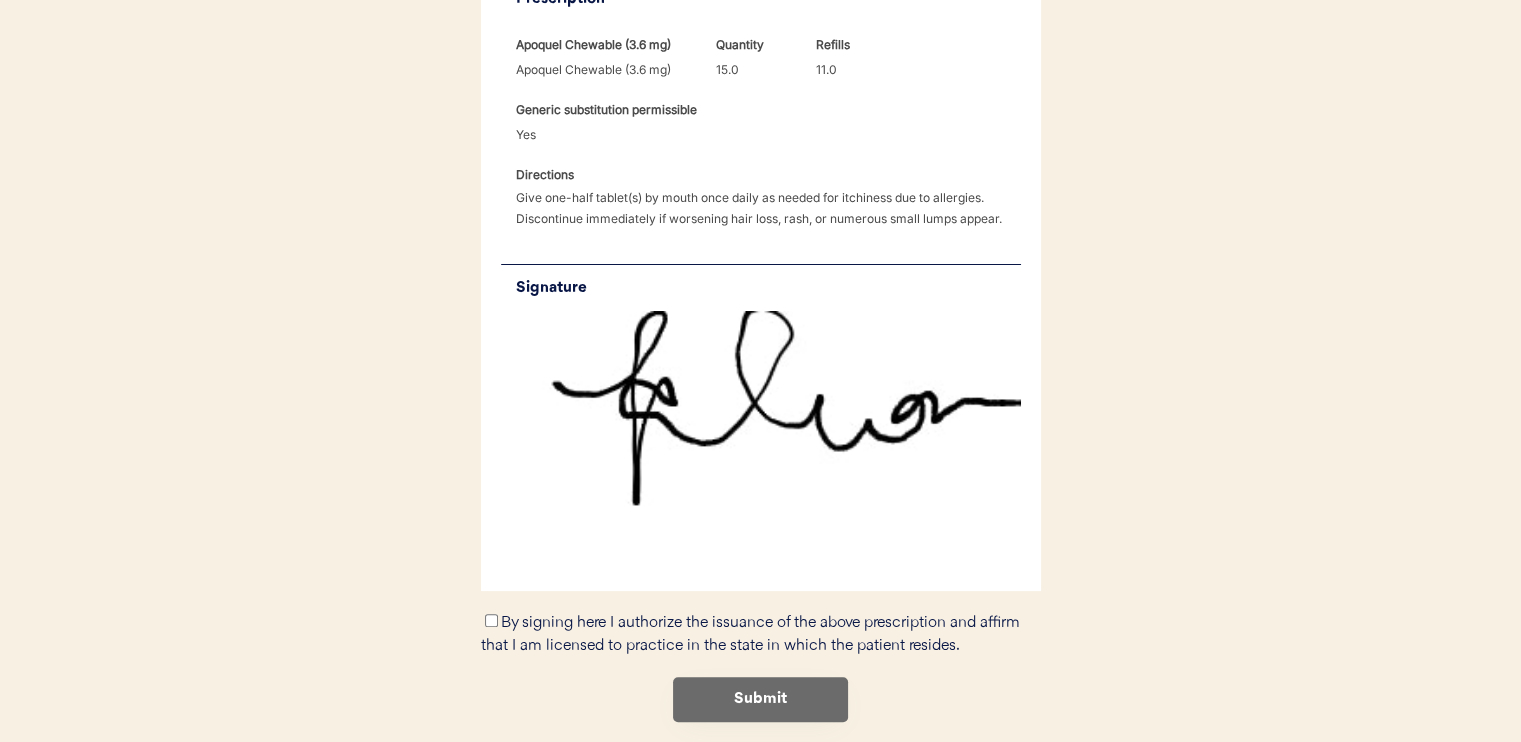 scroll, scrollTop: 681, scrollLeft: 0, axis: vertical 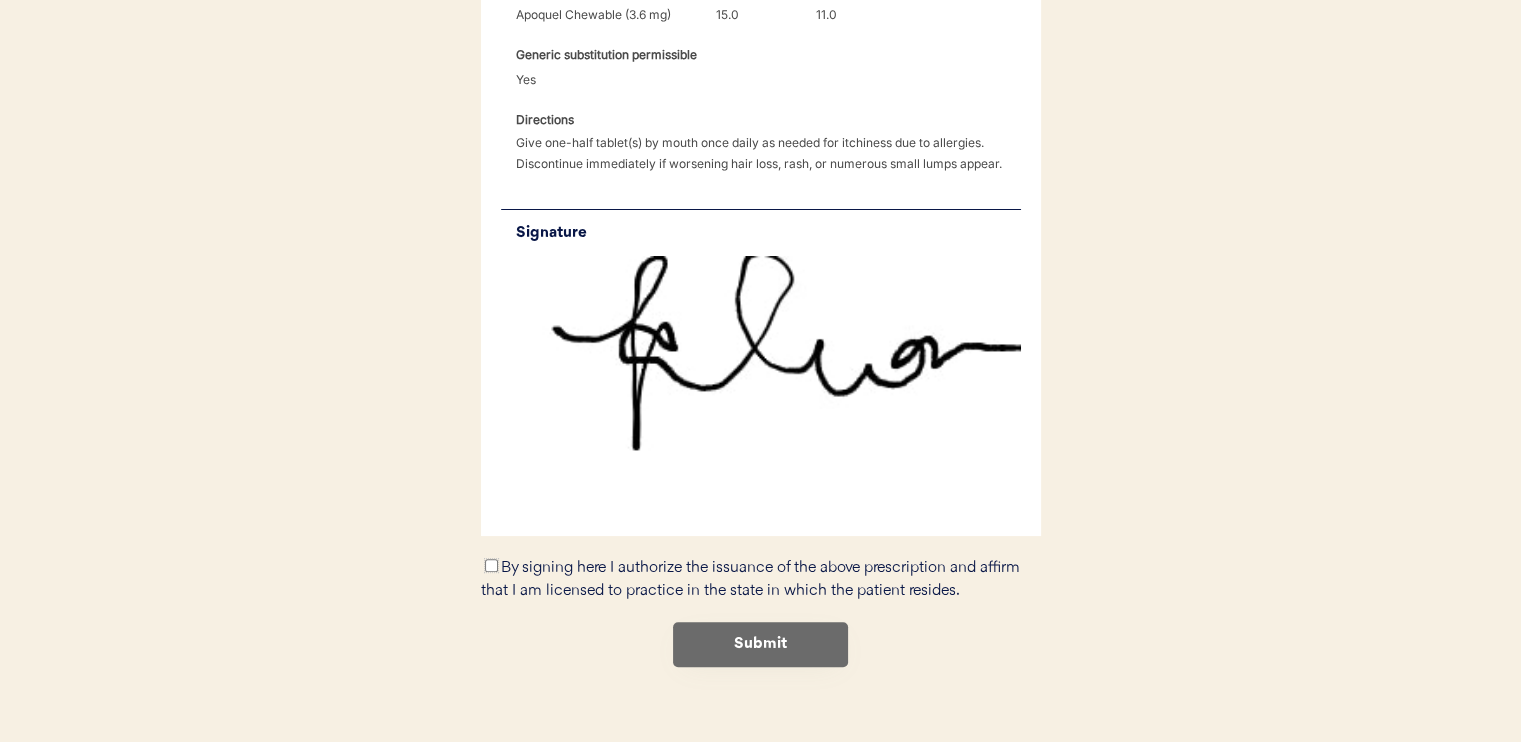 click on "By signing here I authorize the issuance of the above prescription and affirm that I am licensed to practice in the state in which the patient resides." at bounding box center [491, 565] 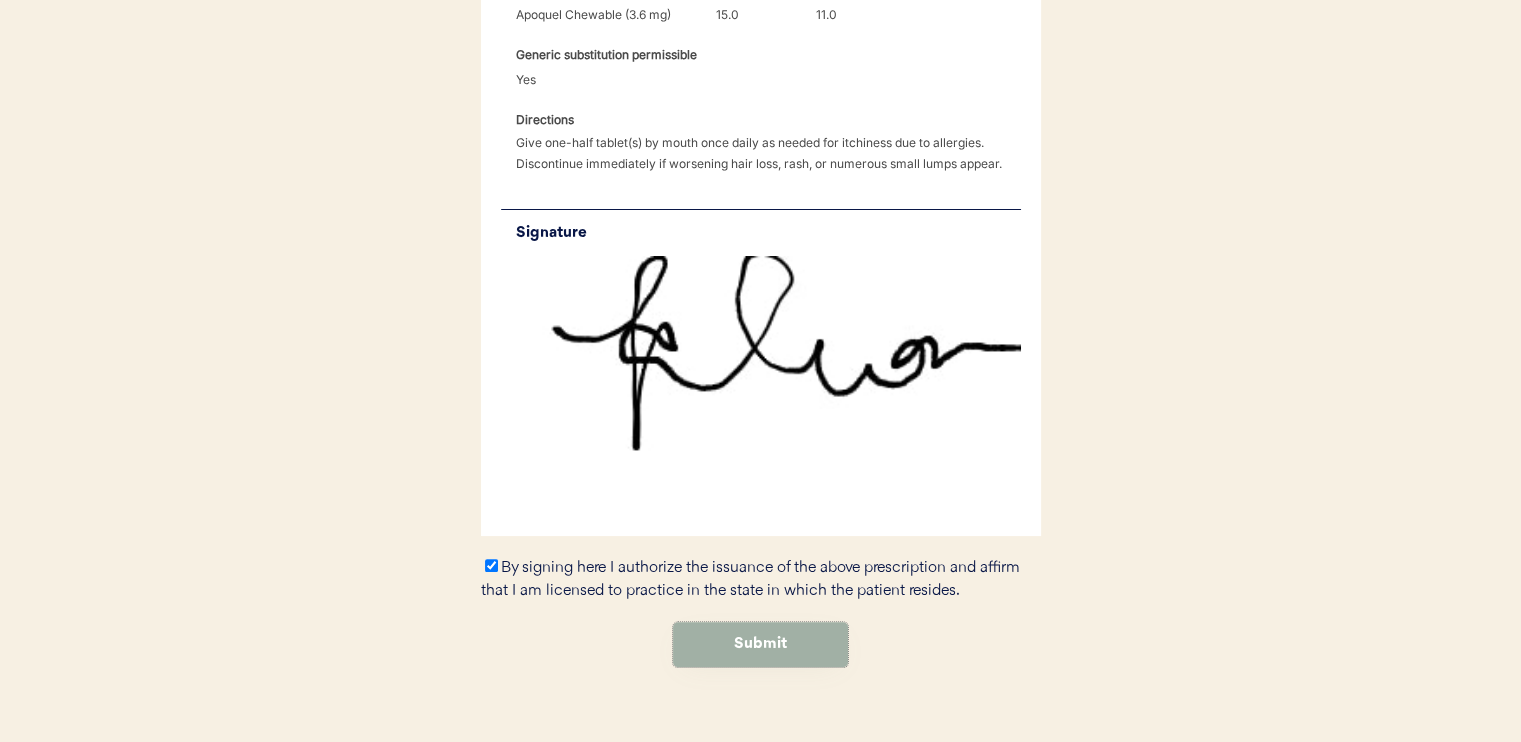 click on "Submit" at bounding box center [760, 644] 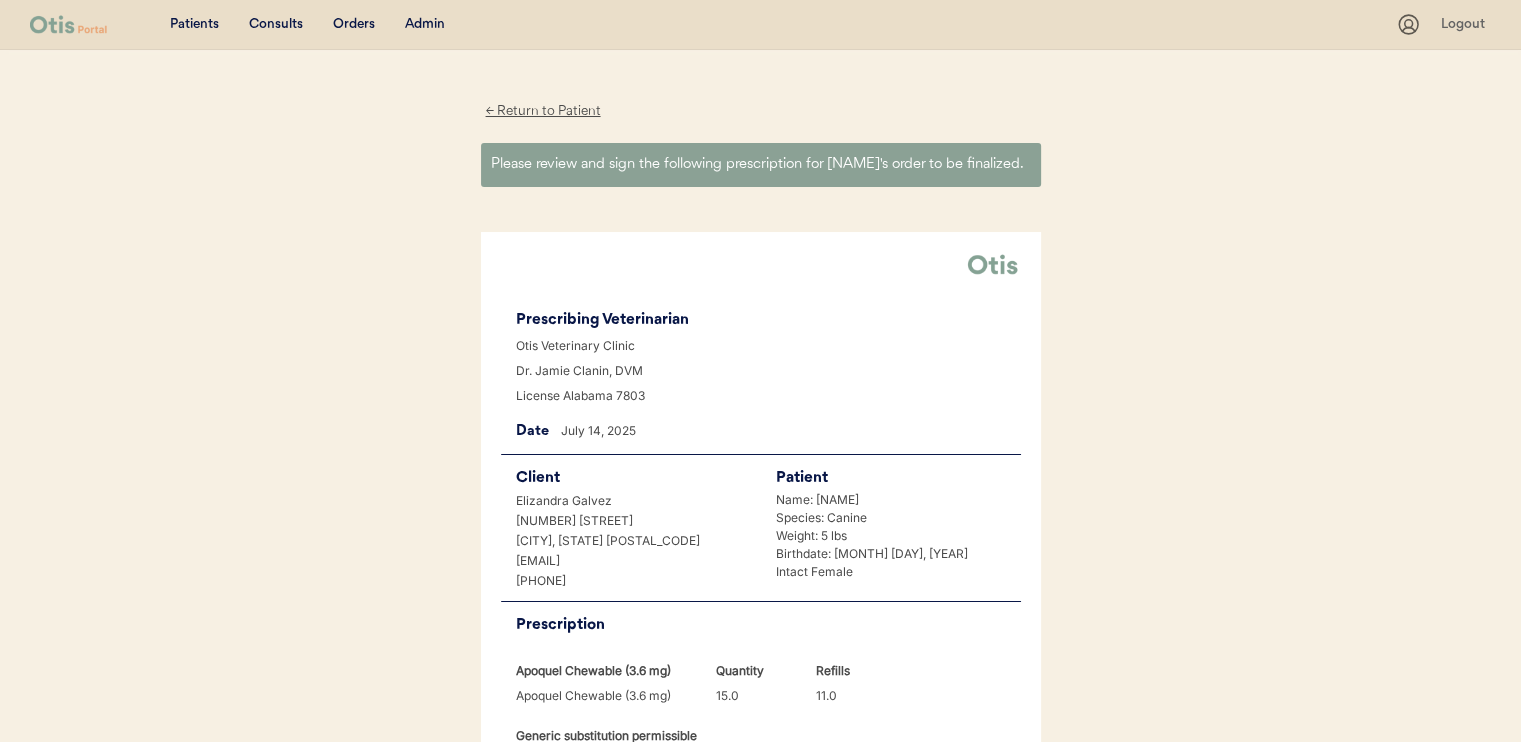 scroll, scrollTop: 0, scrollLeft: 0, axis: both 